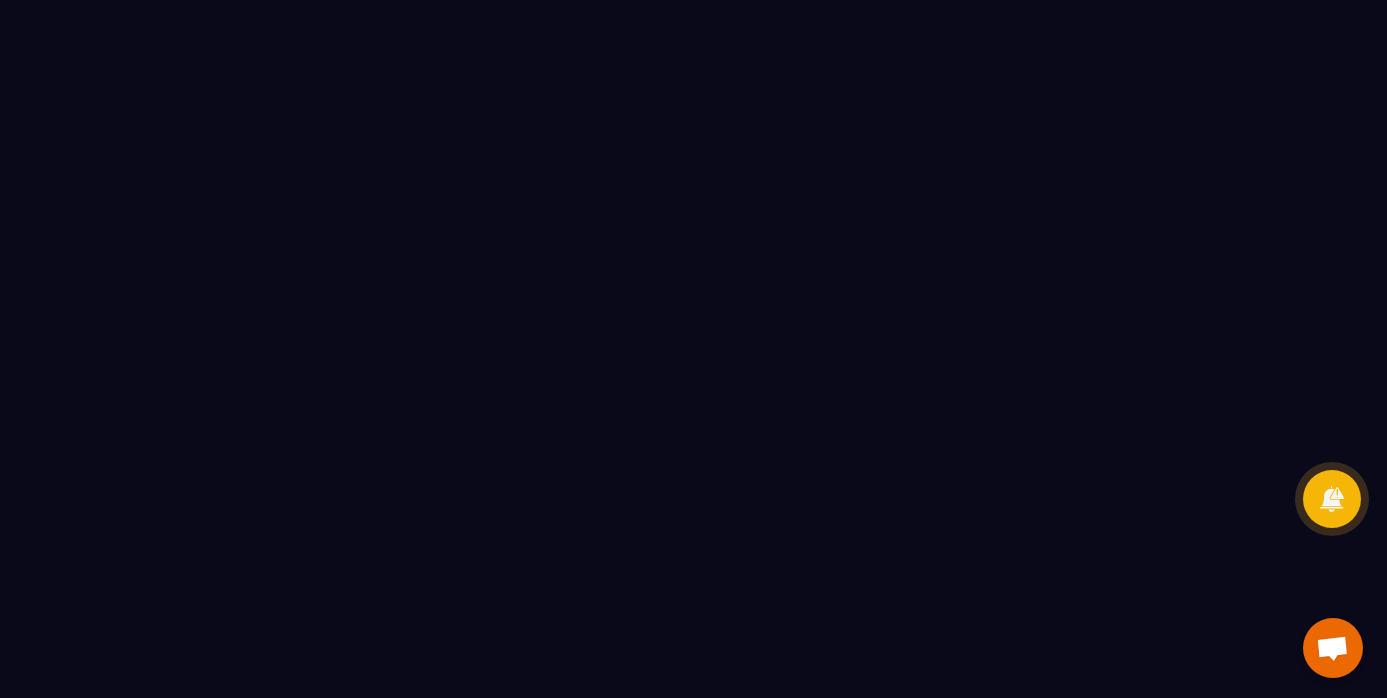 scroll, scrollTop: 0, scrollLeft: 0, axis: both 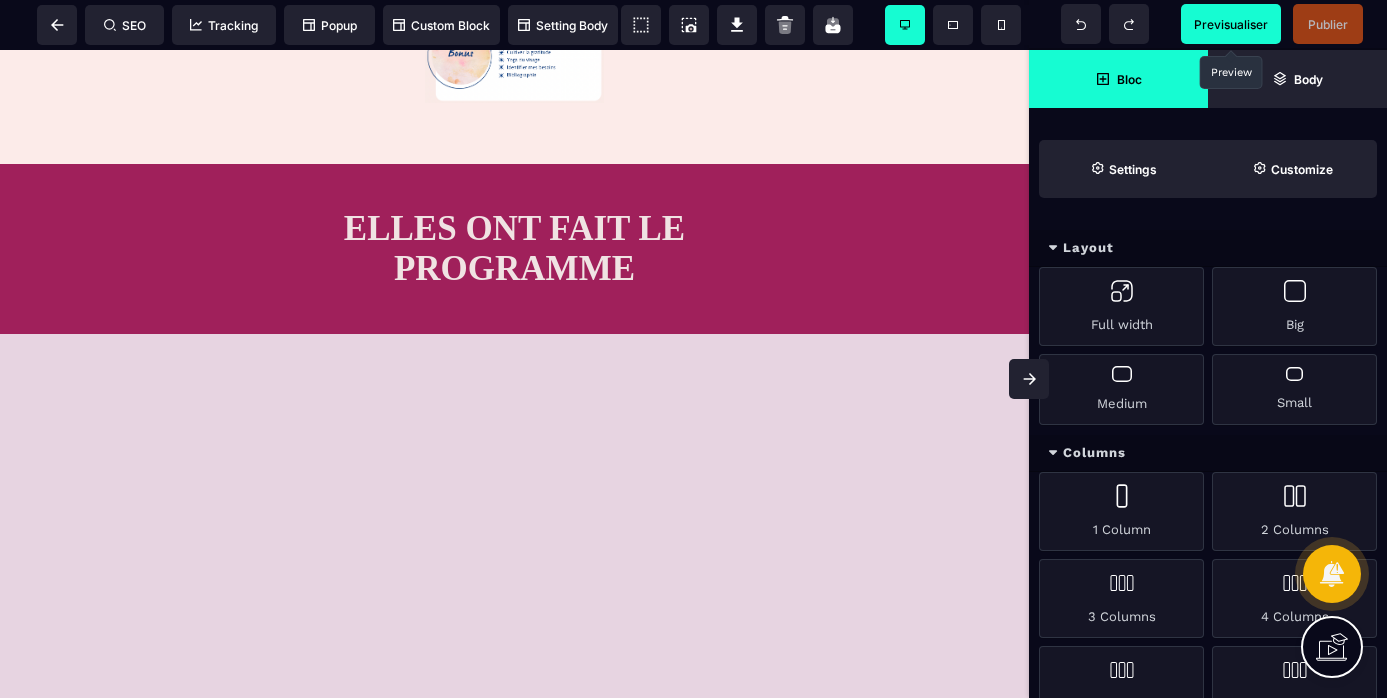 click on "Previsualiser" at bounding box center (1231, 24) 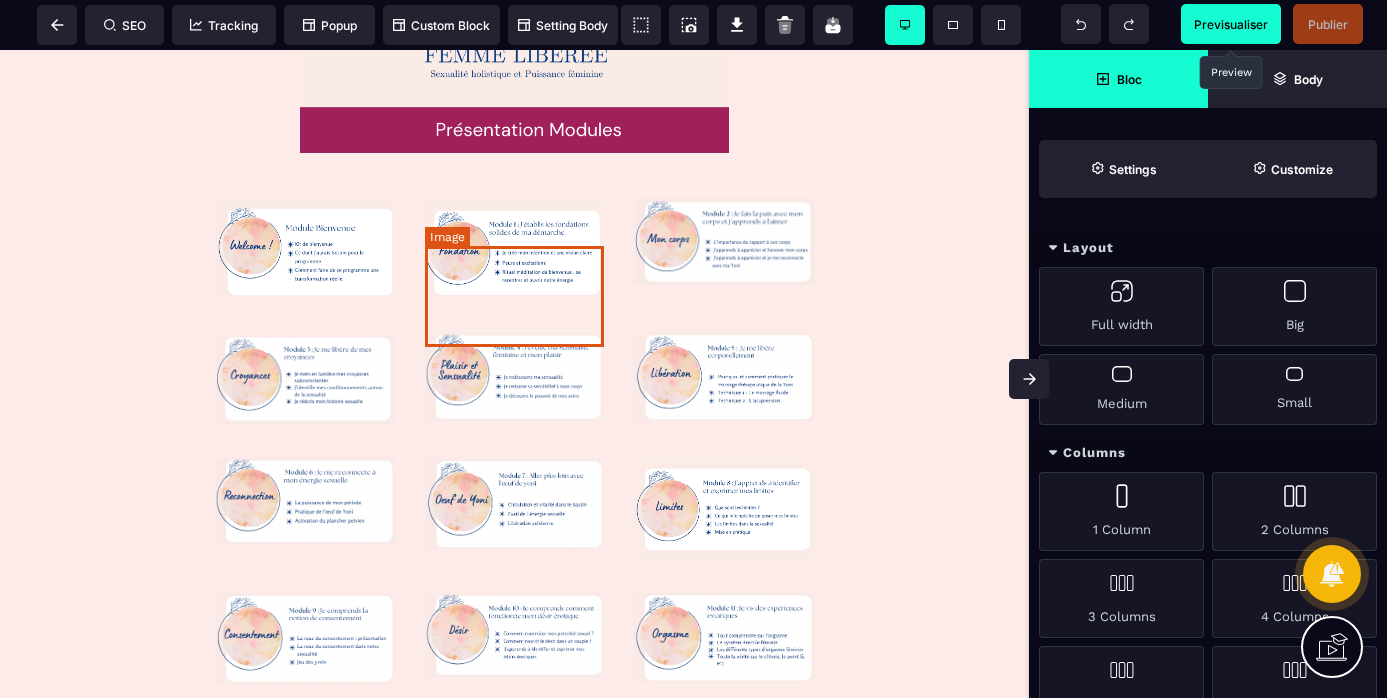 scroll, scrollTop: 1316, scrollLeft: 0, axis: vertical 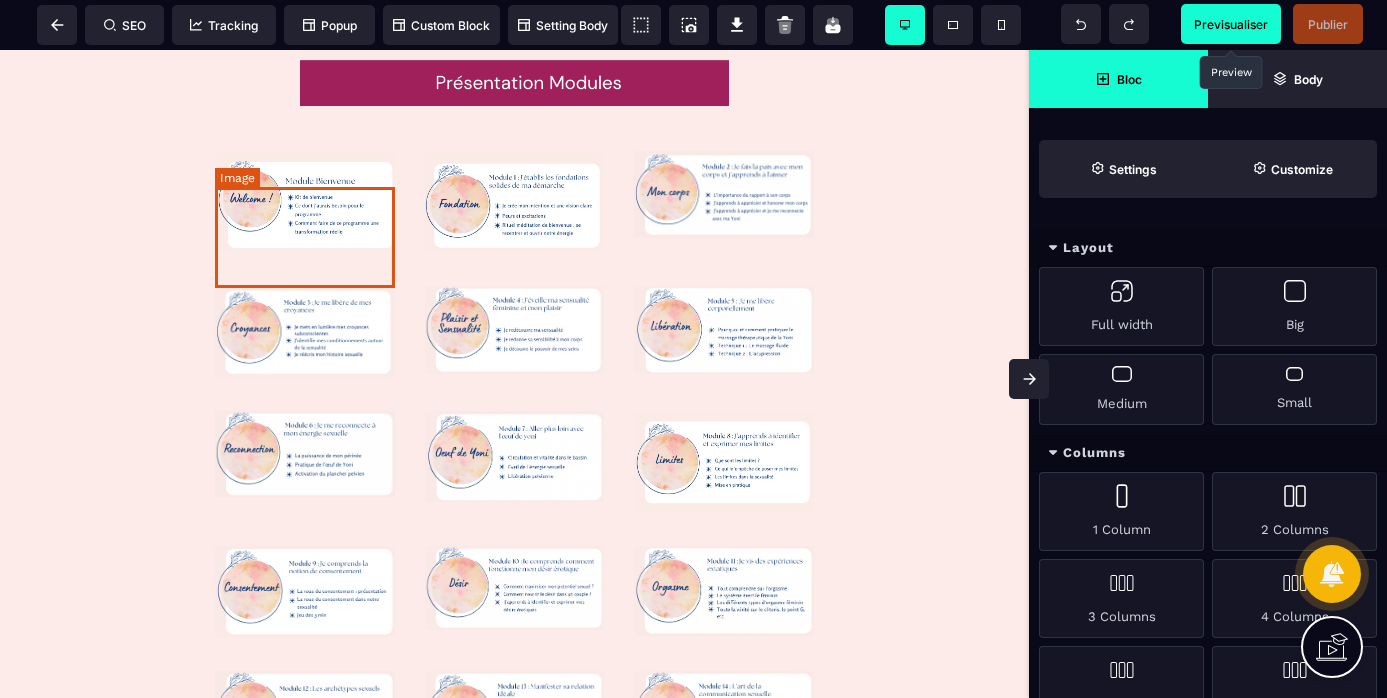 click at bounding box center [305, 201] 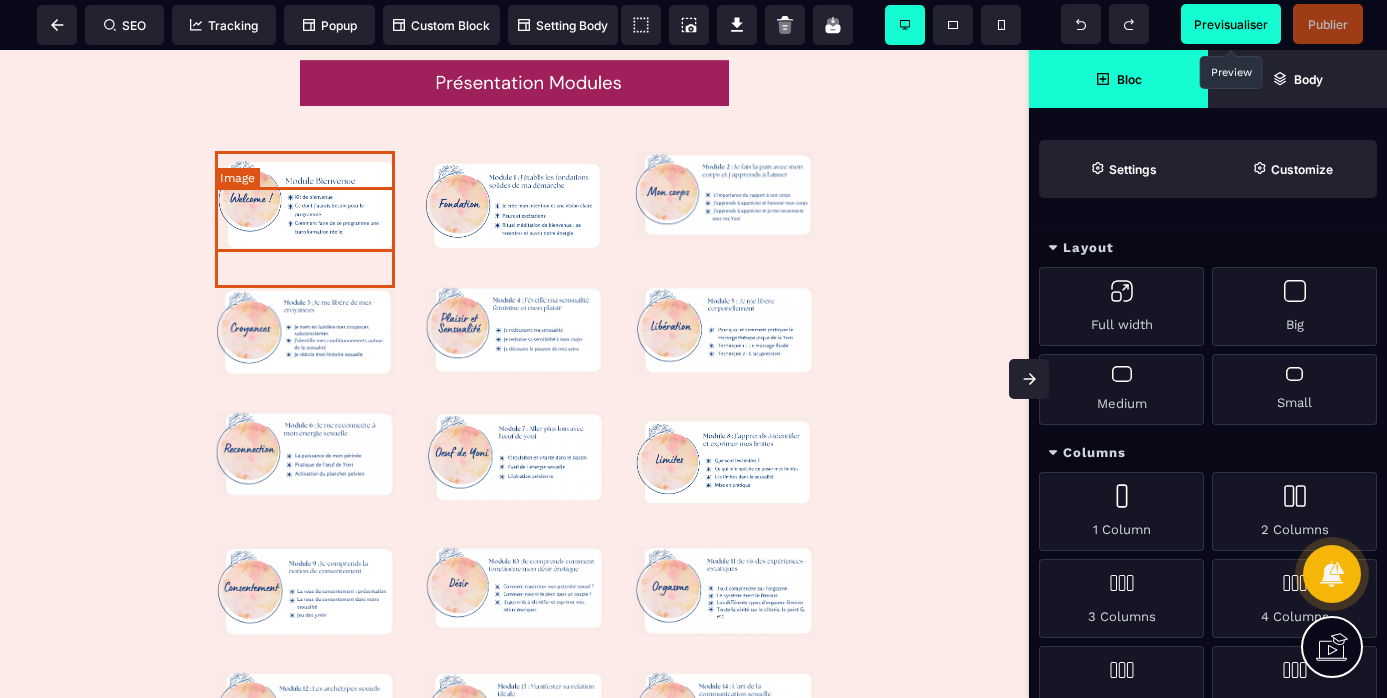select 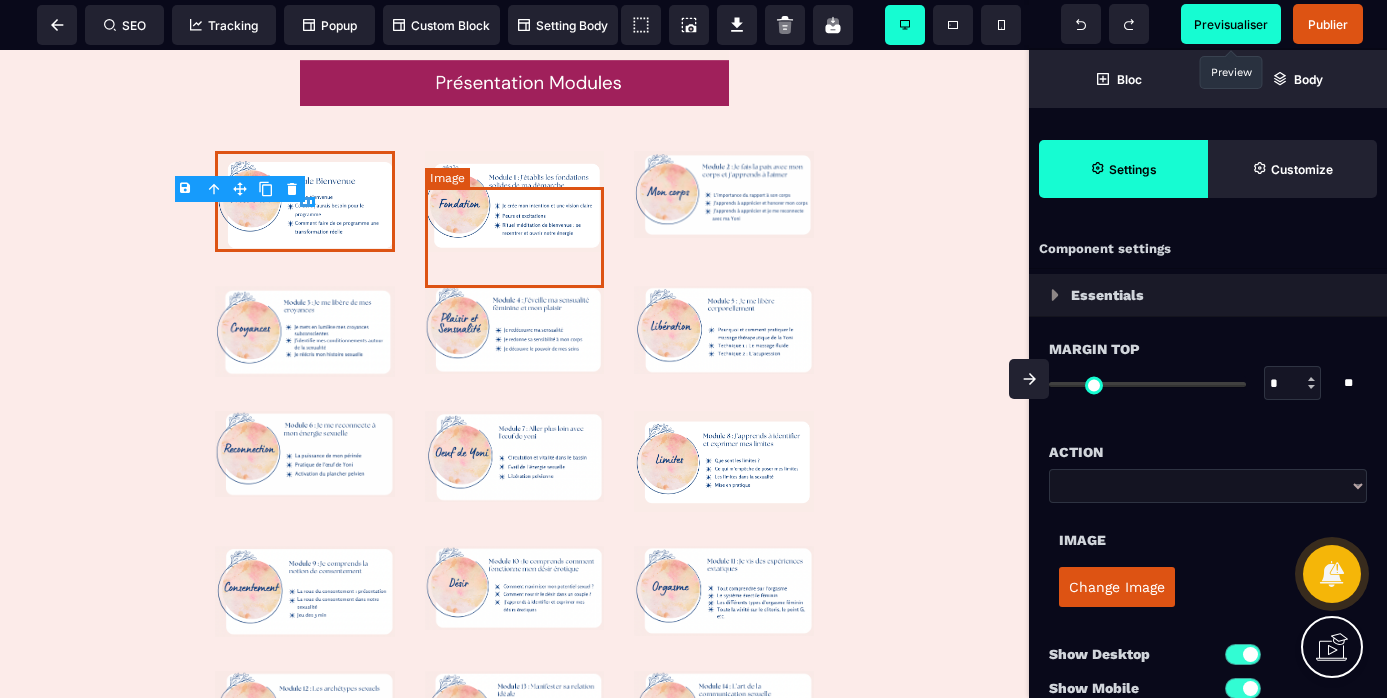 click at bounding box center (515, 201) 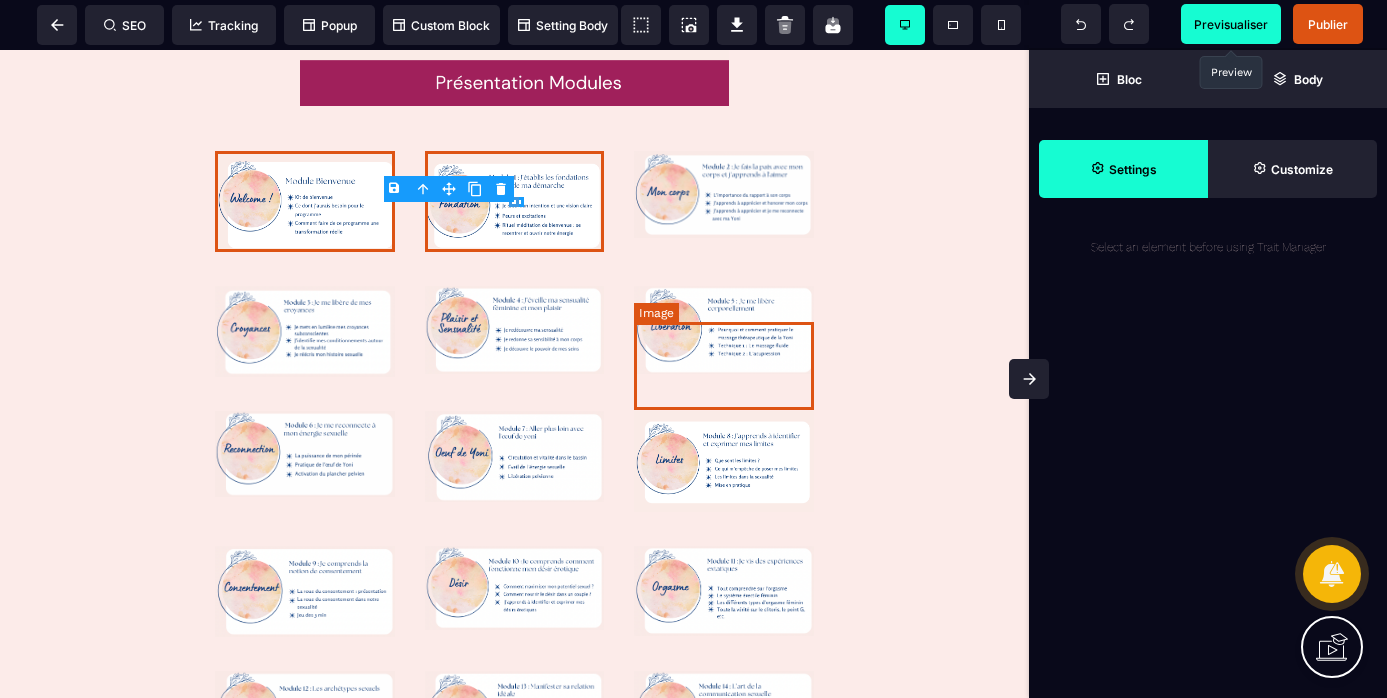 click at bounding box center (724, 330) 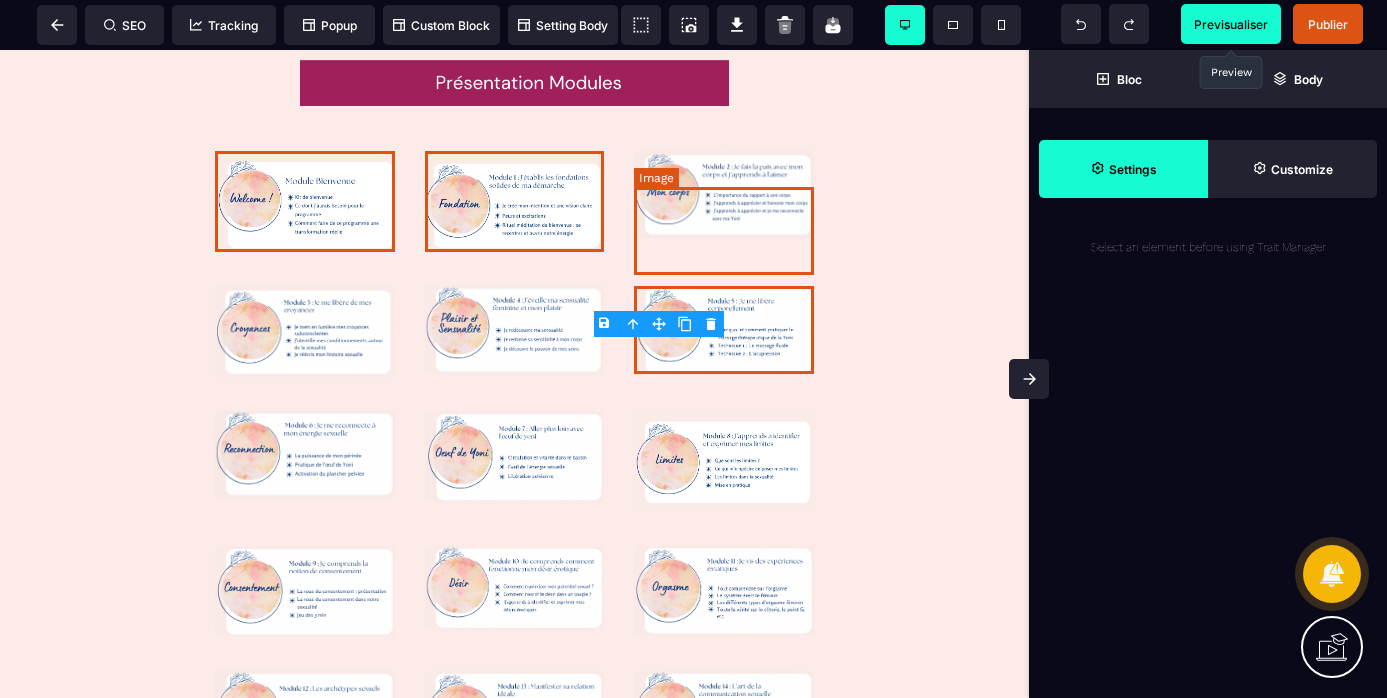 click at bounding box center [724, 195] 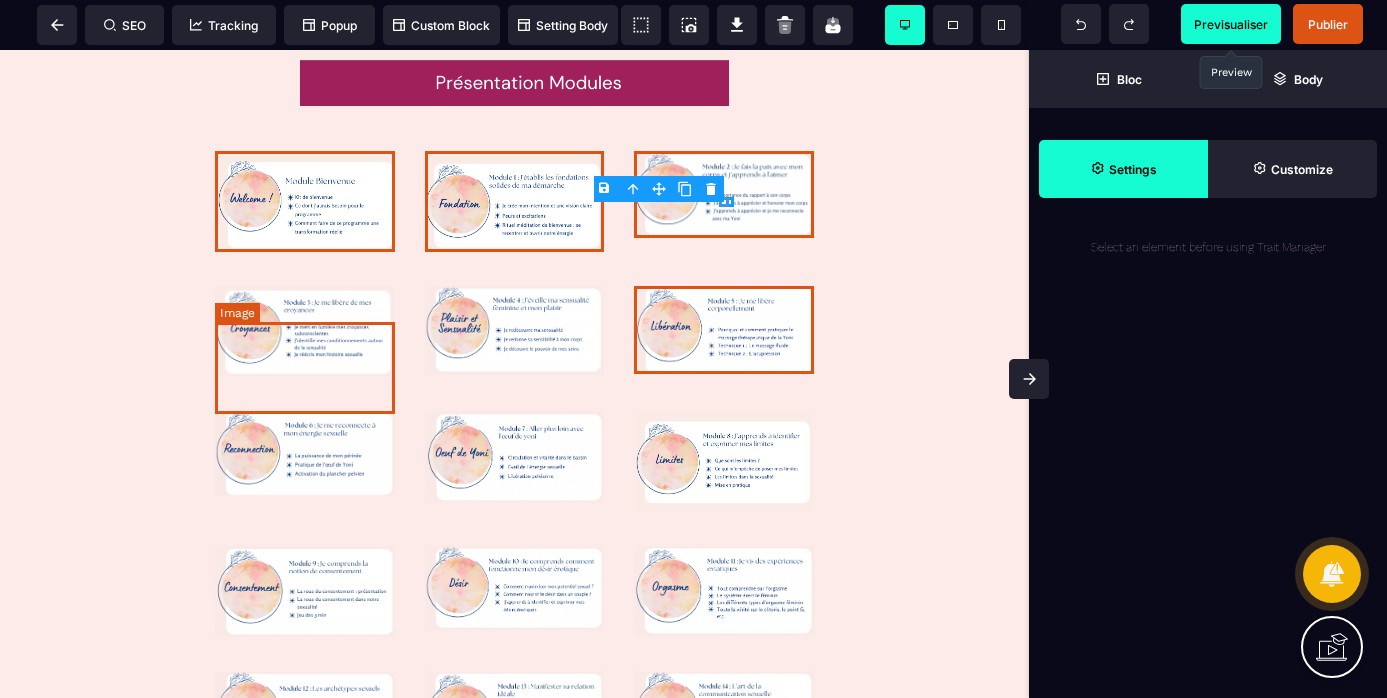 click at bounding box center (305, 332) 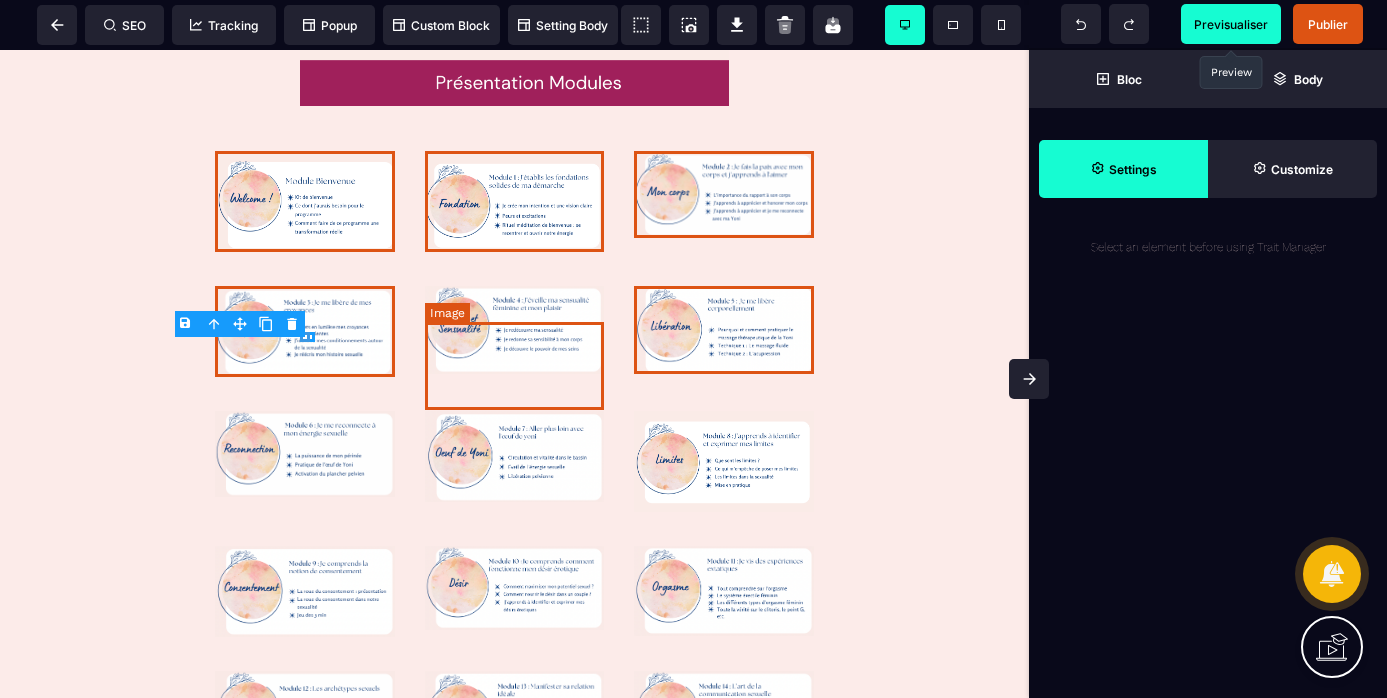 click at bounding box center (515, 330) 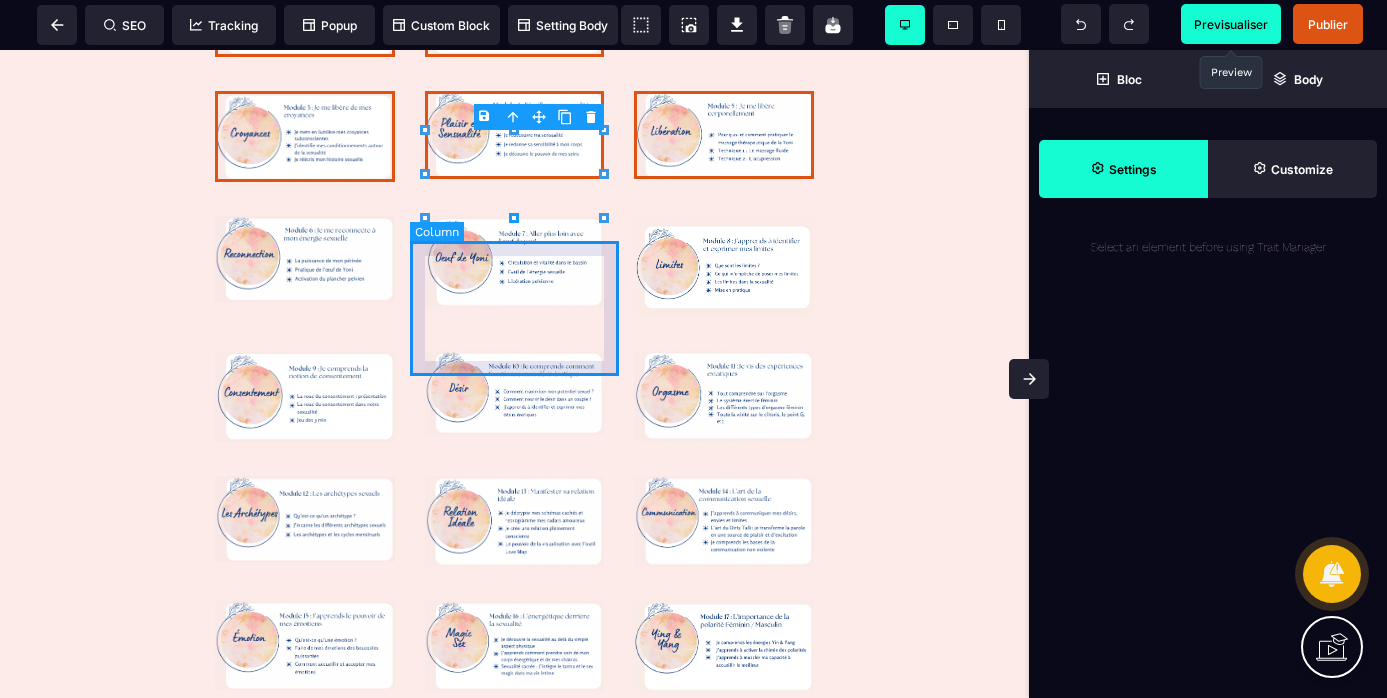 scroll, scrollTop: 1524, scrollLeft: 0, axis: vertical 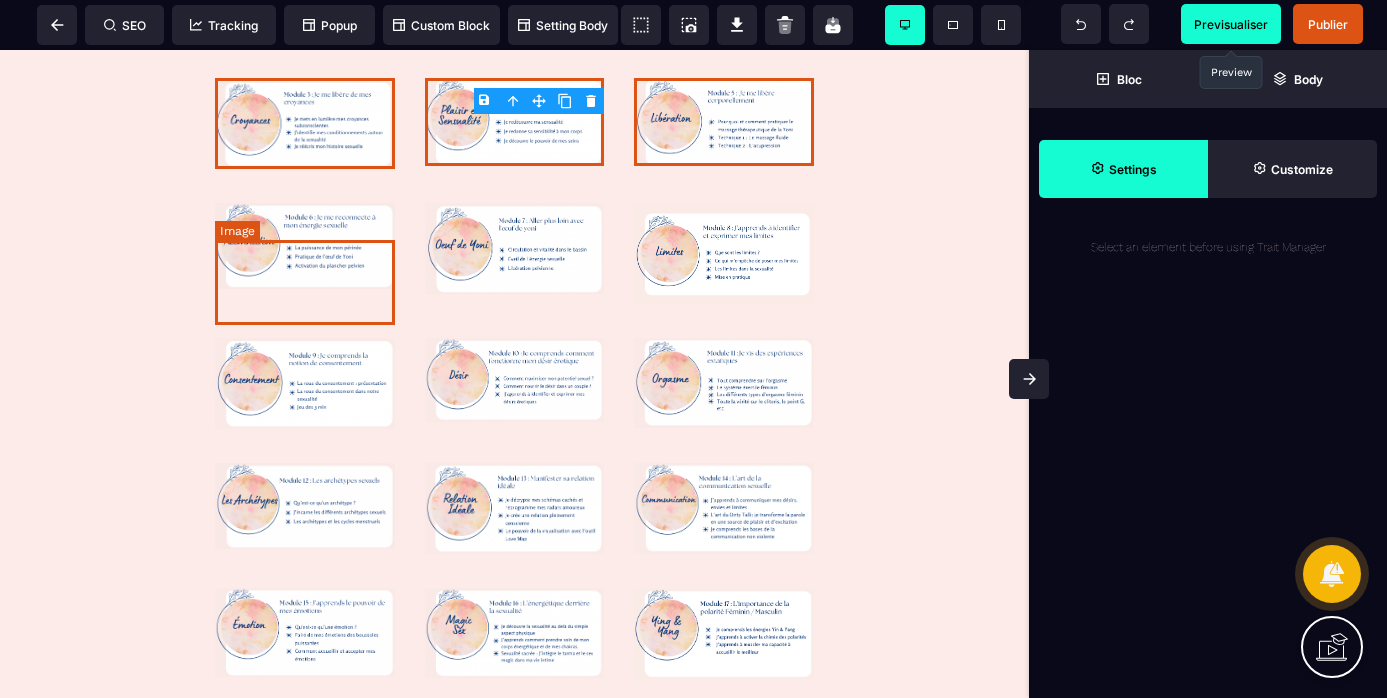 click at bounding box center (305, 246) 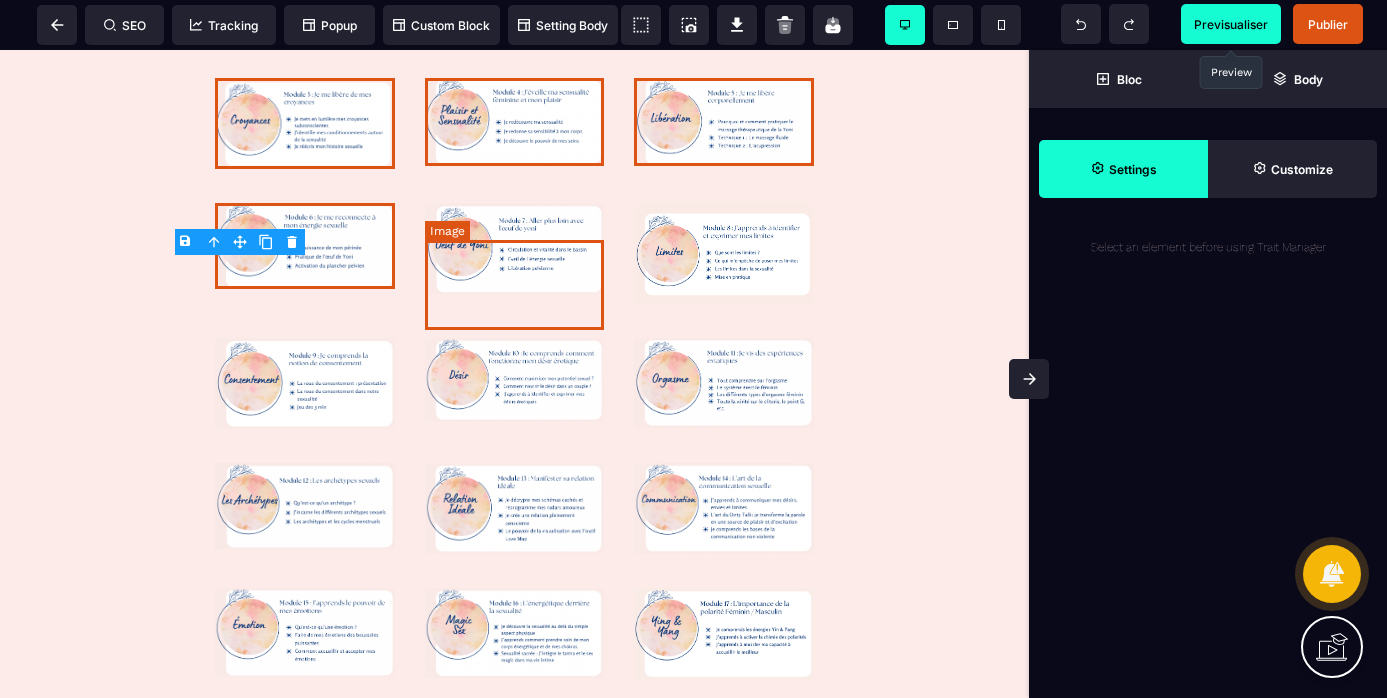 click at bounding box center (515, 248) 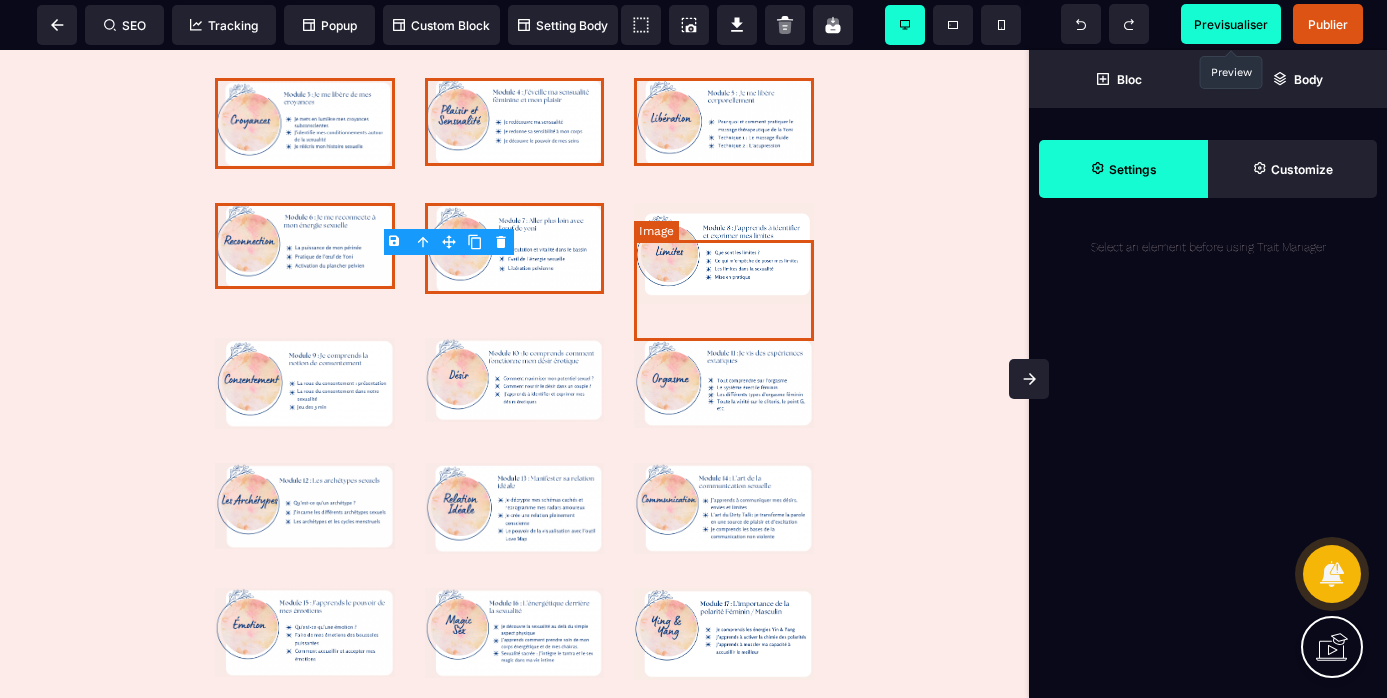 click at bounding box center [724, 253] 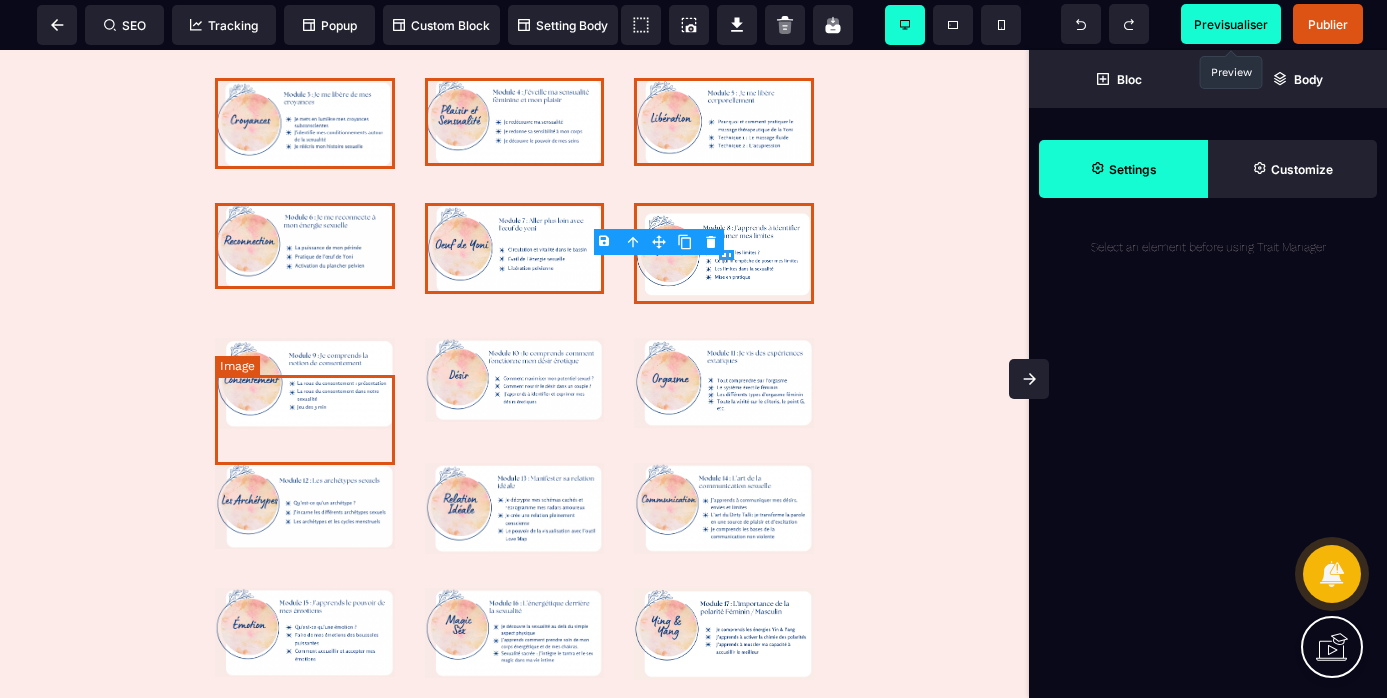 click at bounding box center [305, 383] 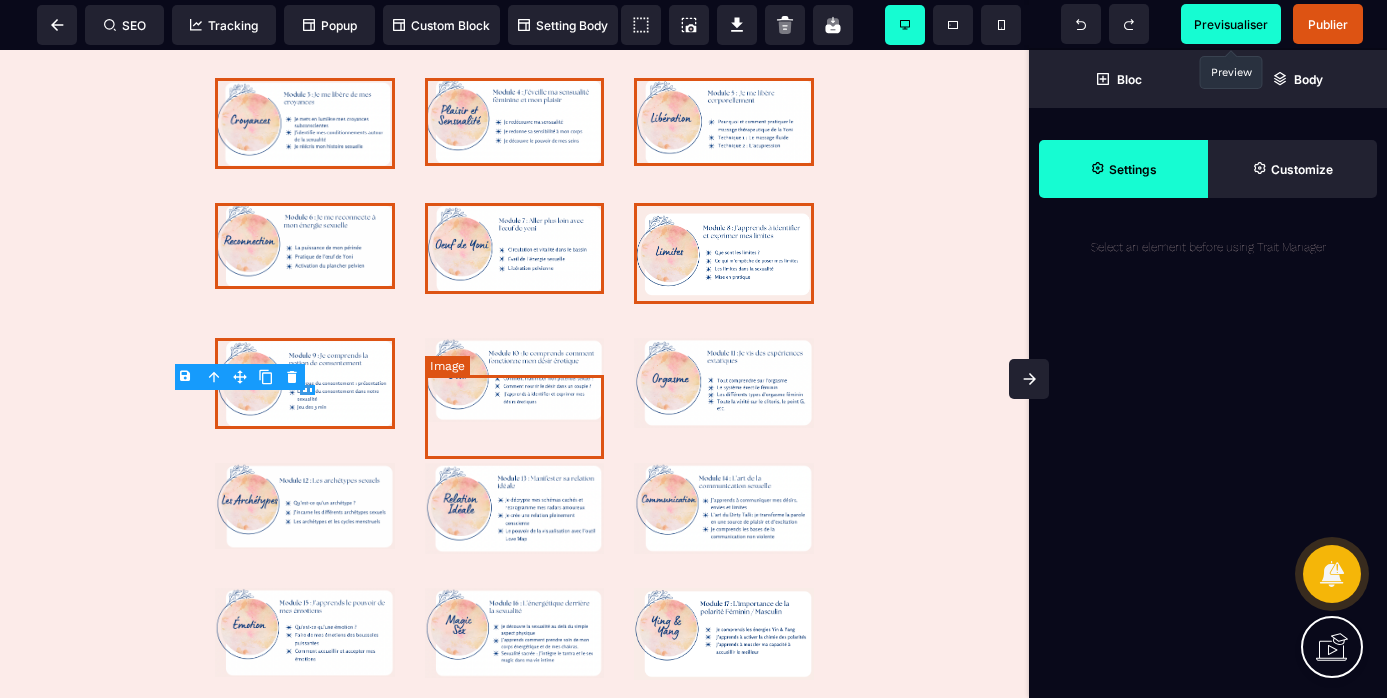 click at bounding box center [515, 380] 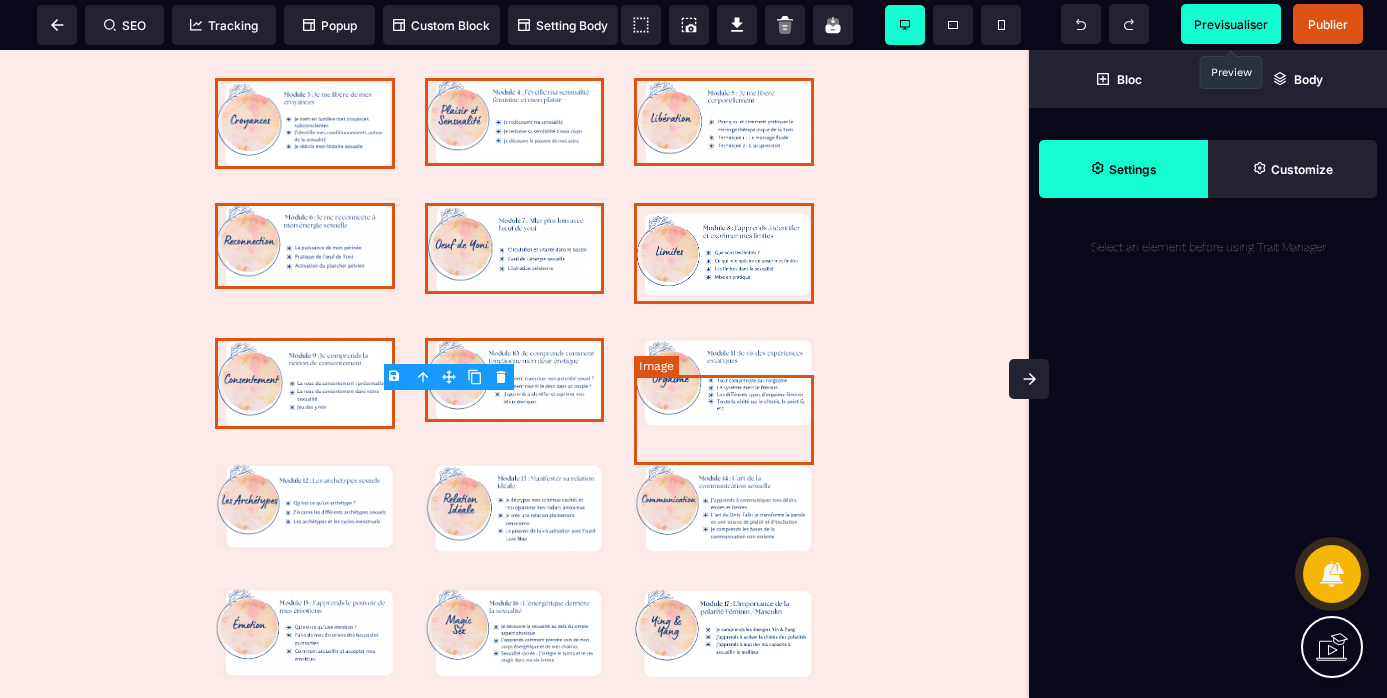 click at bounding box center [724, 383] 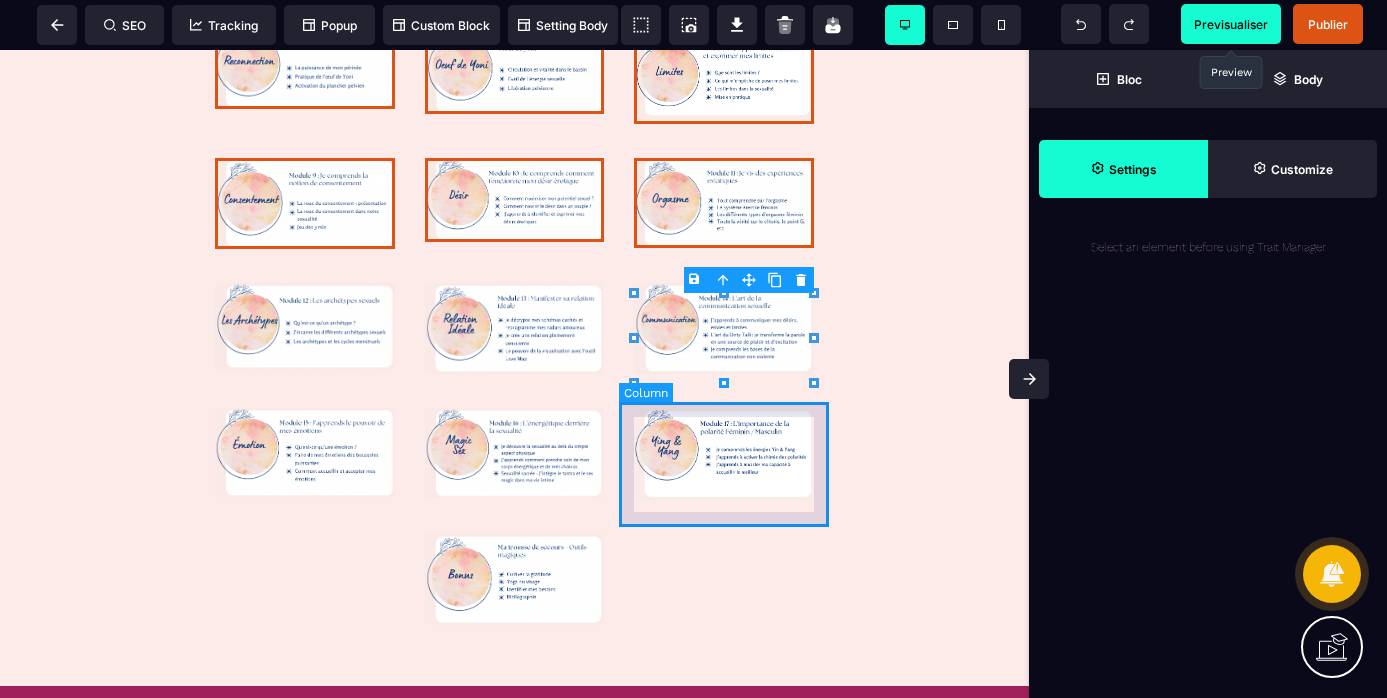 scroll, scrollTop: 1714, scrollLeft: 0, axis: vertical 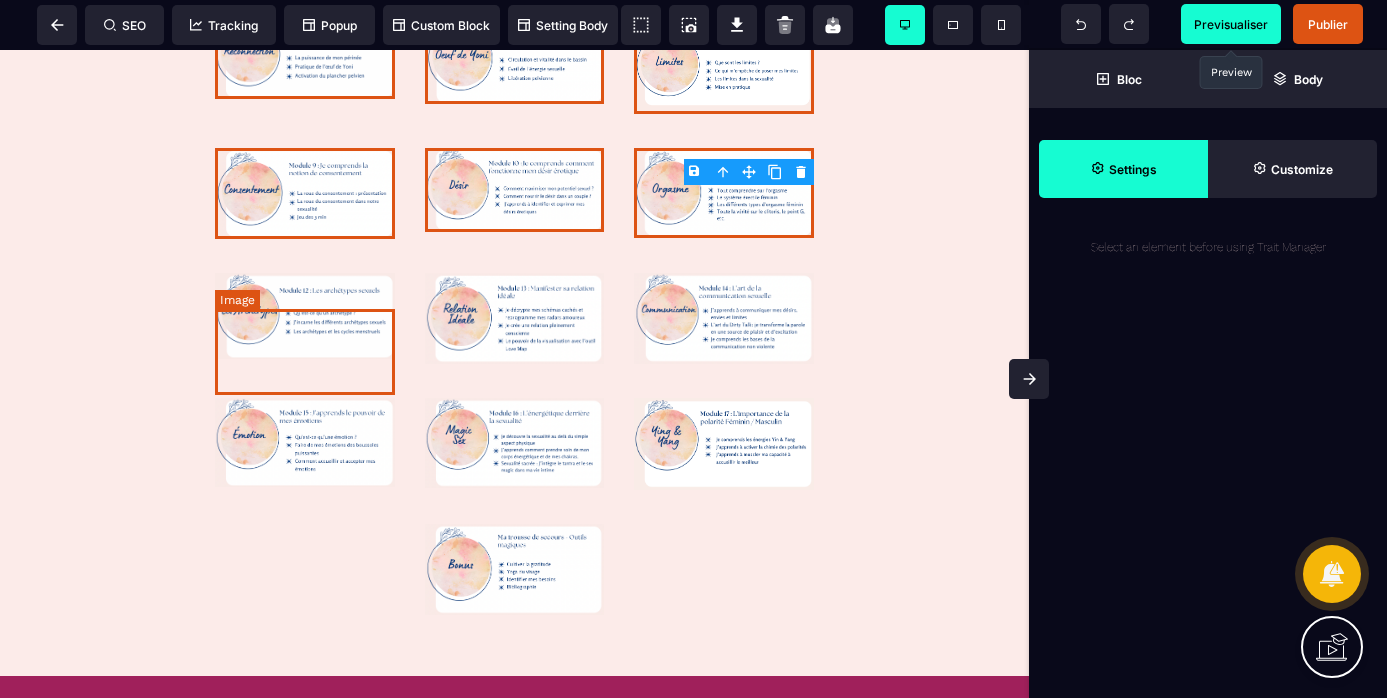 click at bounding box center [305, 316] 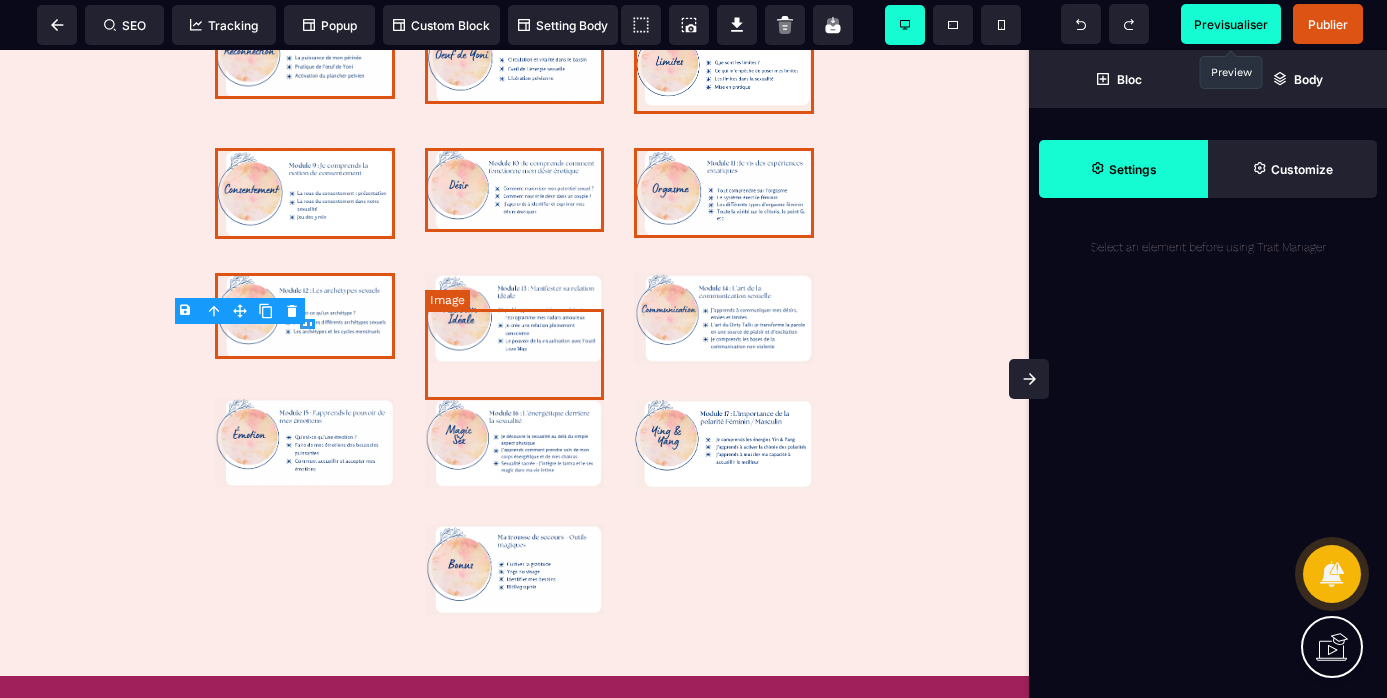 click at bounding box center [515, 318] 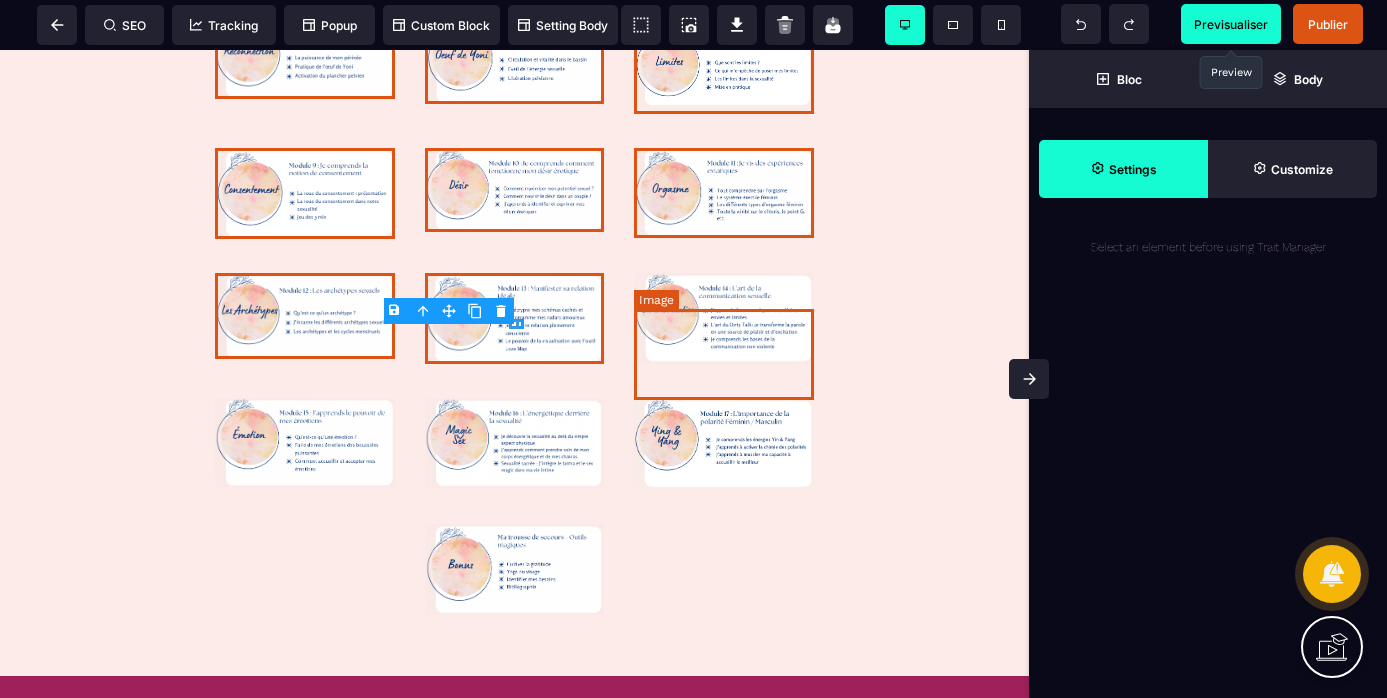 click at bounding box center (724, 318) 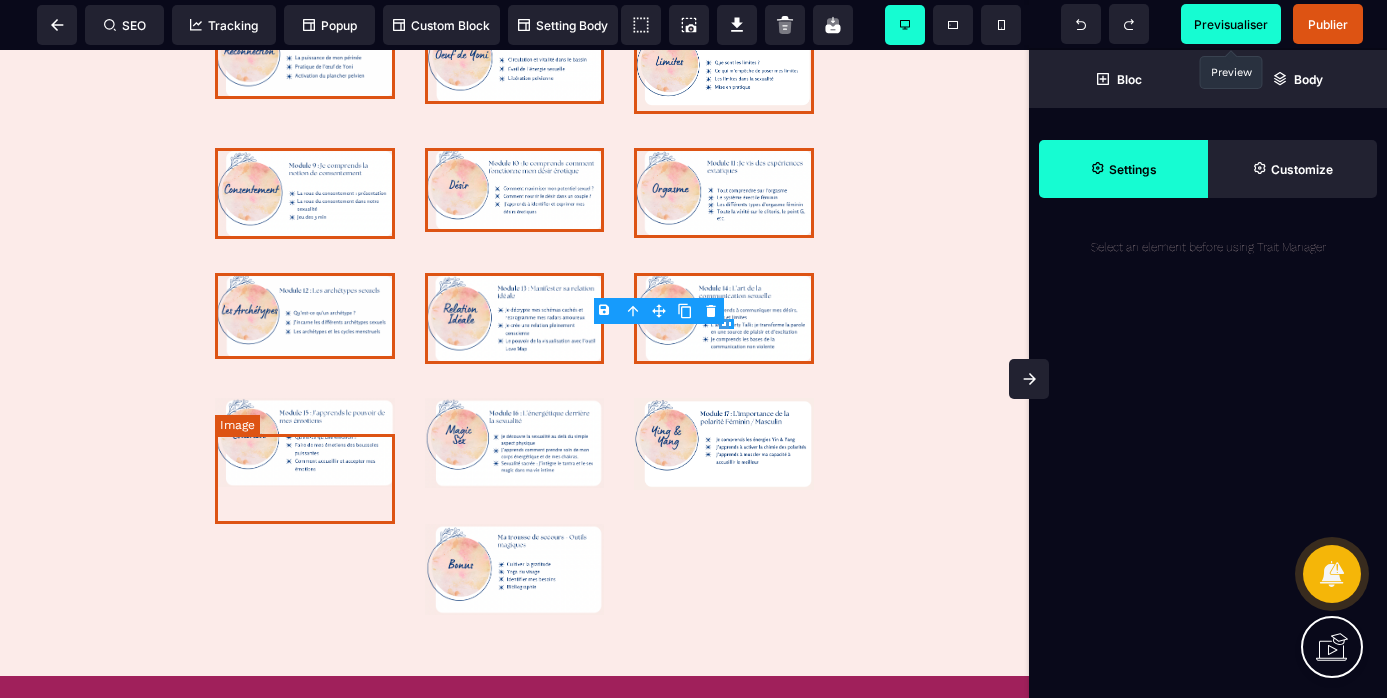 click at bounding box center [305, 443] 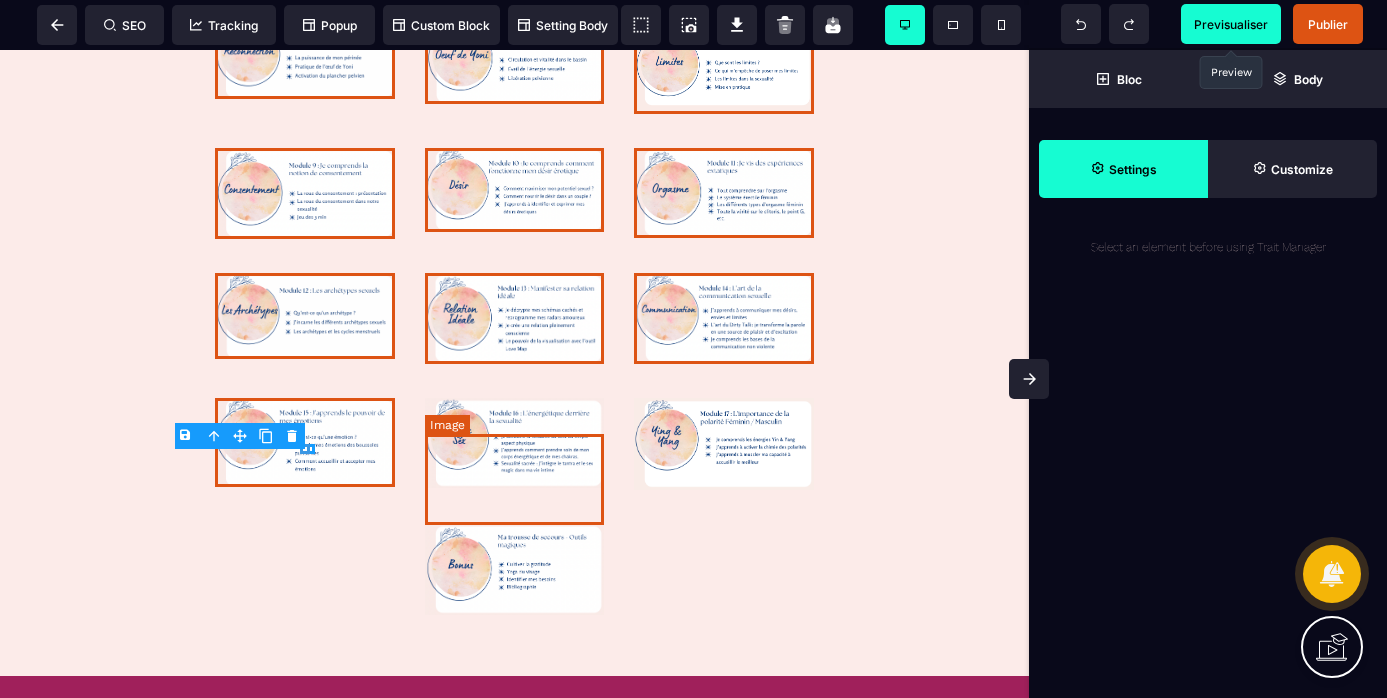 click at bounding box center [515, 443] 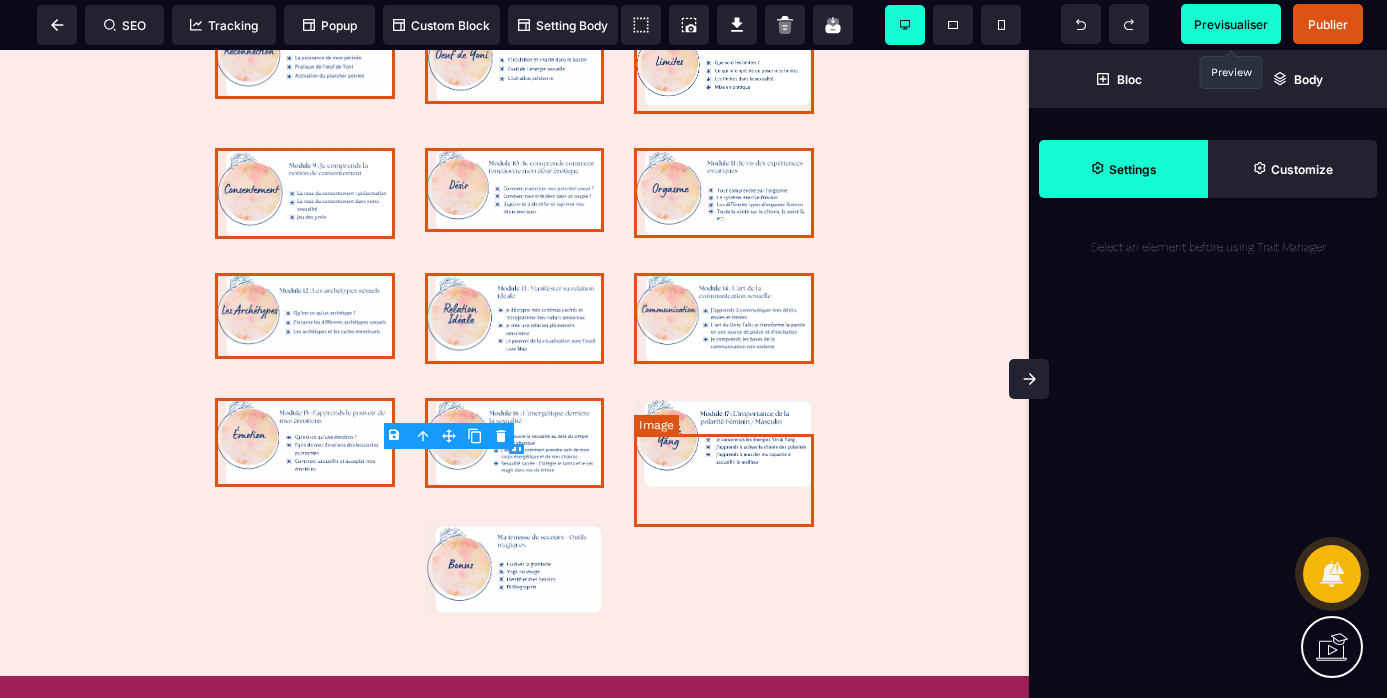 click at bounding box center (724, 444) 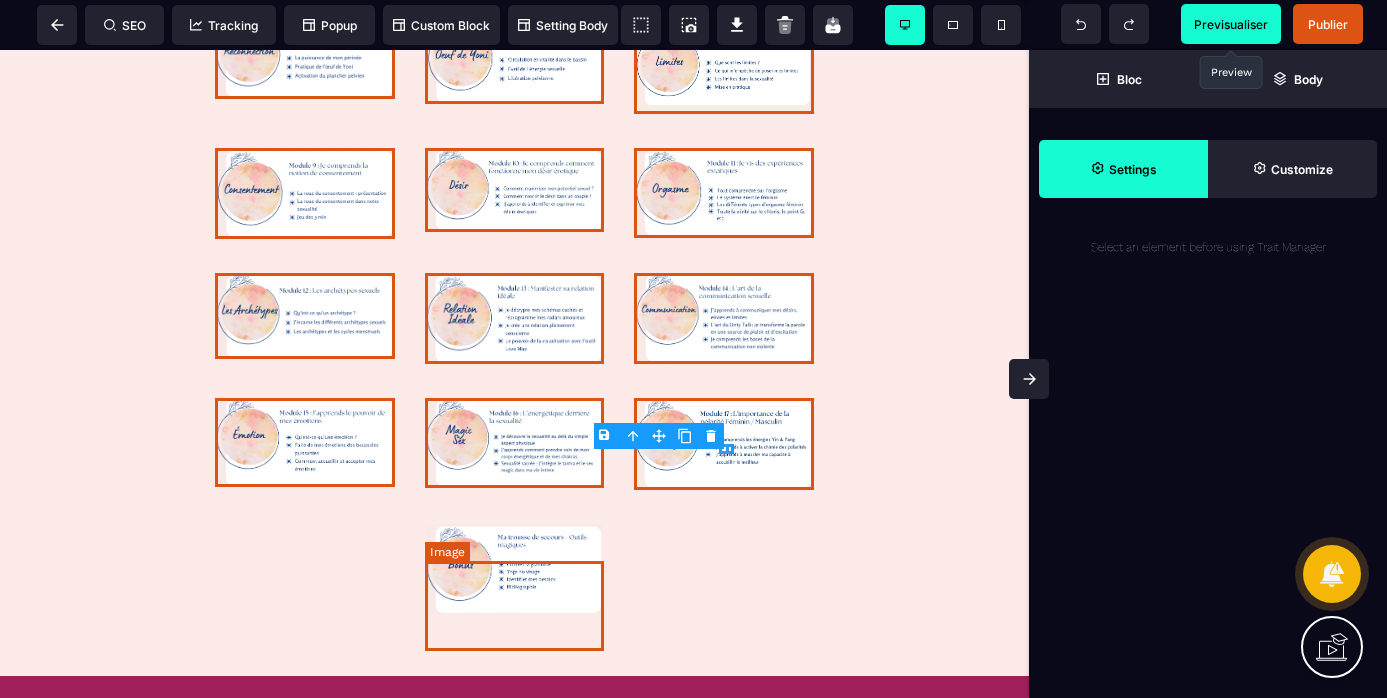 click at bounding box center [515, 569] 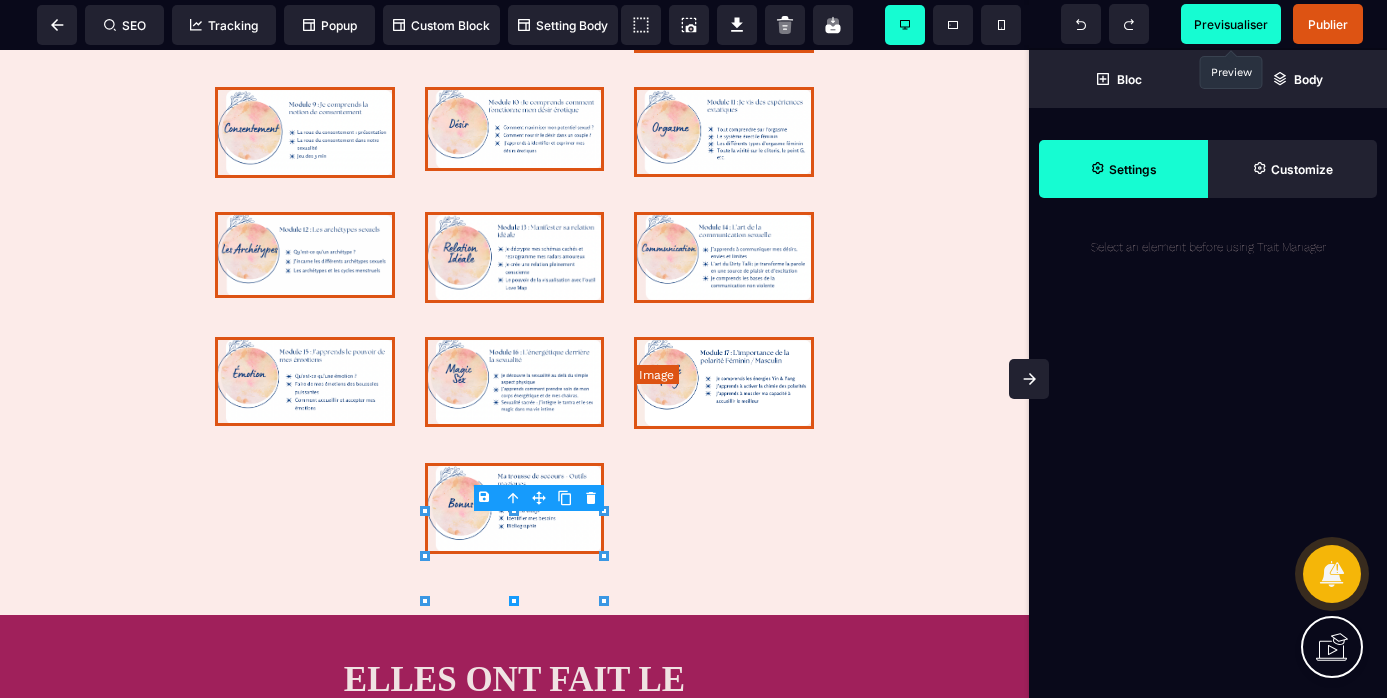 scroll, scrollTop: 1778, scrollLeft: 0, axis: vertical 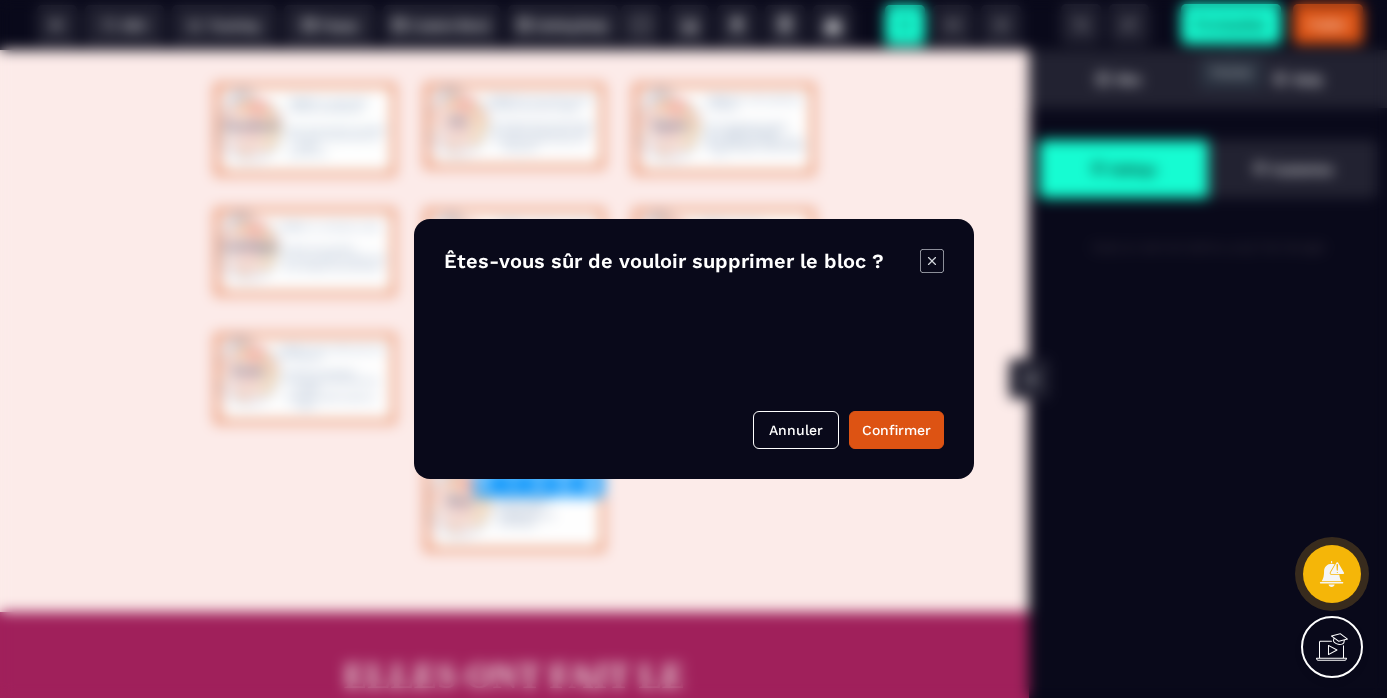 click on "B I U S
A *******
Column
SEO
Tracking" at bounding box center (693, 349) 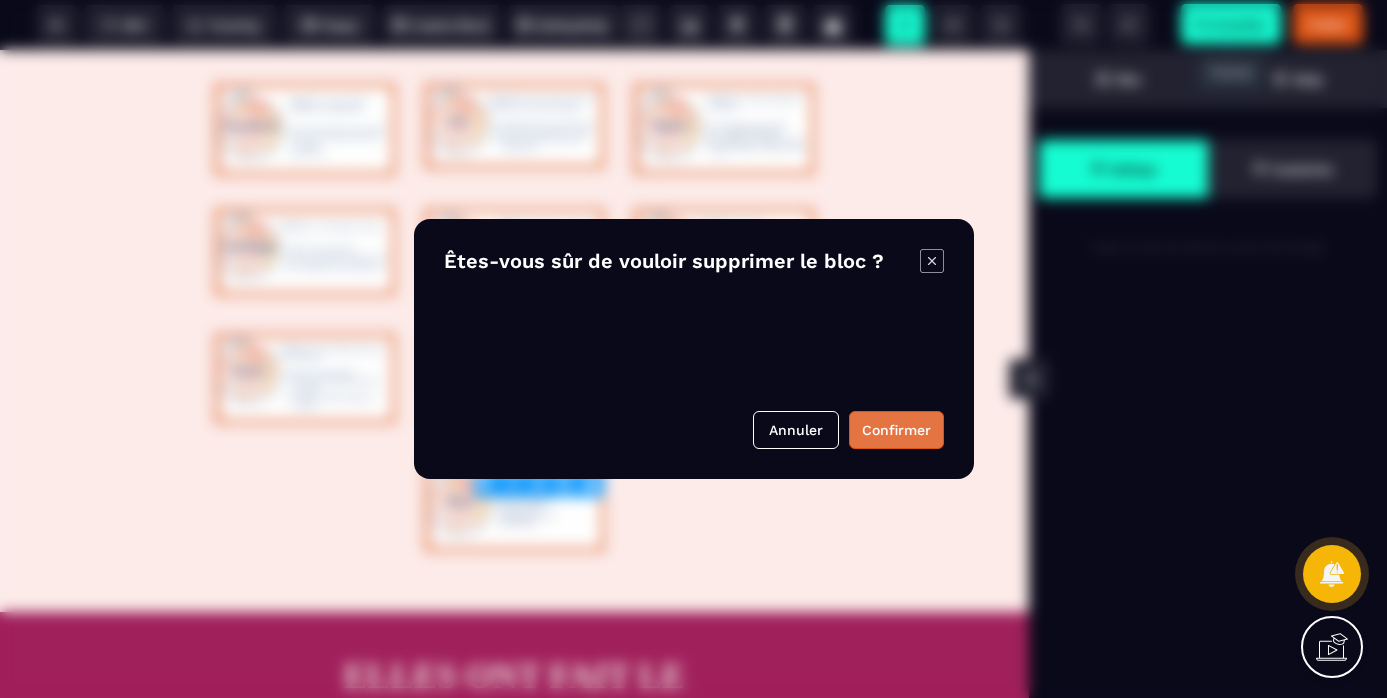 click on "Confirmer" at bounding box center [896, 430] 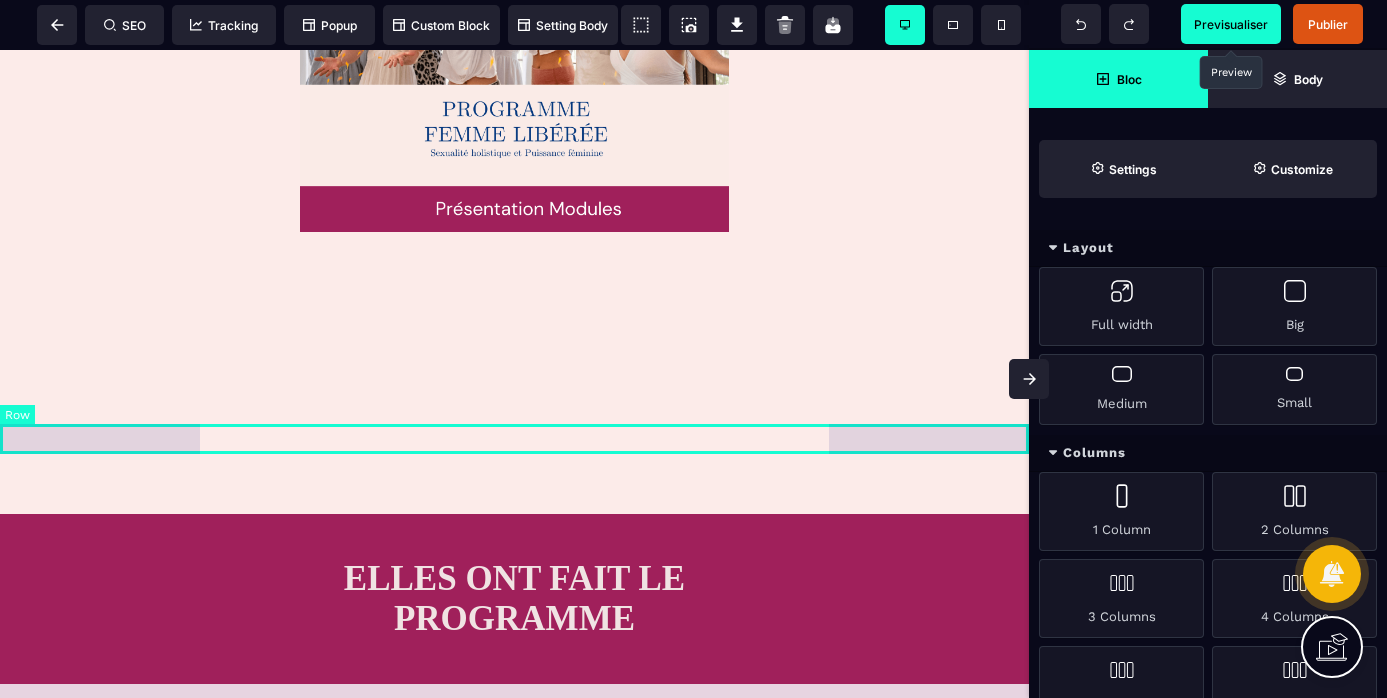scroll, scrollTop: 1183, scrollLeft: 0, axis: vertical 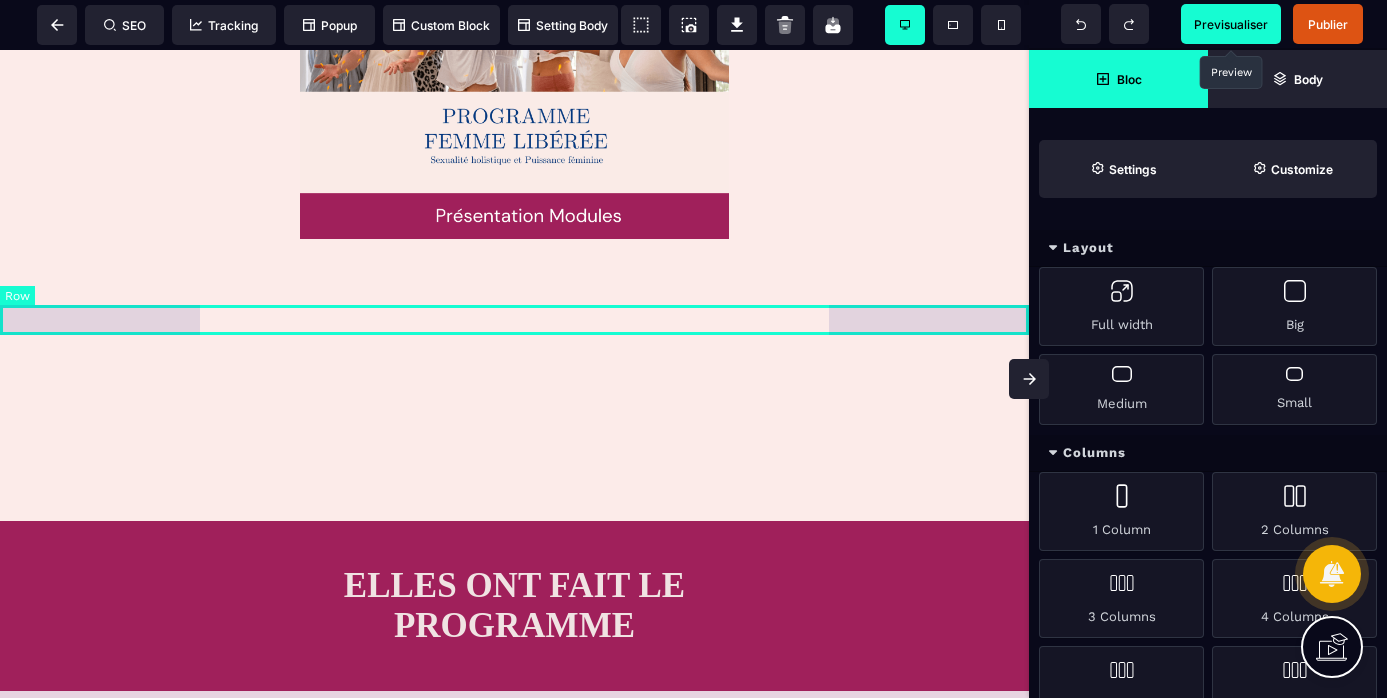 click at bounding box center [514, 284] 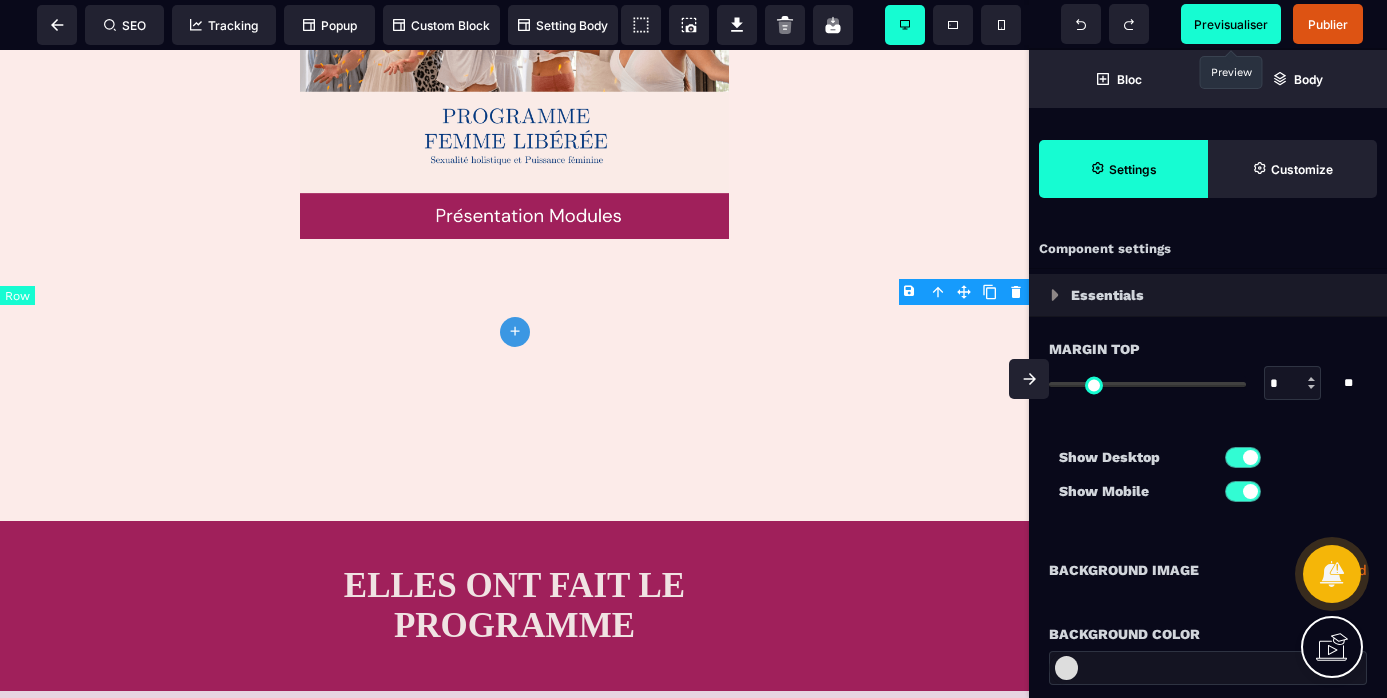 type on "*" 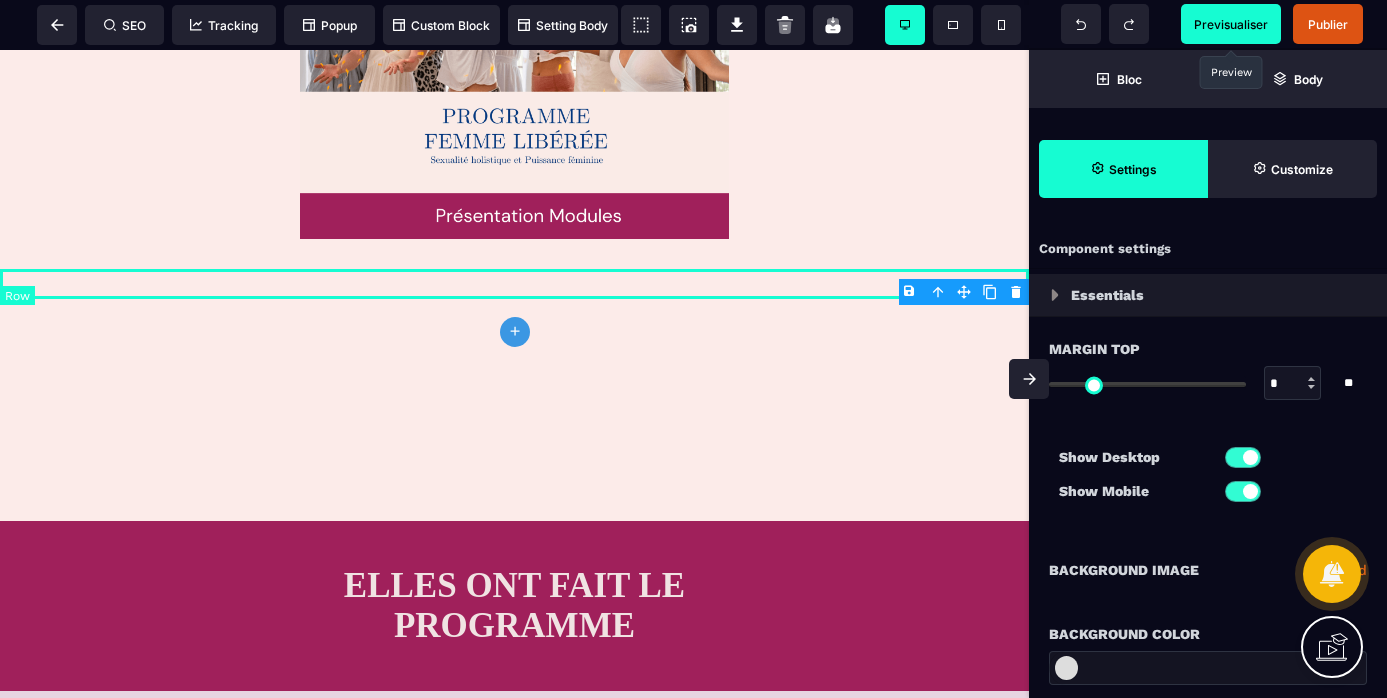 select on "**" 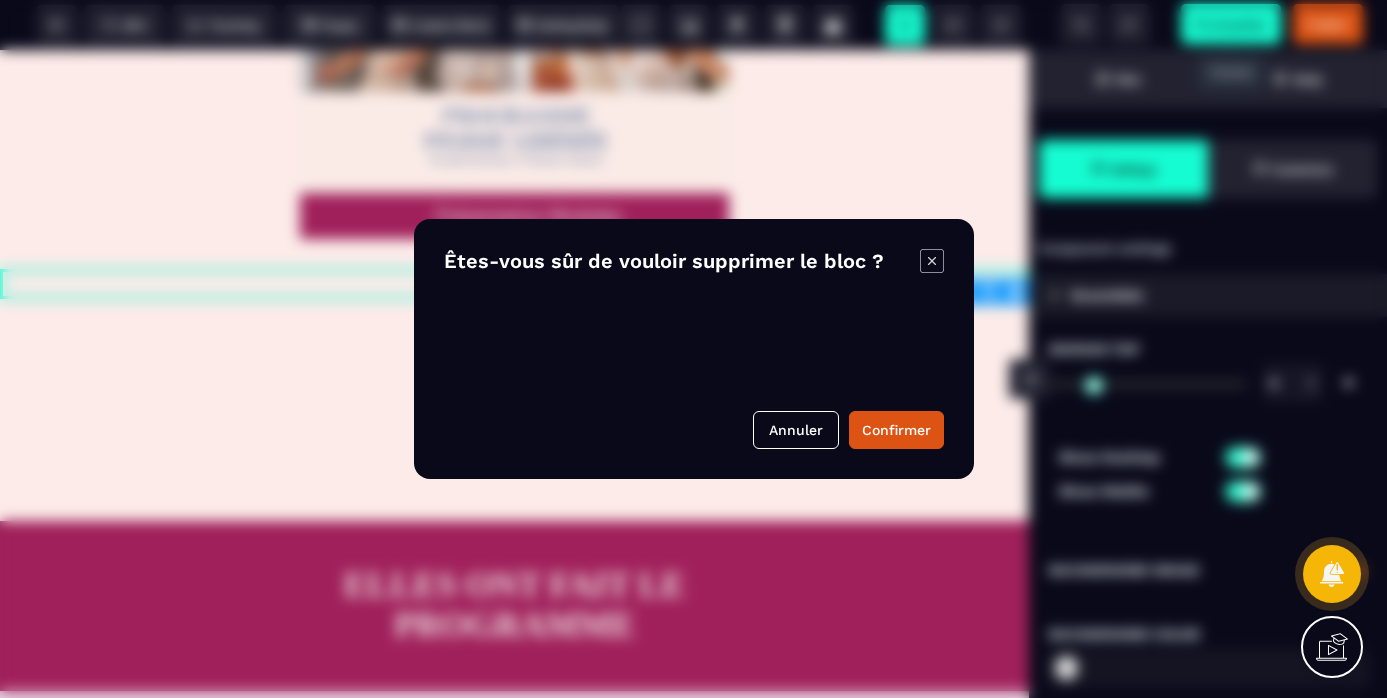 click on "B I U S
A *******
plus
Row
SEO
Big" at bounding box center (693, 349) 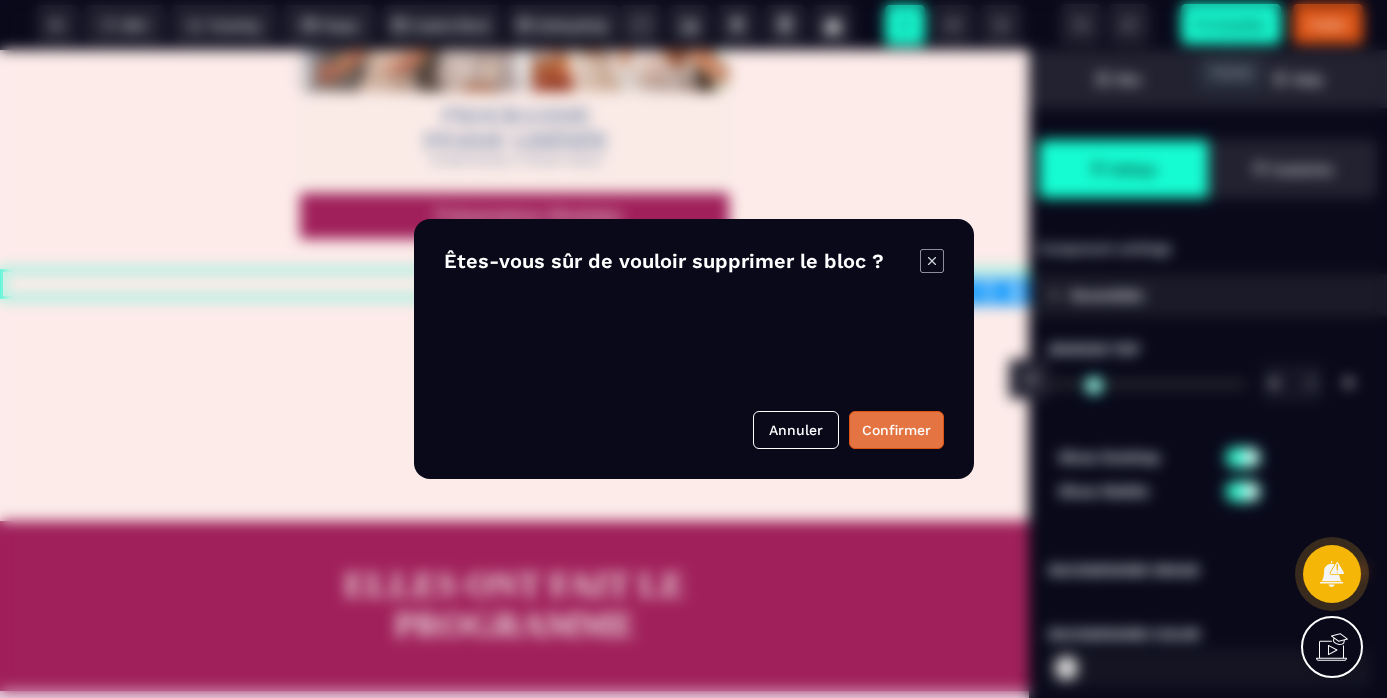 click on "Confirmer" at bounding box center (896, 430) 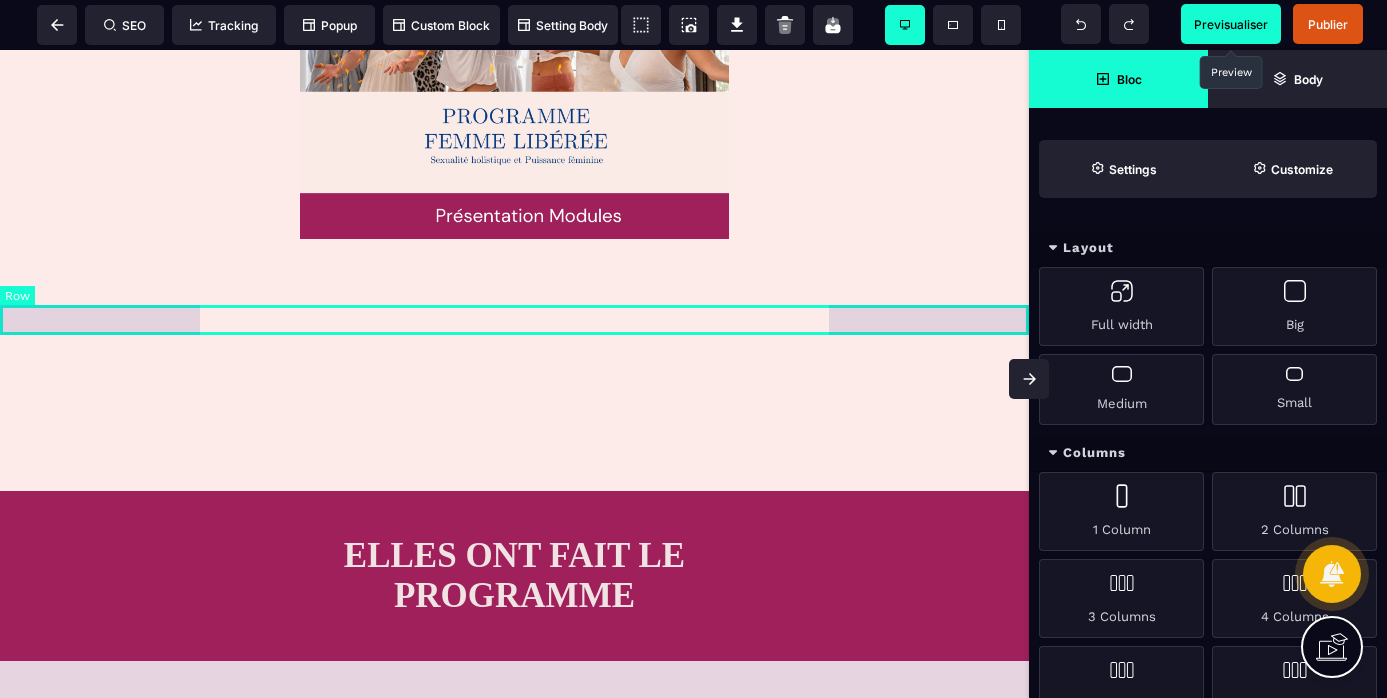 click at bounding box center [514, 284] 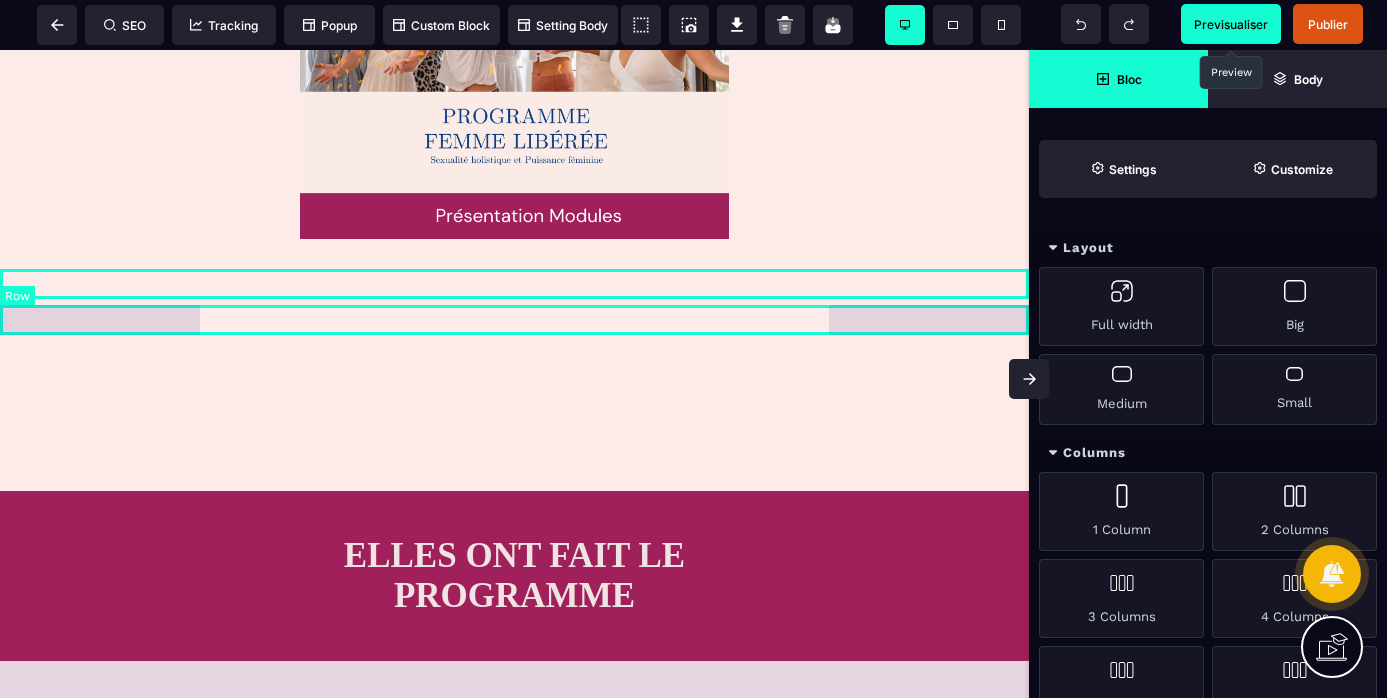 select on "*" 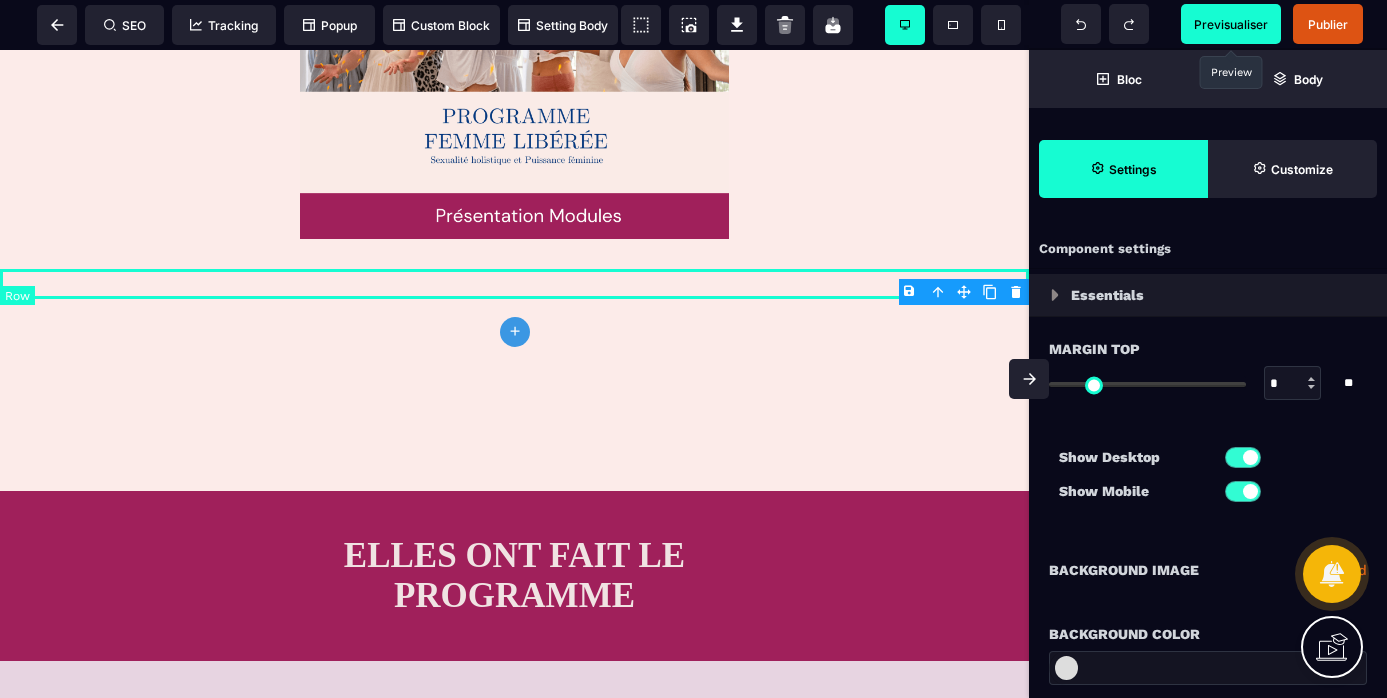 type on "*" 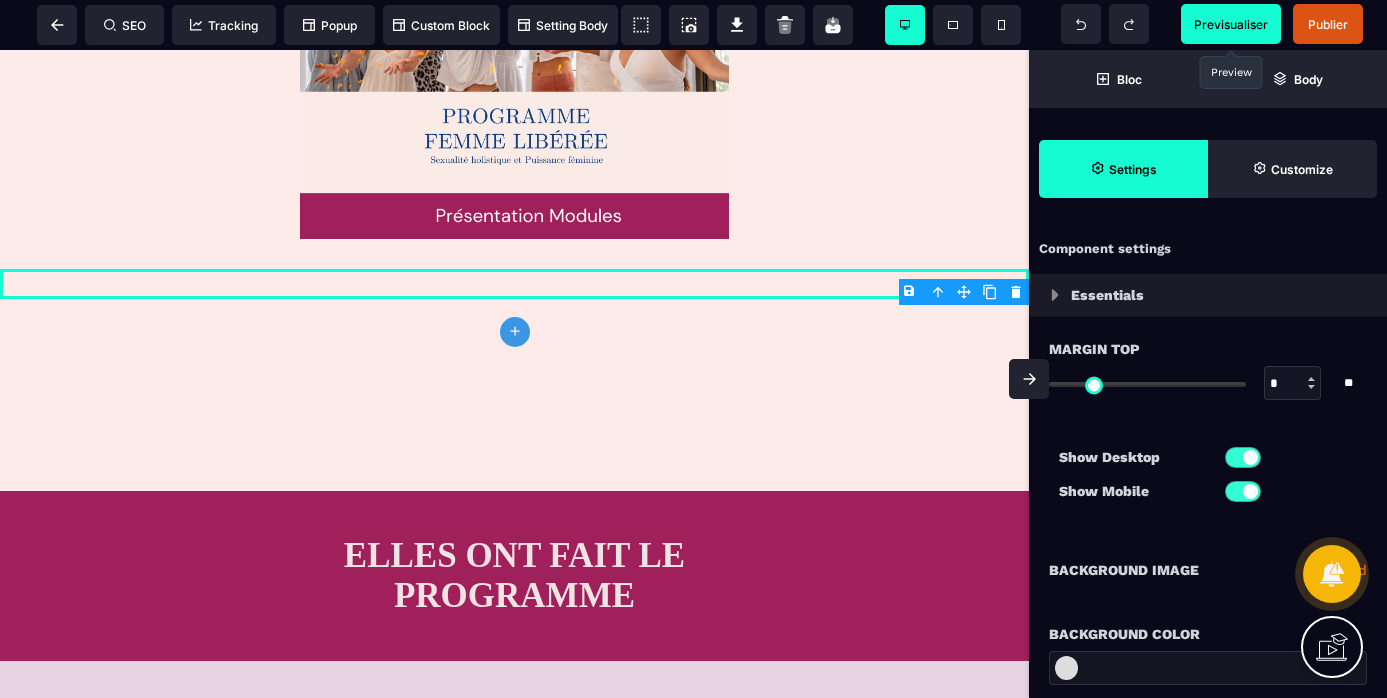 click on "B I U S
A *******
plus
Row
SEO
Big" at bounding box center [693, 349] 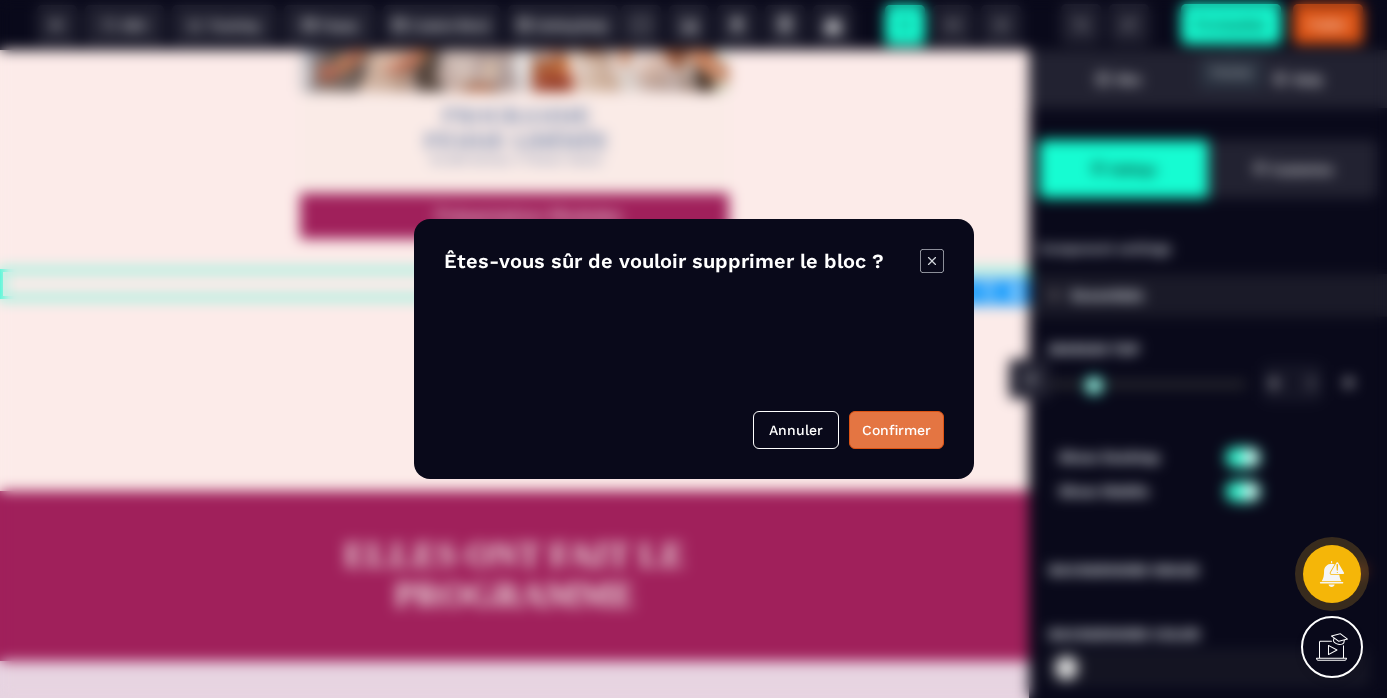 click on "Confirmer" at bounding box center (896, 430) 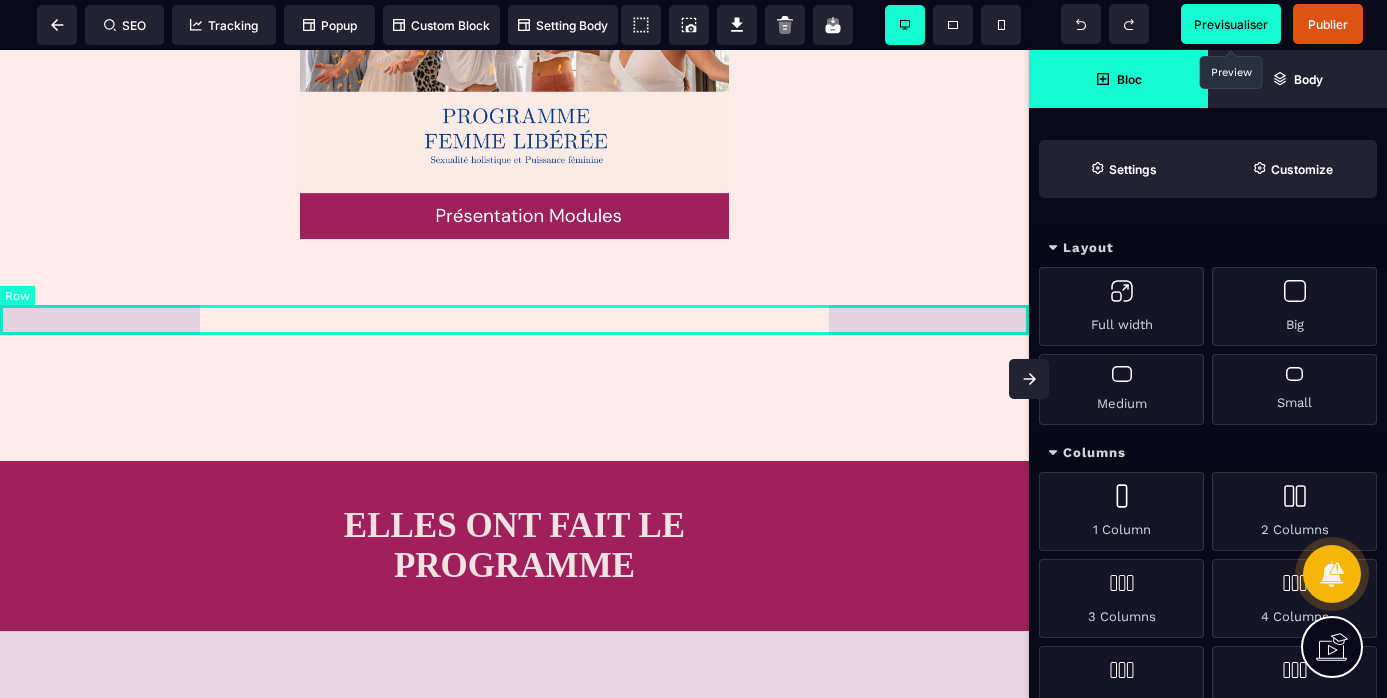 click at bounding box center (514, 284) 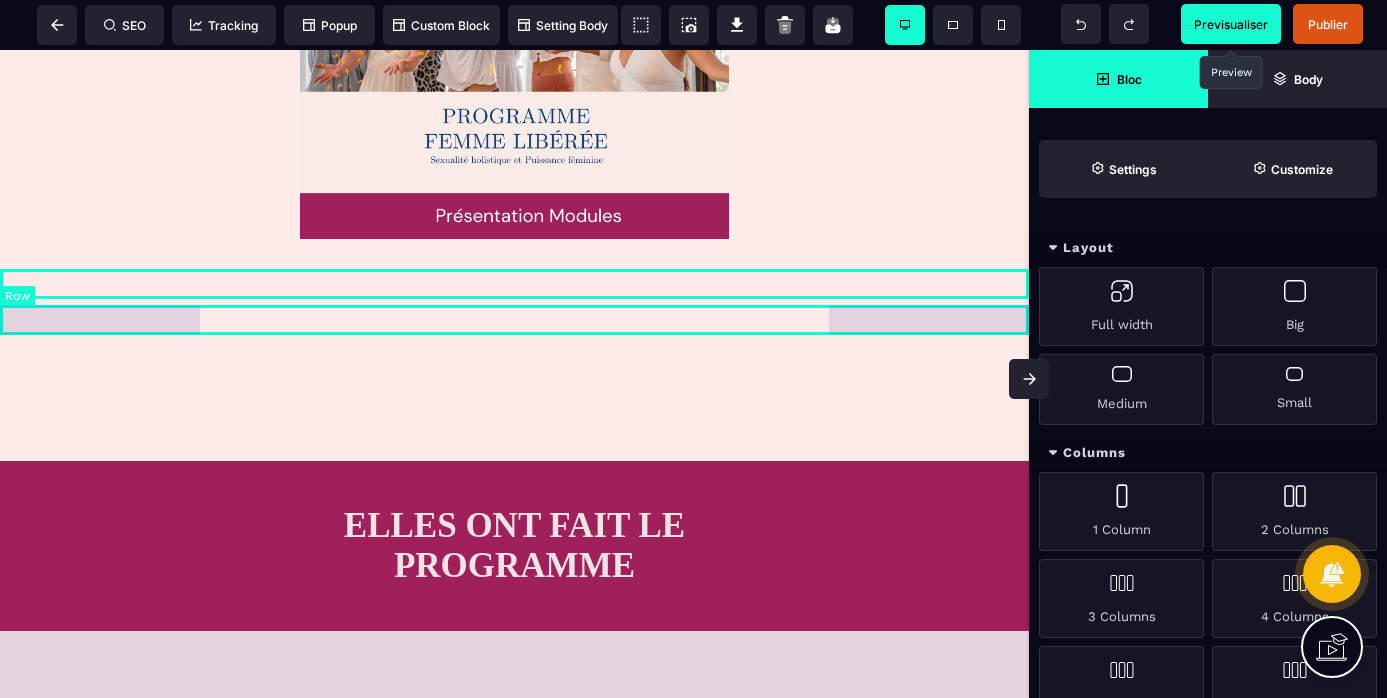select on "*" 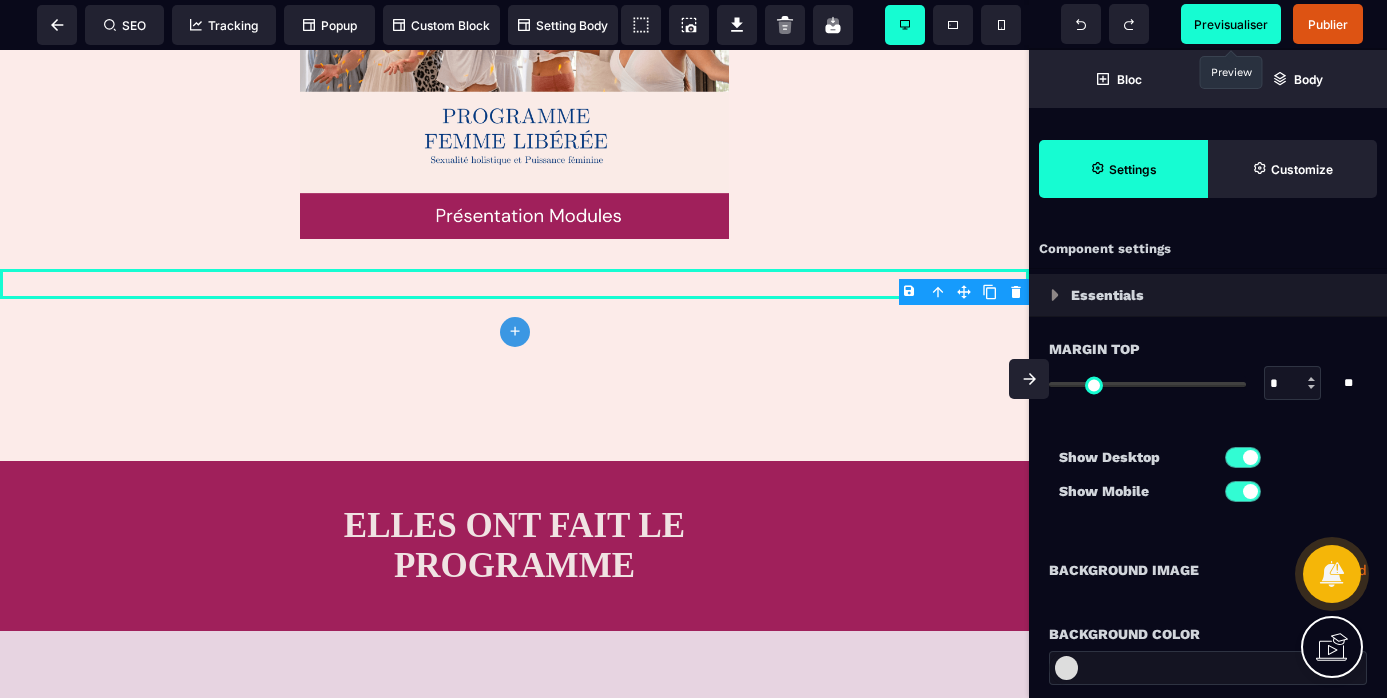 click on "B I U S
A *******
plus
Row
SEO
Big" at bounding box center [693, 349] 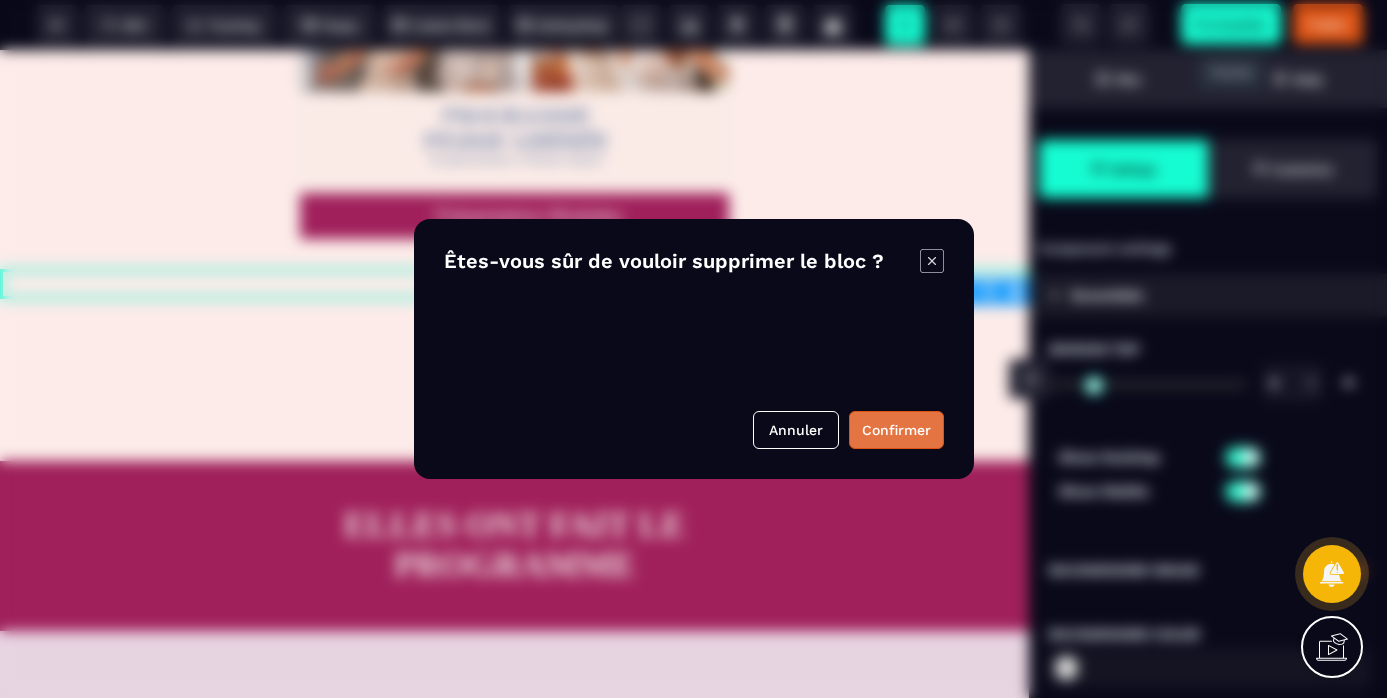 click on "Confirmer" at bounding box center (896, 430) 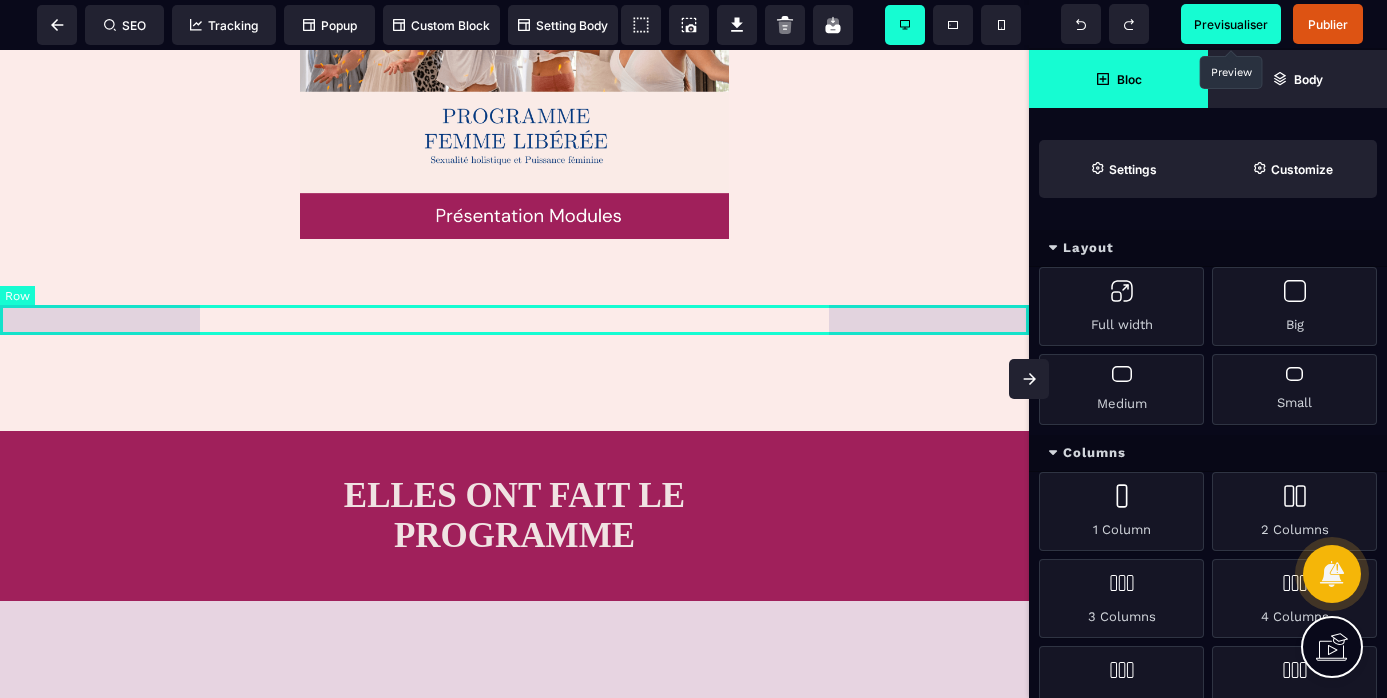 click at bounding box center (514, 284) 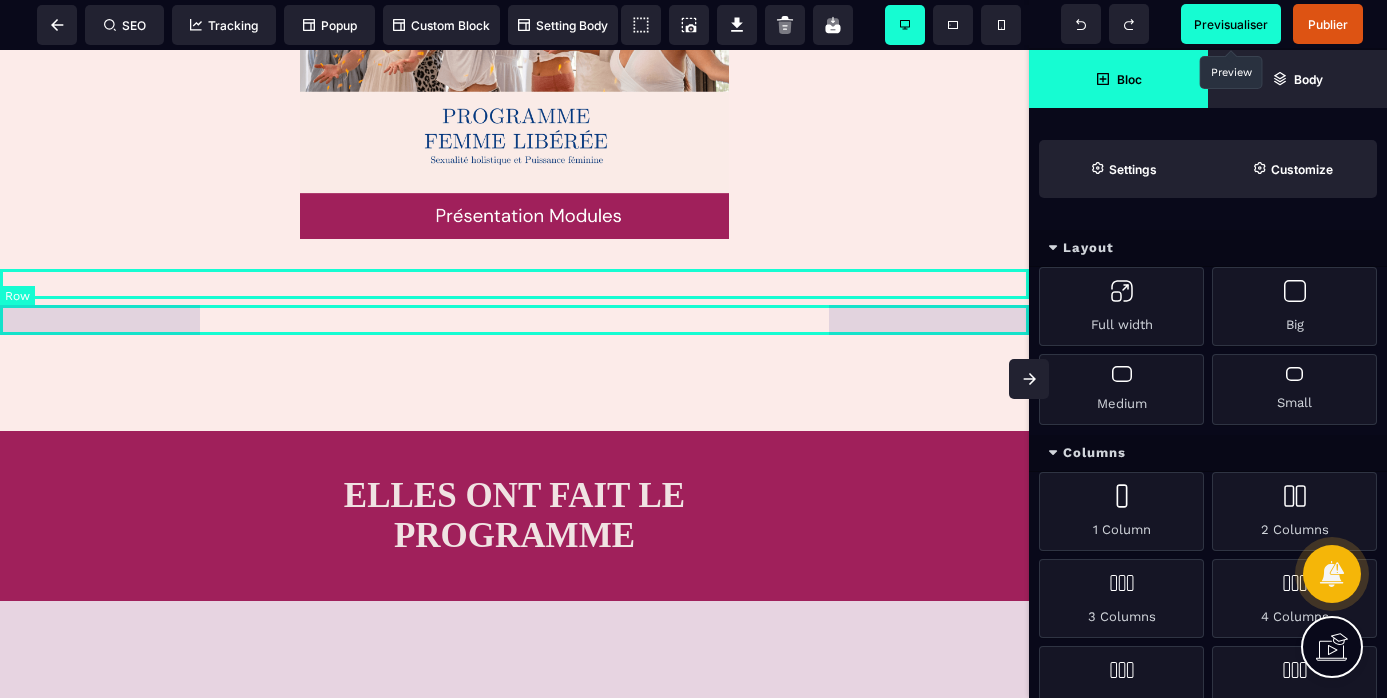 select on "*" 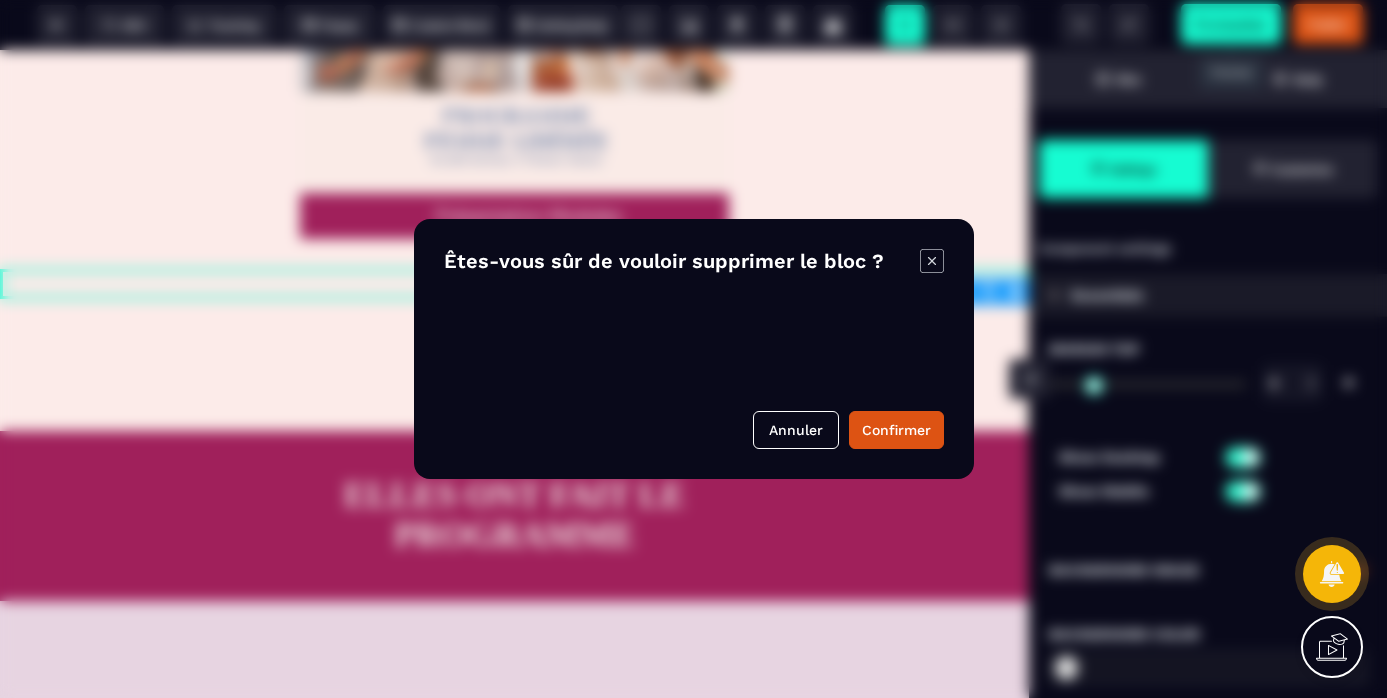 click on "B I U S
A *******
plus
Row
SEO
Big" at bounding box center (693, 349) 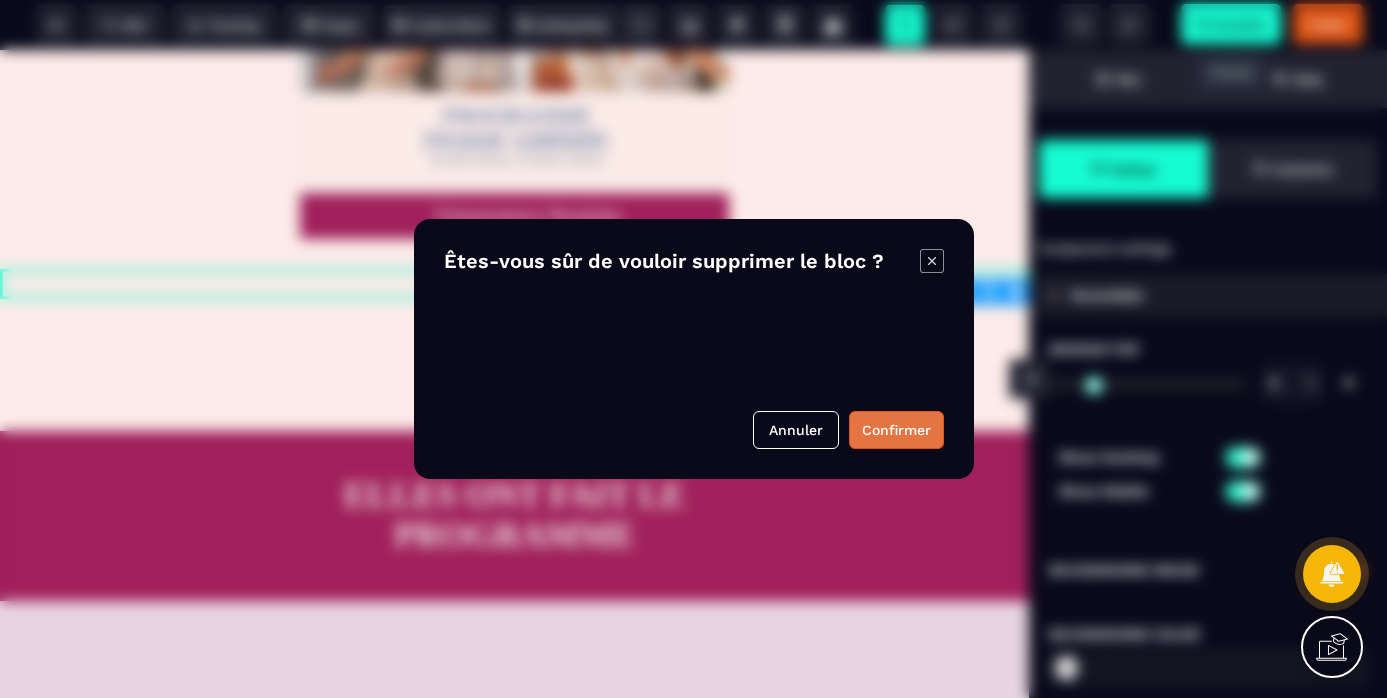 click on "Confirmer" at bounding box center [896, 430] 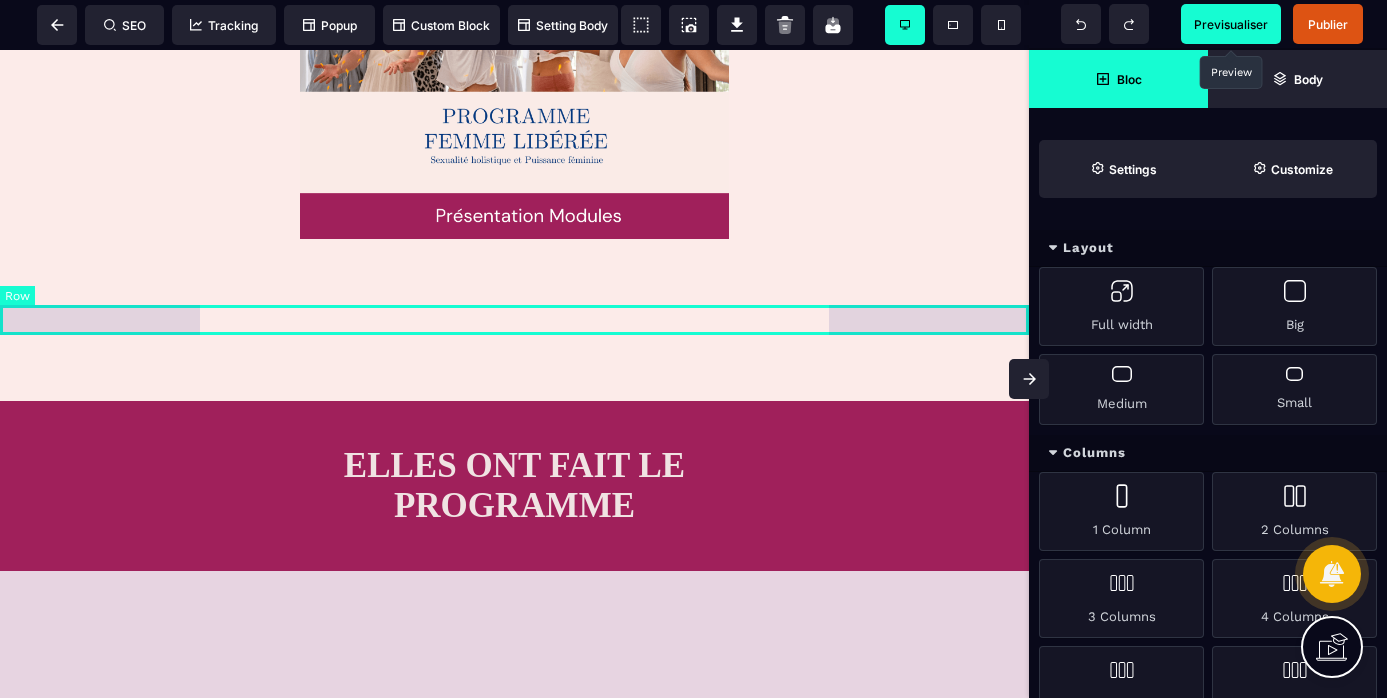 click at bounding box center [514, 284] 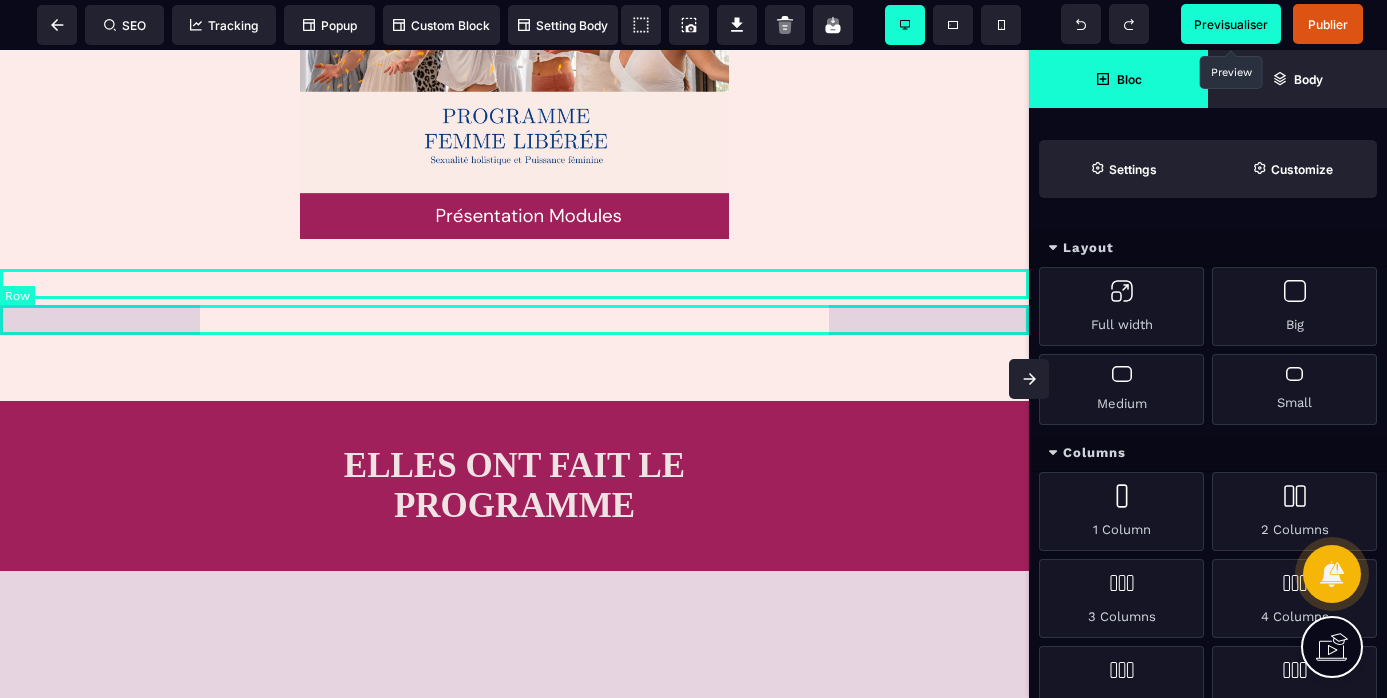 select on "*" 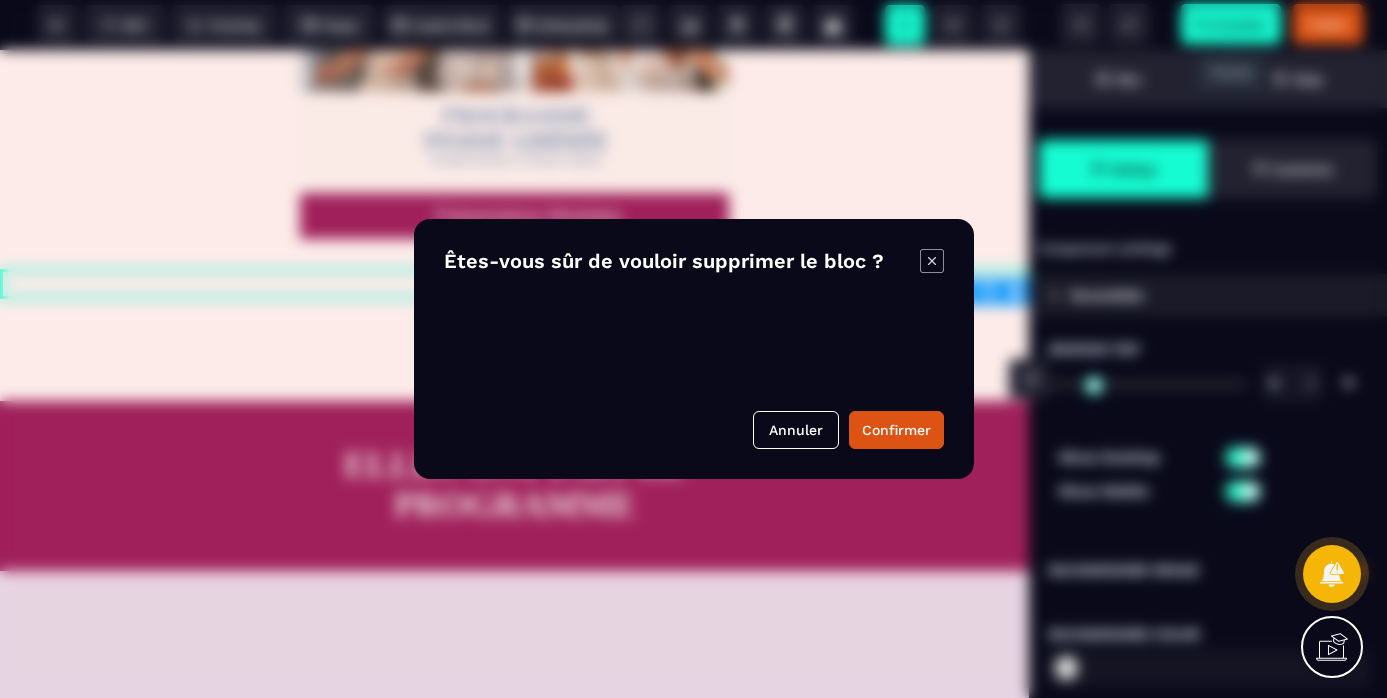 click on "B I U S
A *******
plus
Row
SEO
Big" at bounding box center [693, 349] 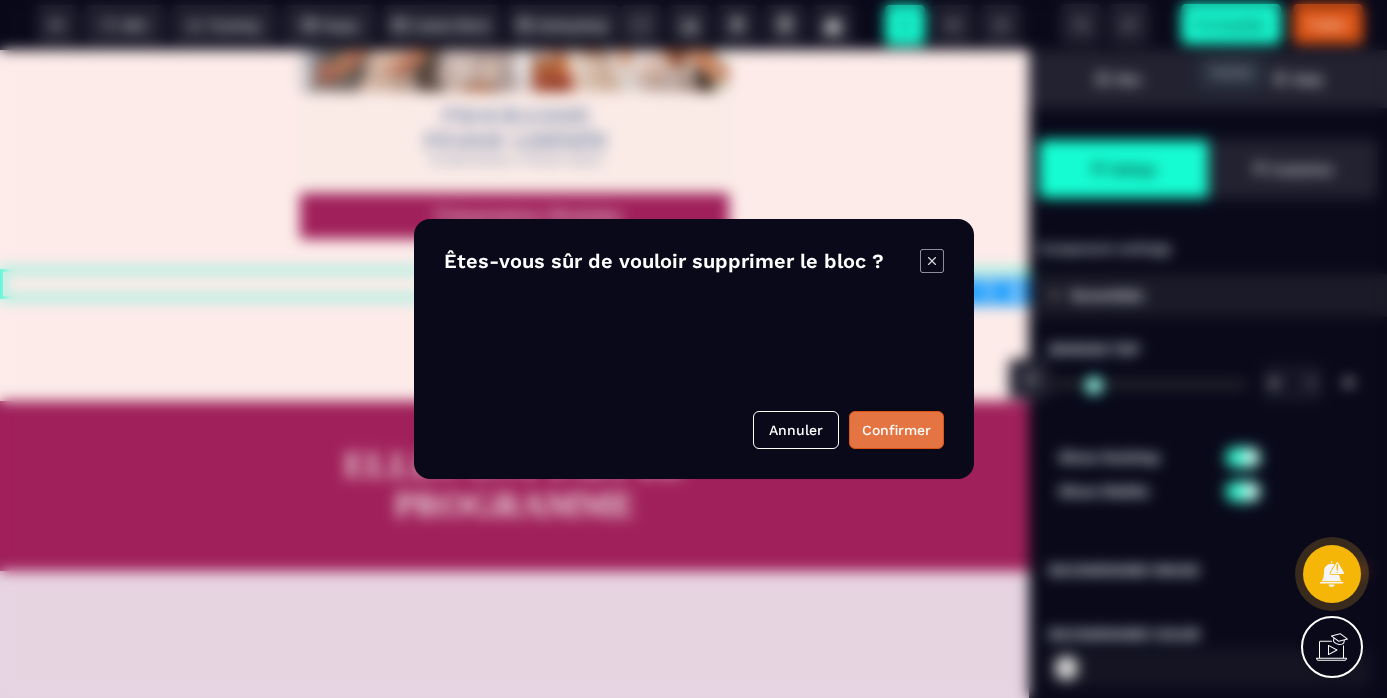 click on "Confirmer" at bounding box center (896, 430) 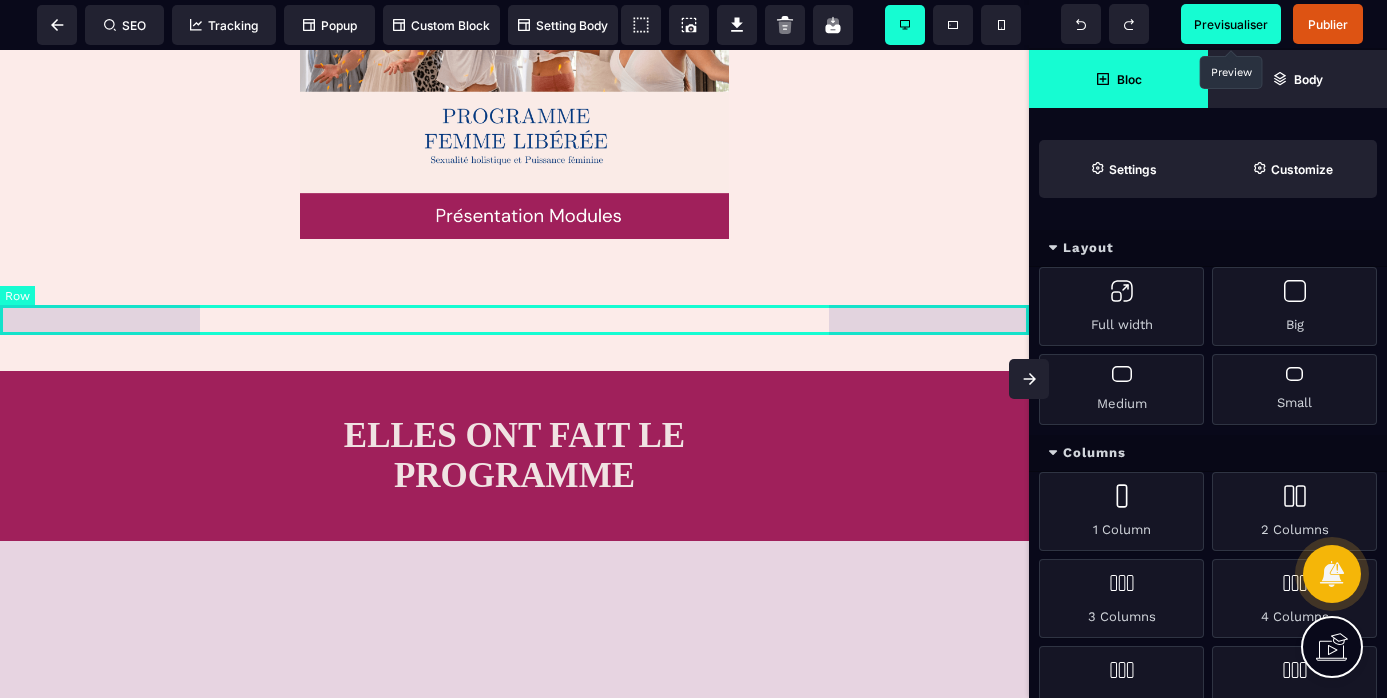 click at bounding box center (514, 284) 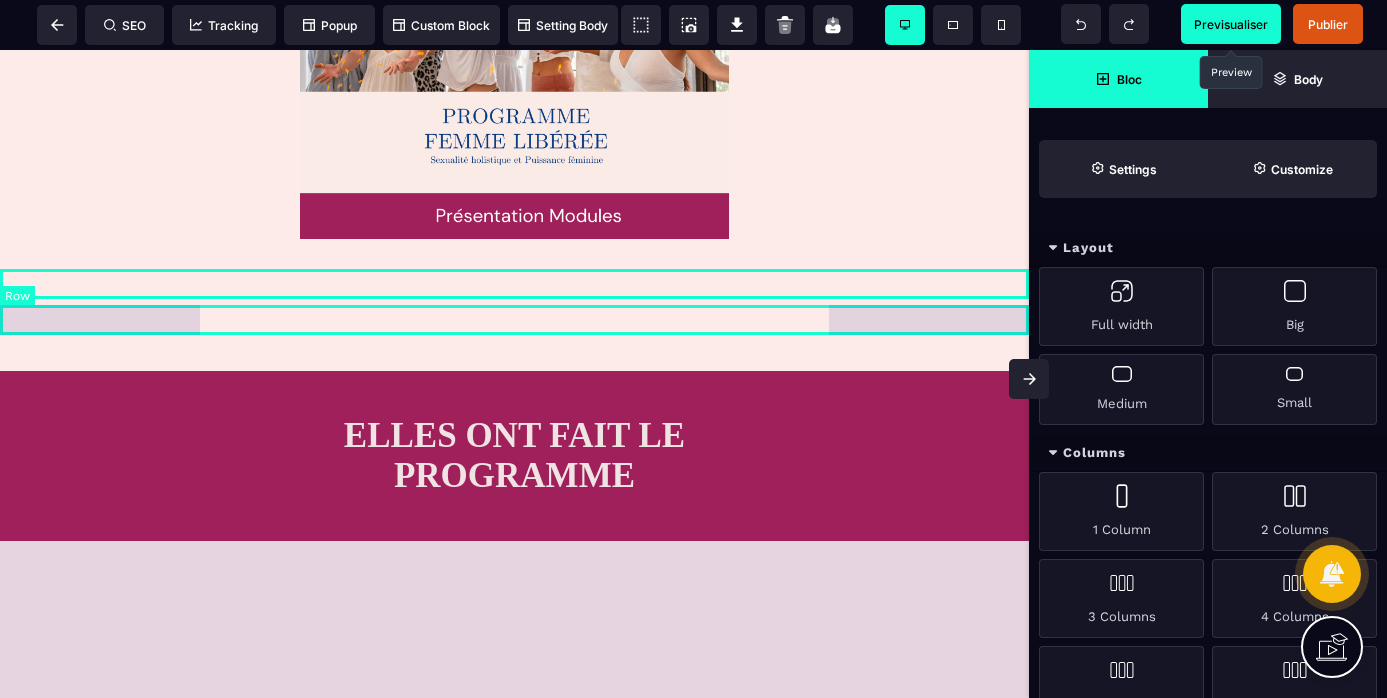 select on "*" 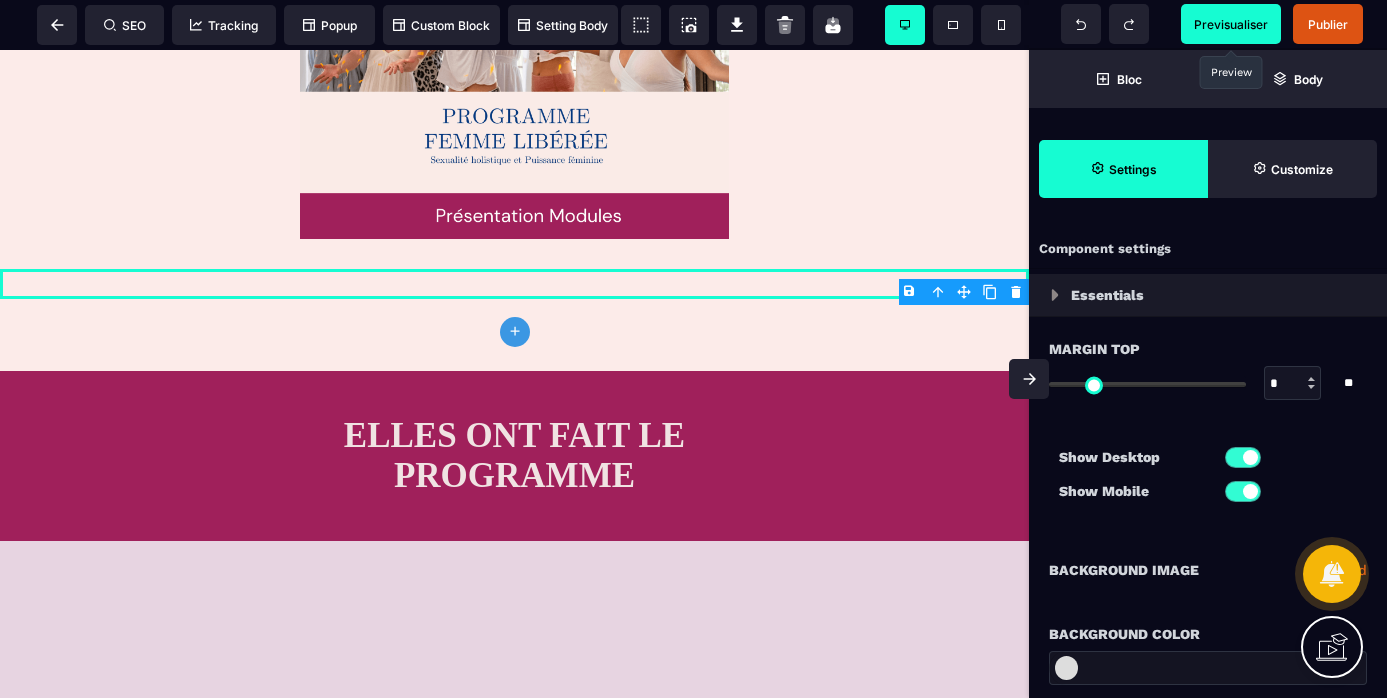 click on "B I U S
A *******
plus
Row
SEO
Big" at bounding box center [693, 349] 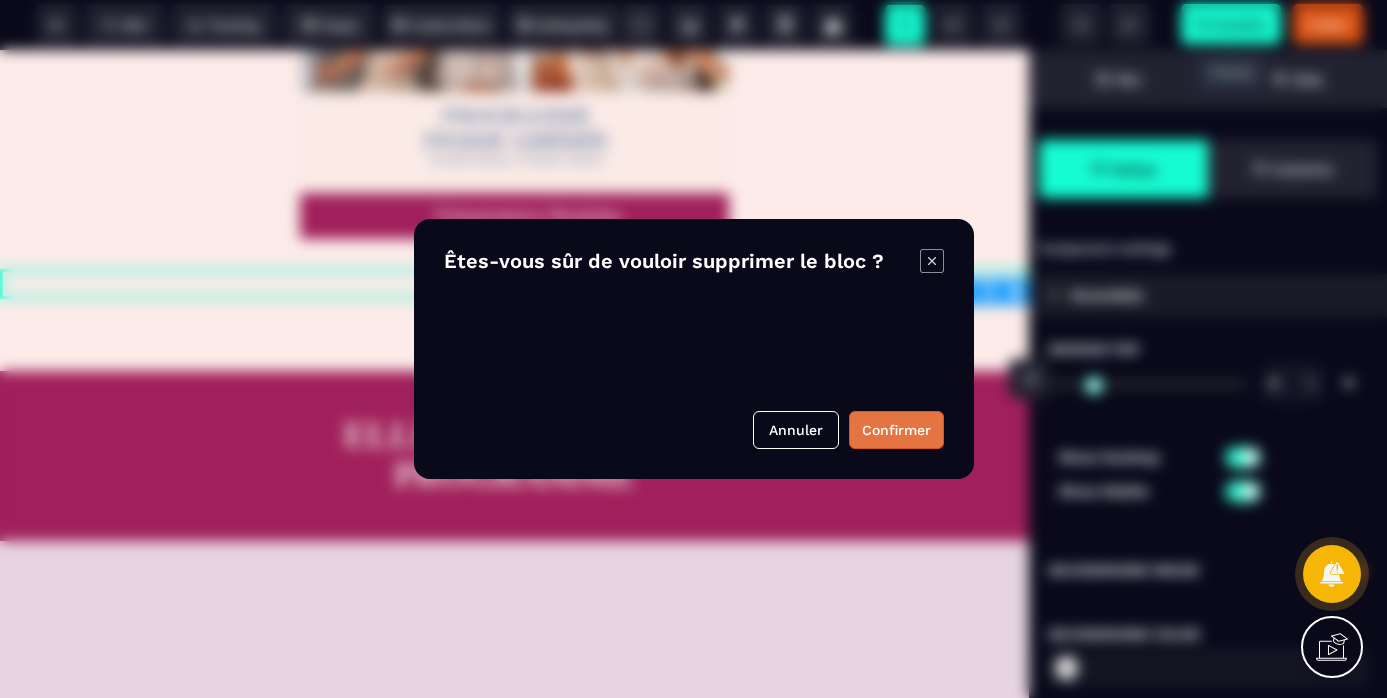 click on "Confirmer" at bounding box center (896, 430) 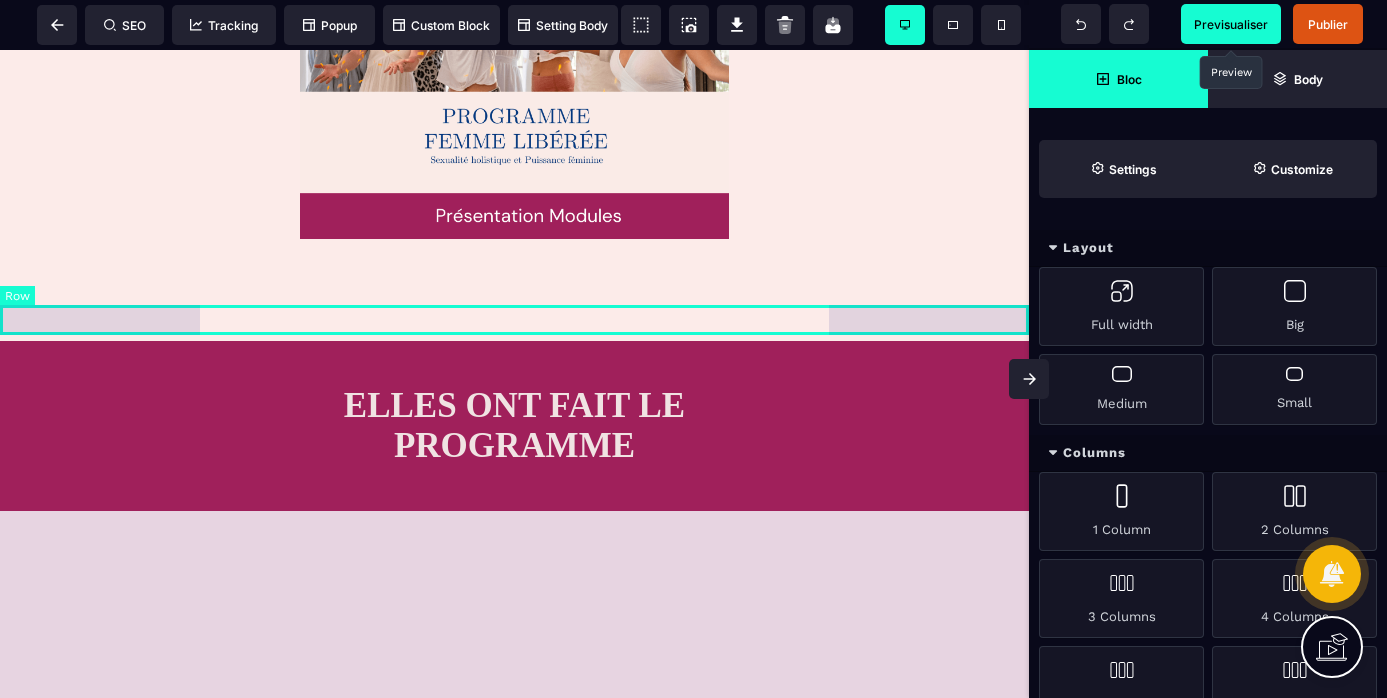 click at bounding box center [514, 284] 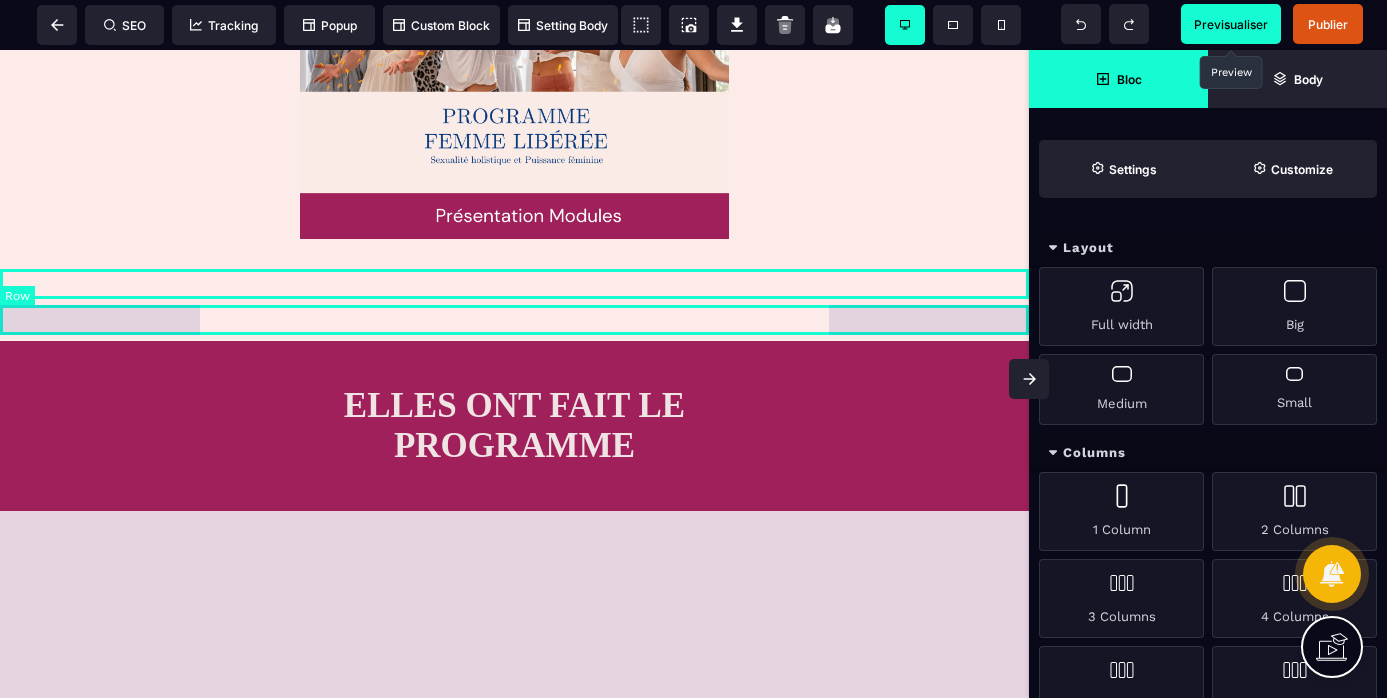 select on "*" 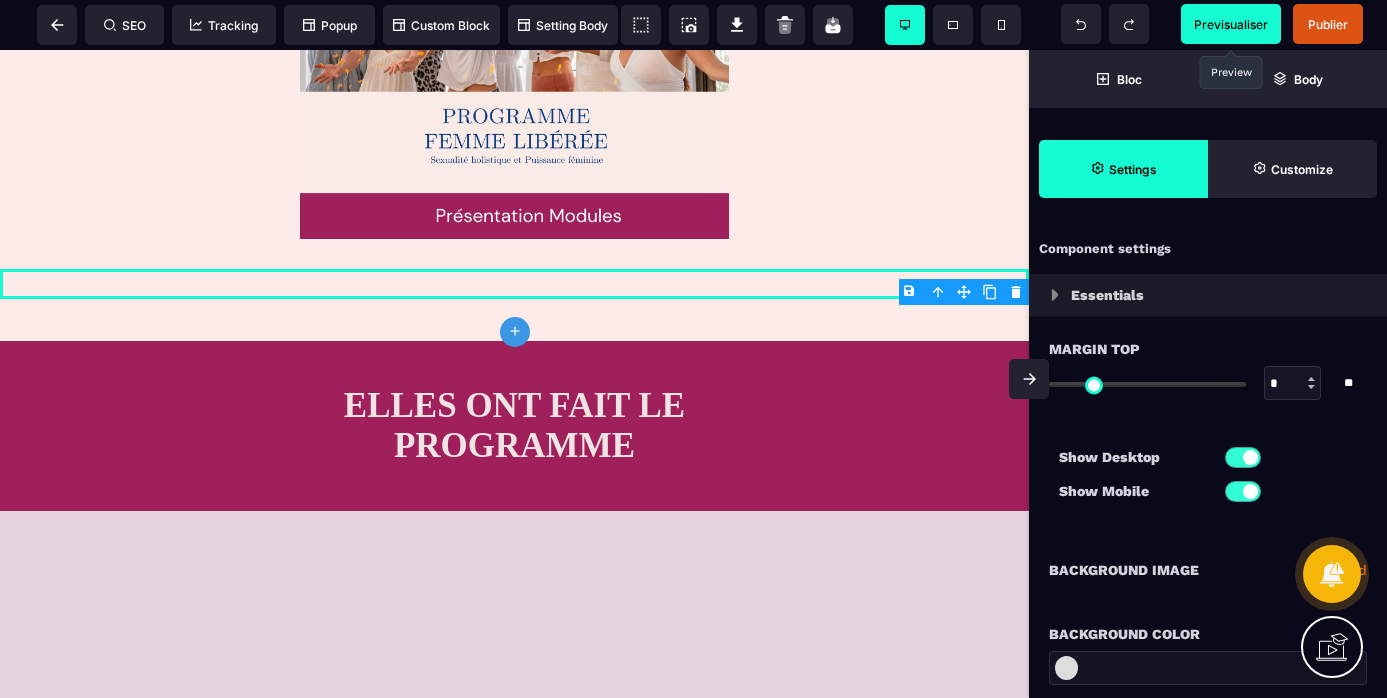 click on "B I U S
A *******
plus
Row
SEO
Big" at bounding box center (693, 349) 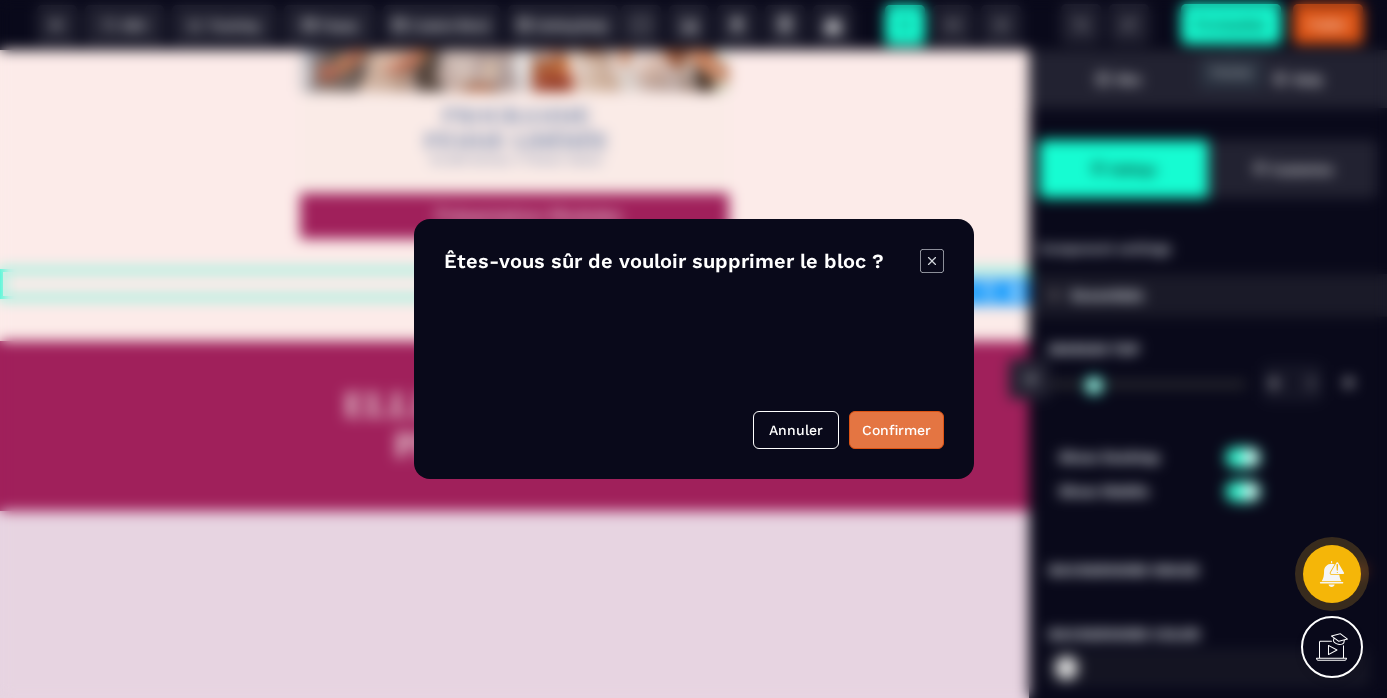 click on "Confirmer" at bounding box center (896, 430) 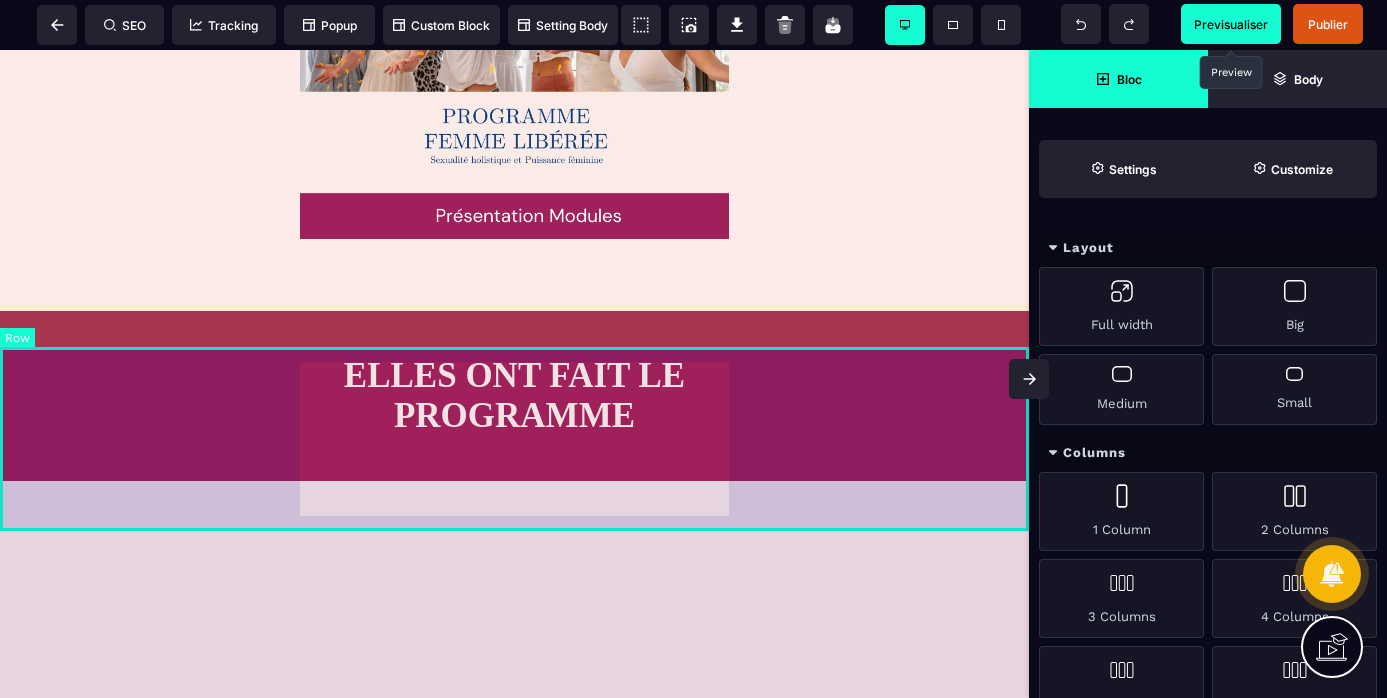 click on "ELLES ONT FAIT LE PROGRAMME" at bounding box center [514, 396] 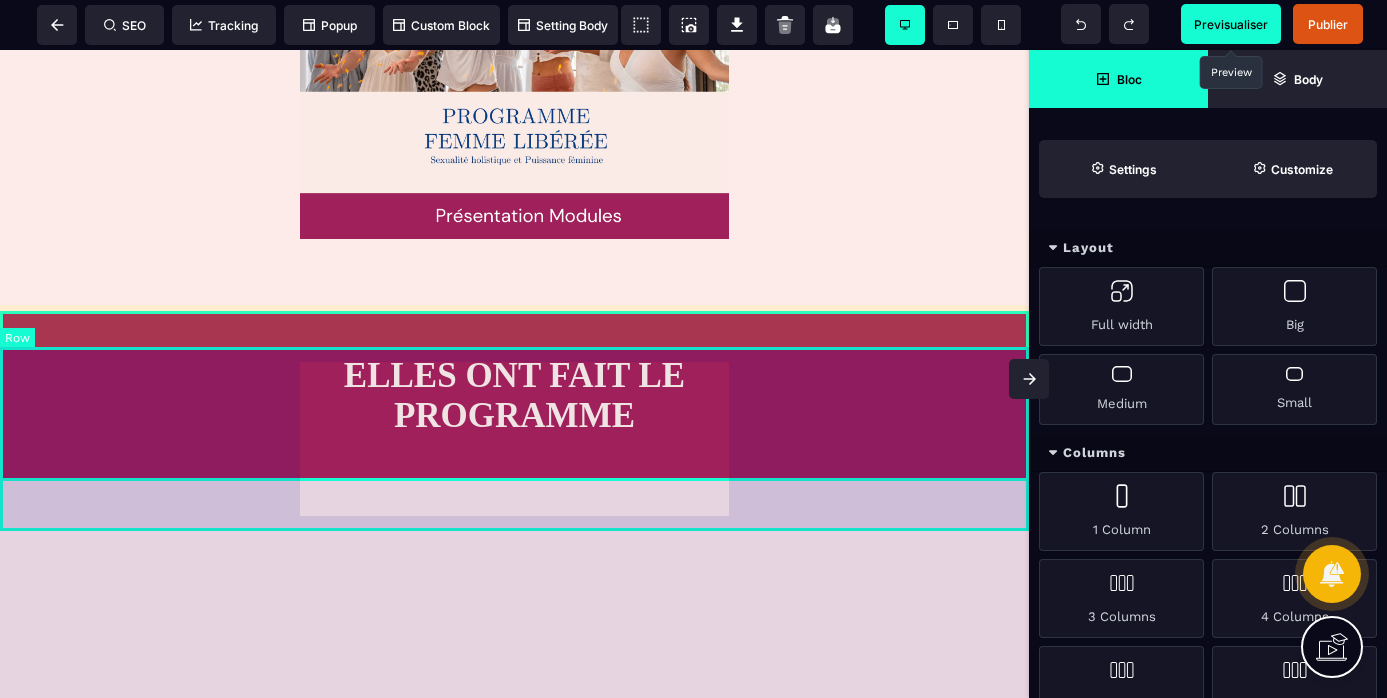 select on "*" 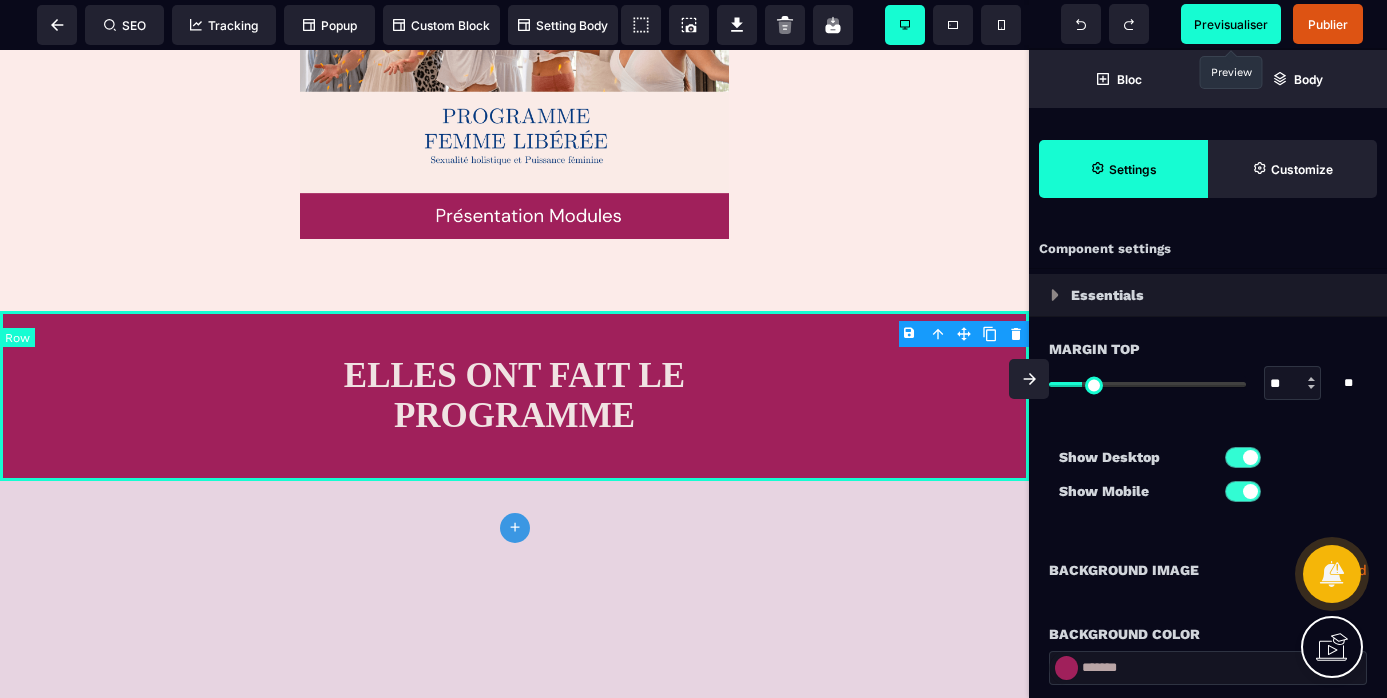 type on "*" 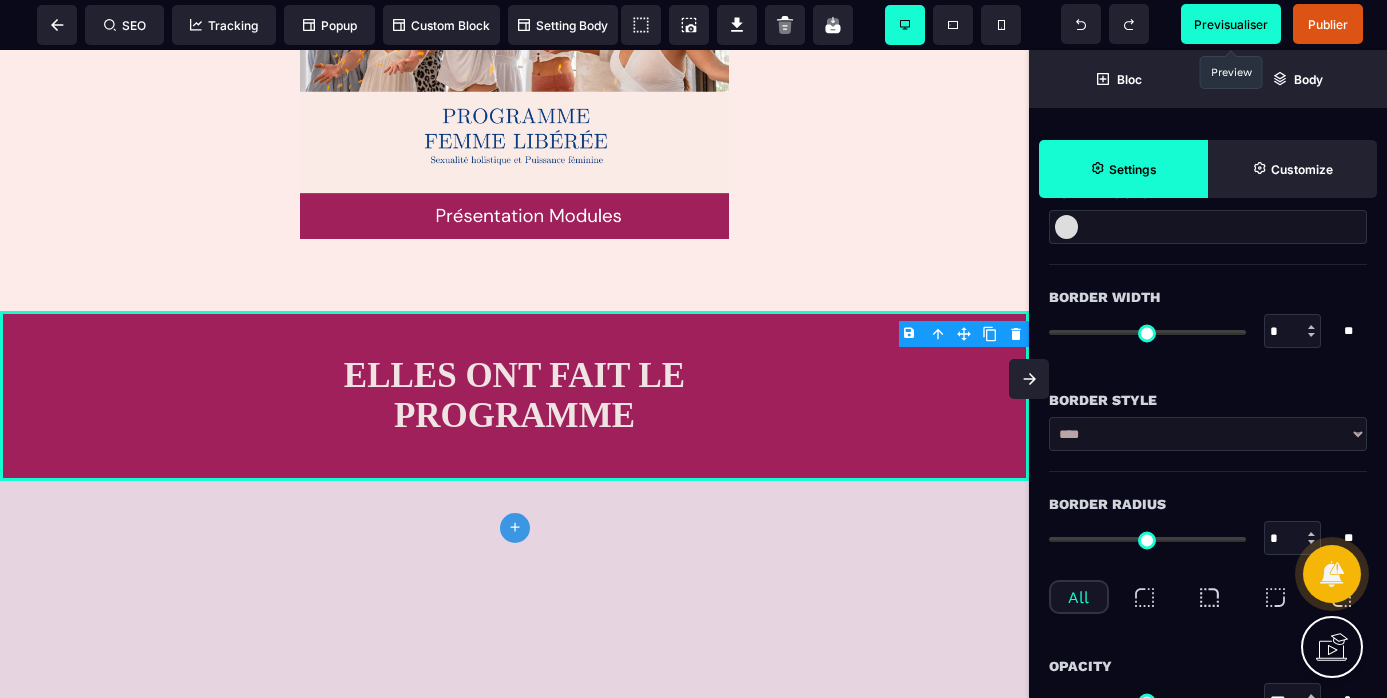 scroll, scrollTop: 0, scrollLeft: 0, axis: both 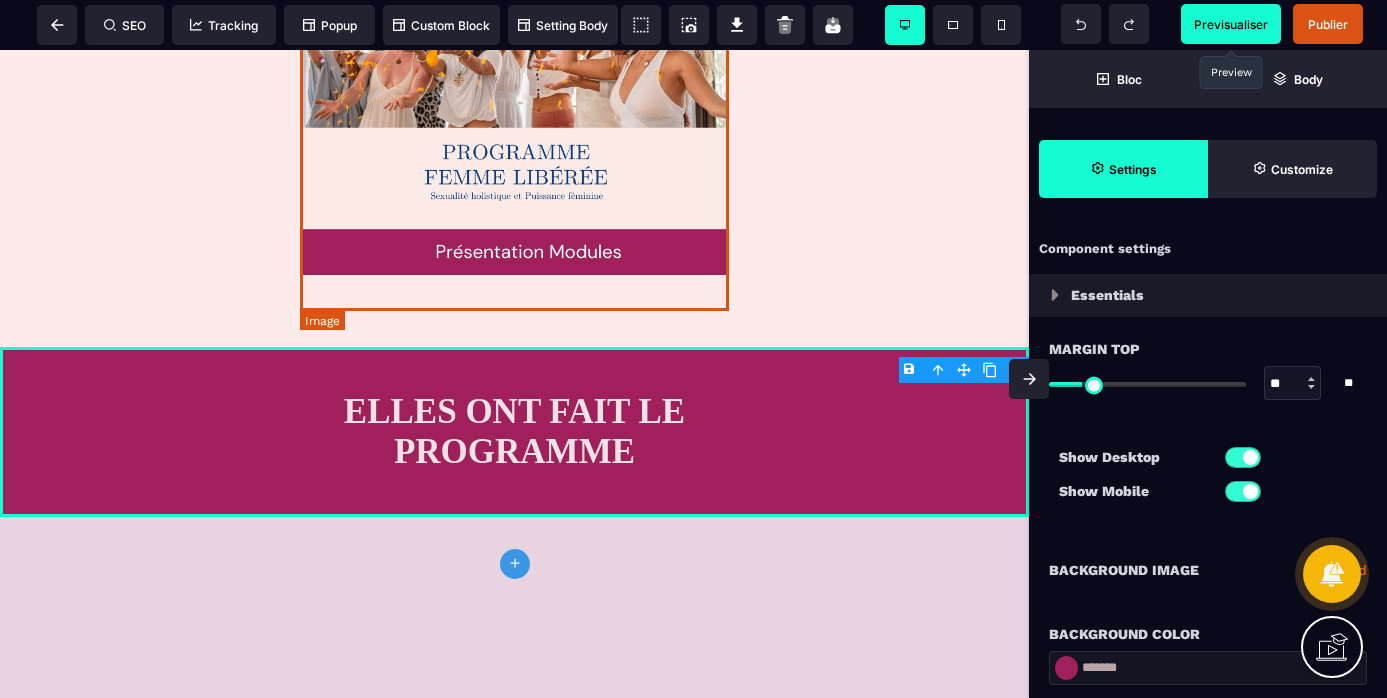 click at bounding box center [514, 123] 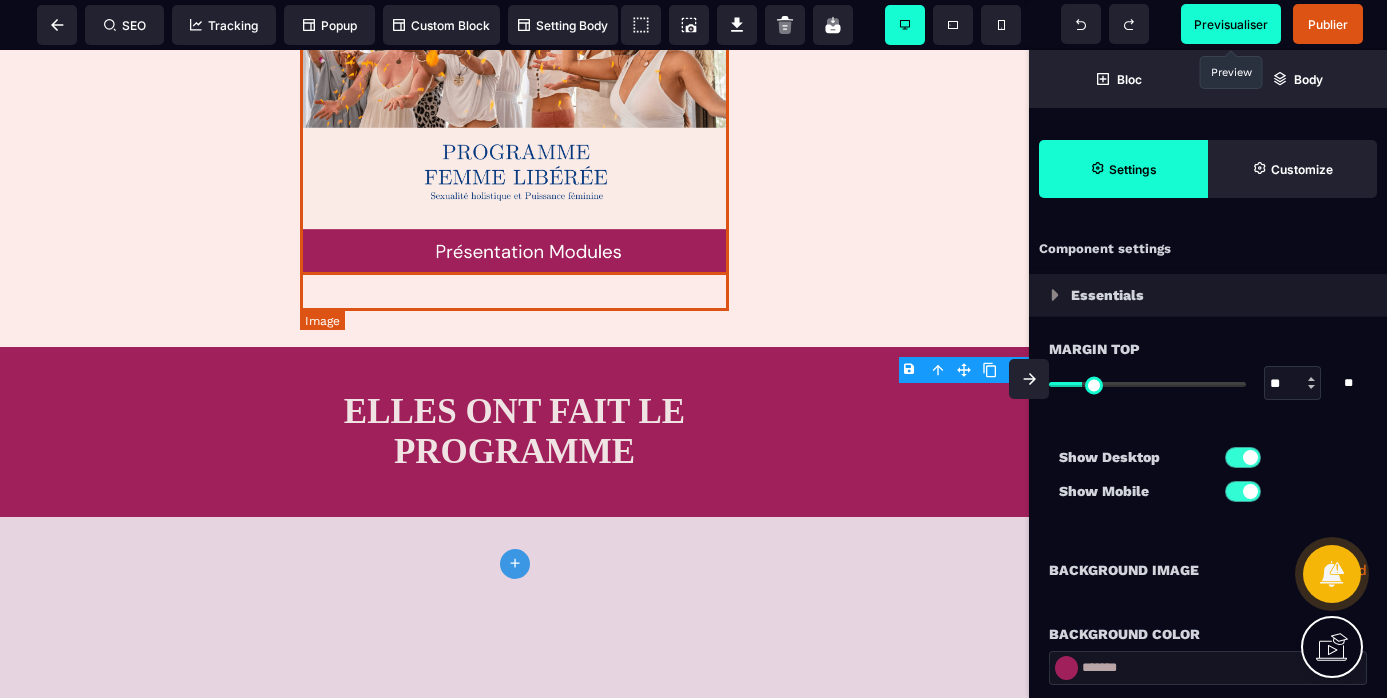 select 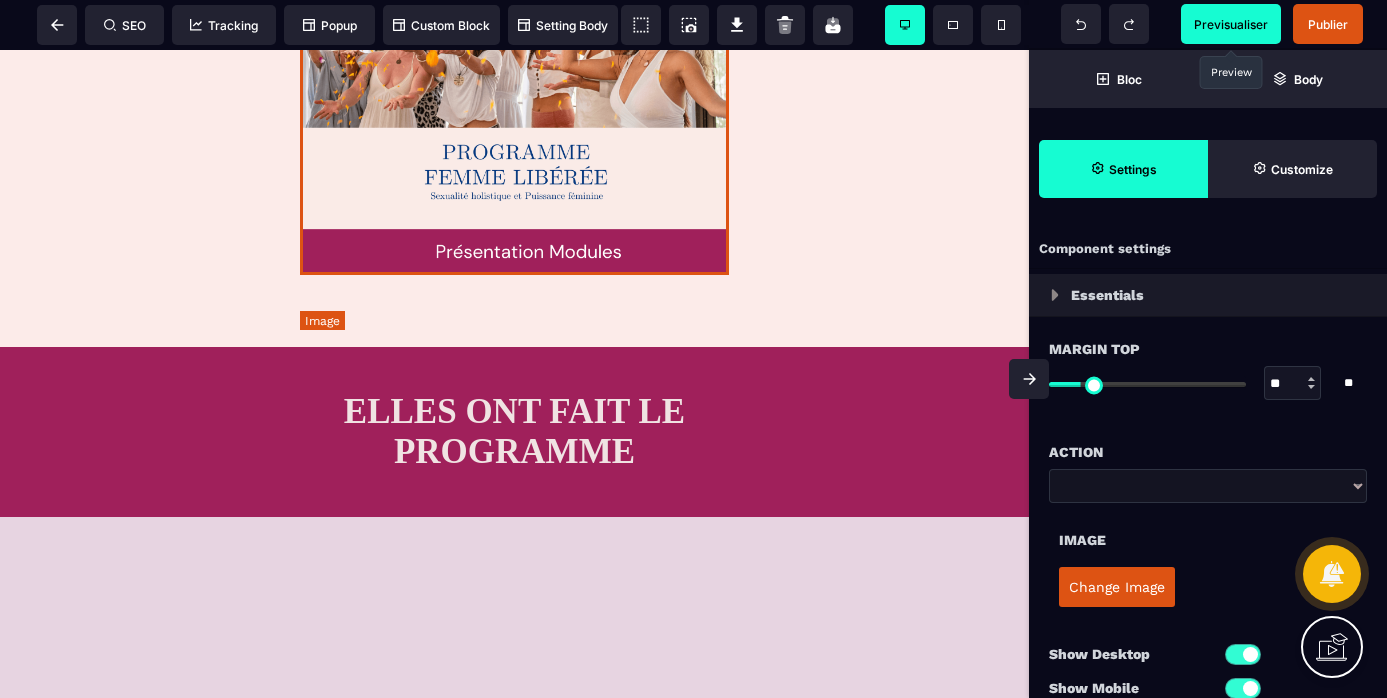 type on "****" 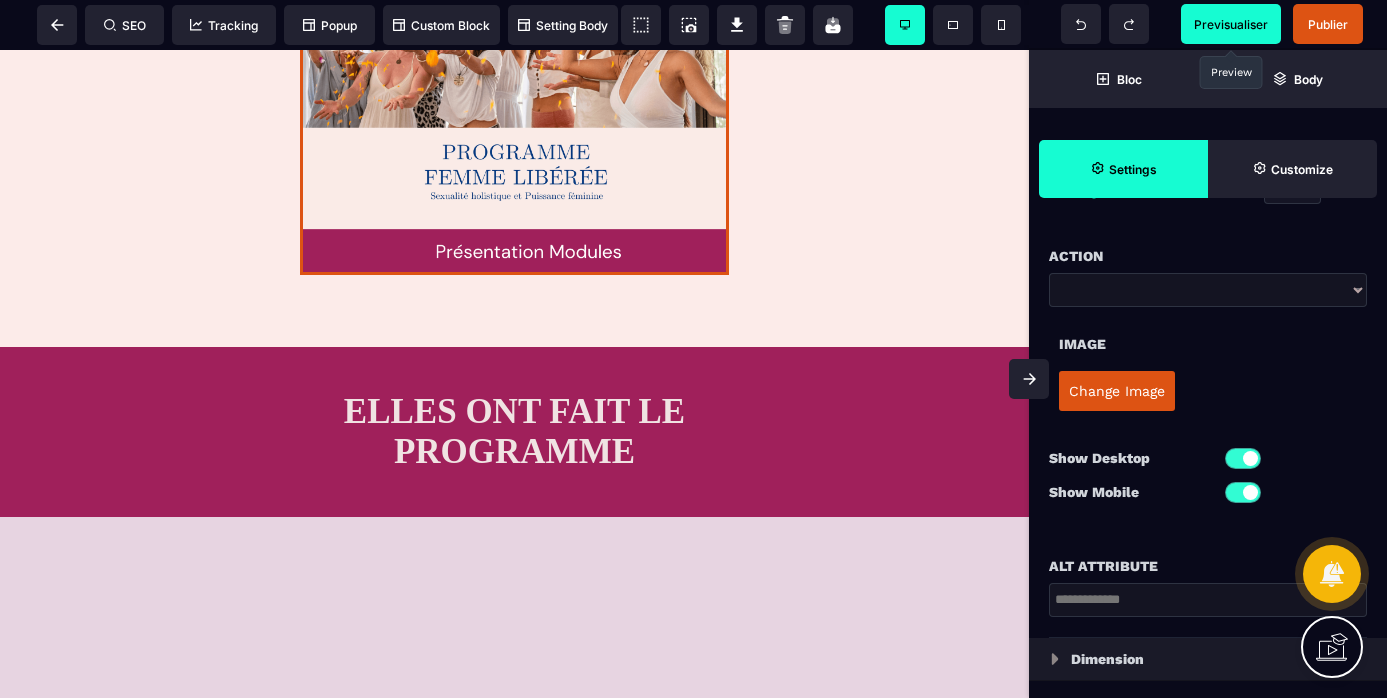 scroll, scrollTop: 37, scrollLeft: 0, axis: vertical 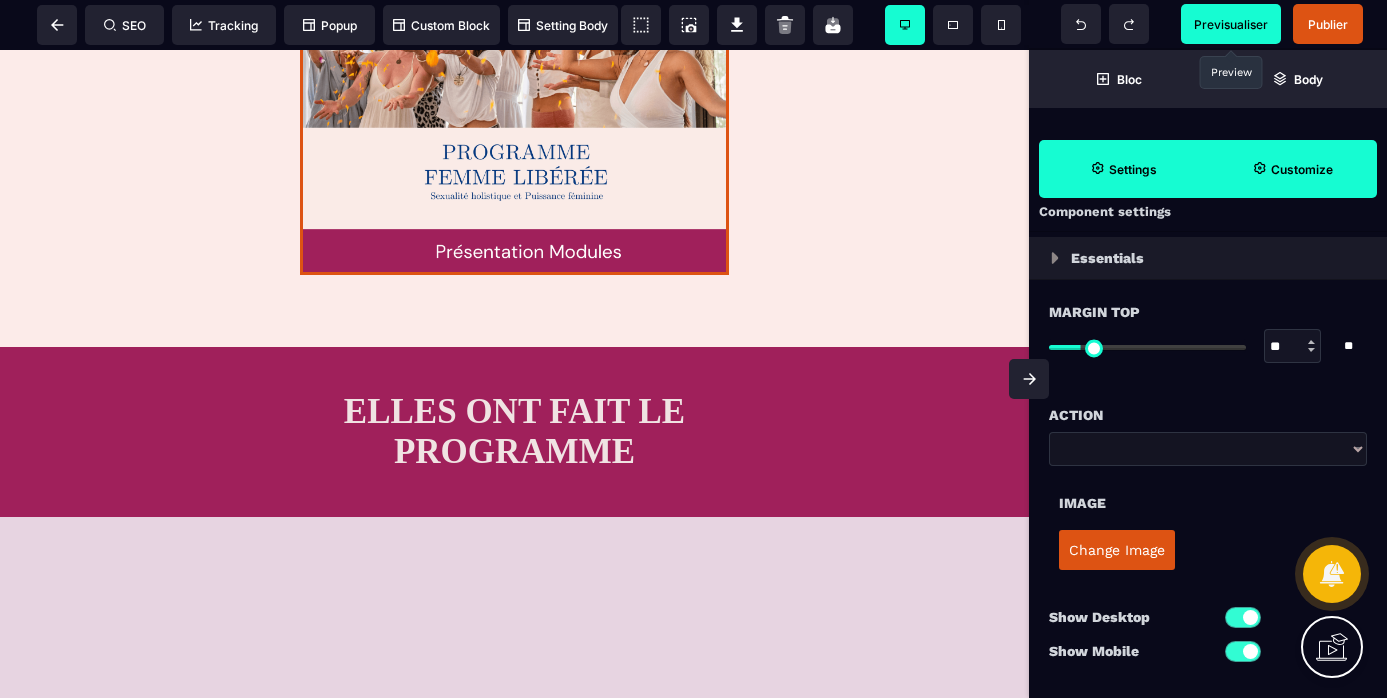 click on "Customize" at bounding box center [1292, 169] 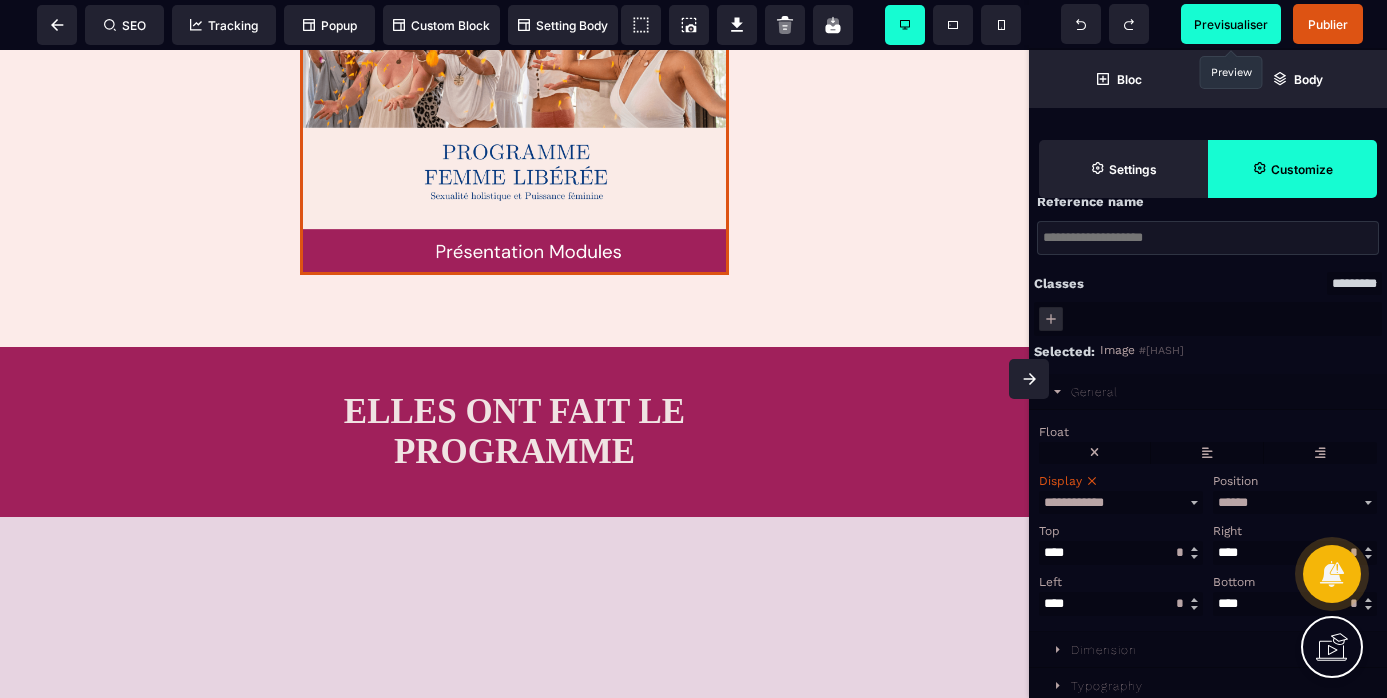scroll, scrollTop: 158, scrollLeft: 0, axis: vertical 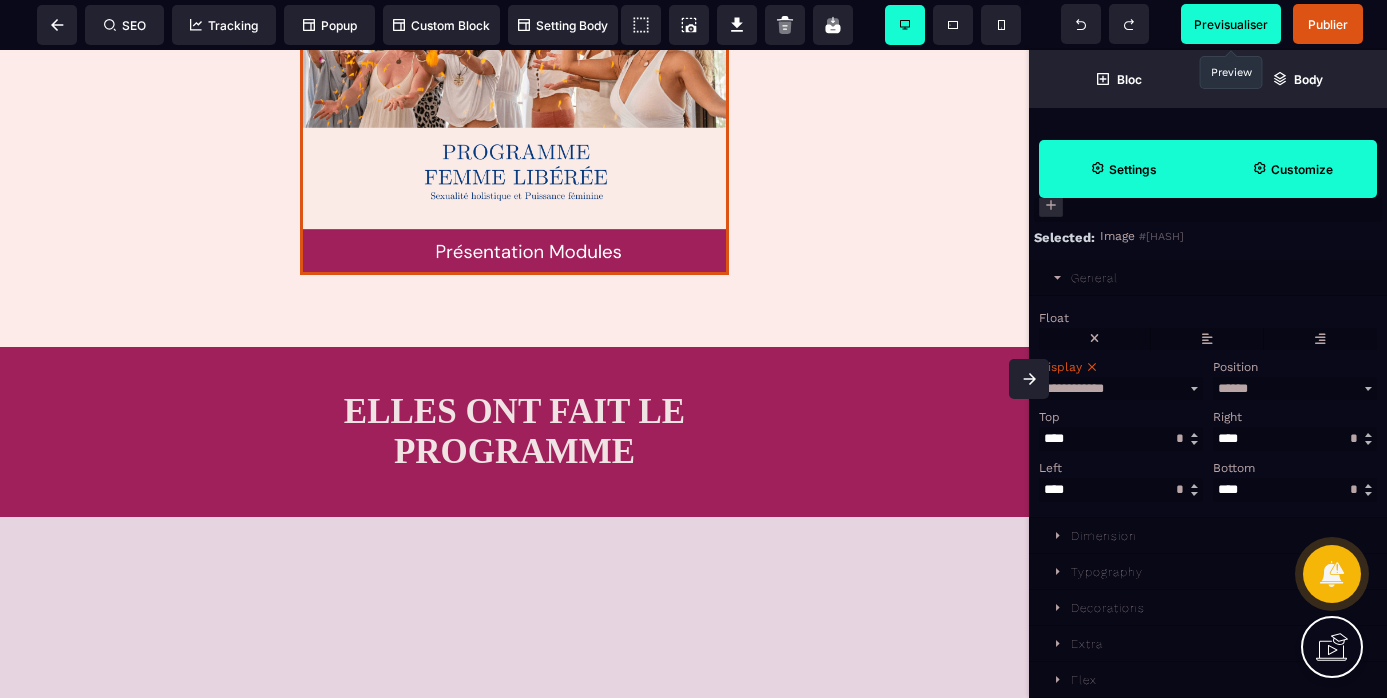 click on "Settings" at bounding box center [1123, 169] 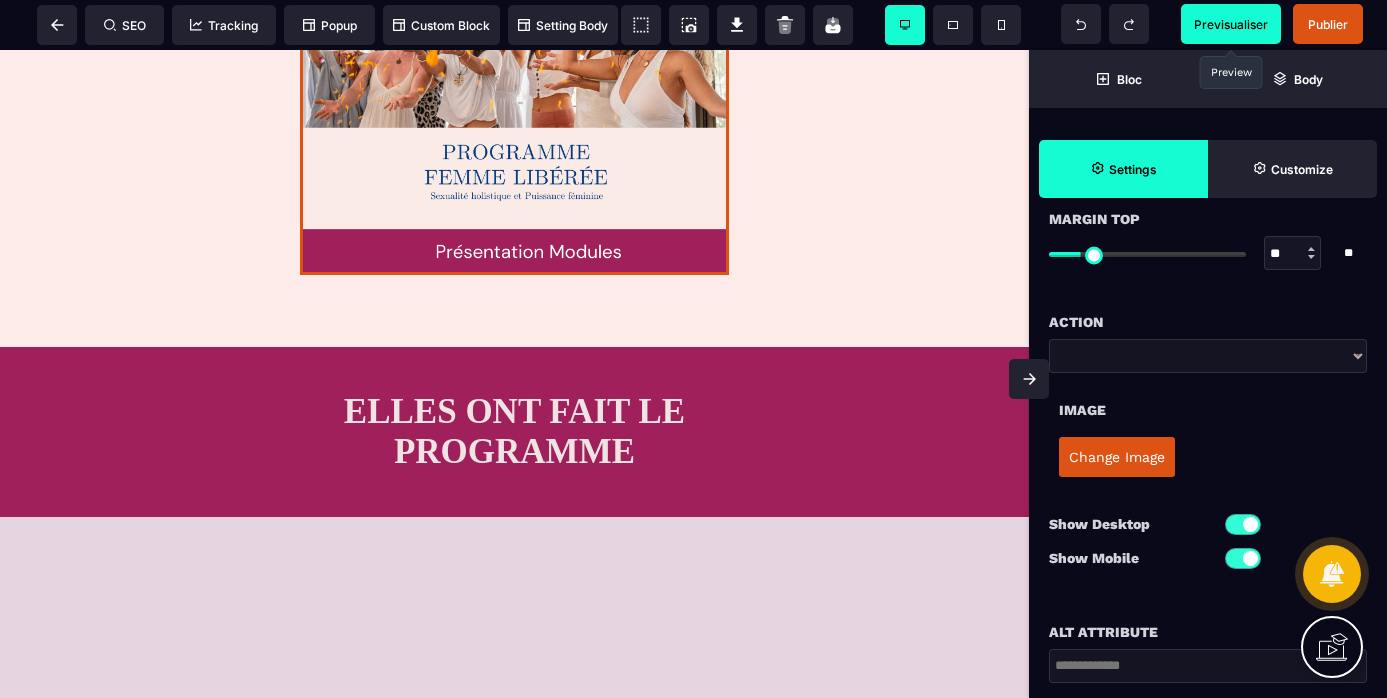 scroll, scrollTop: 132, scrollLeft: 0, axis: vertical 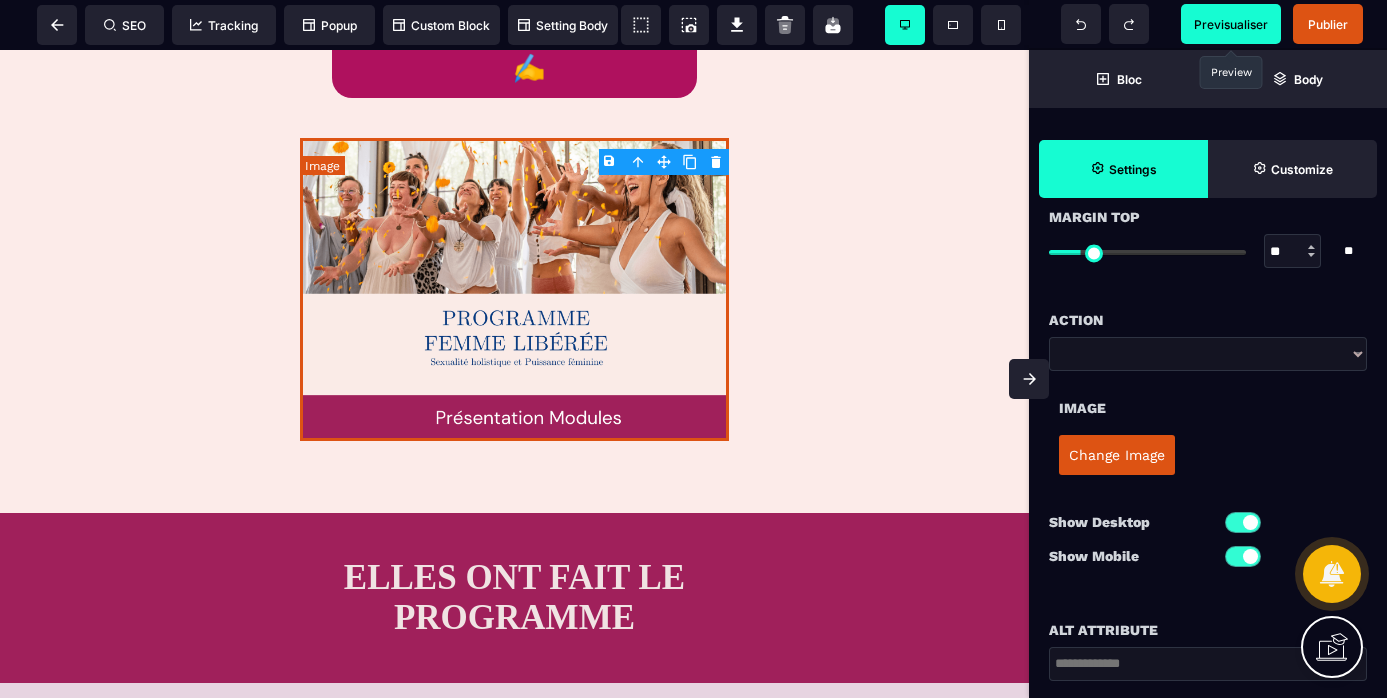 click at bounding box center [514, 289] 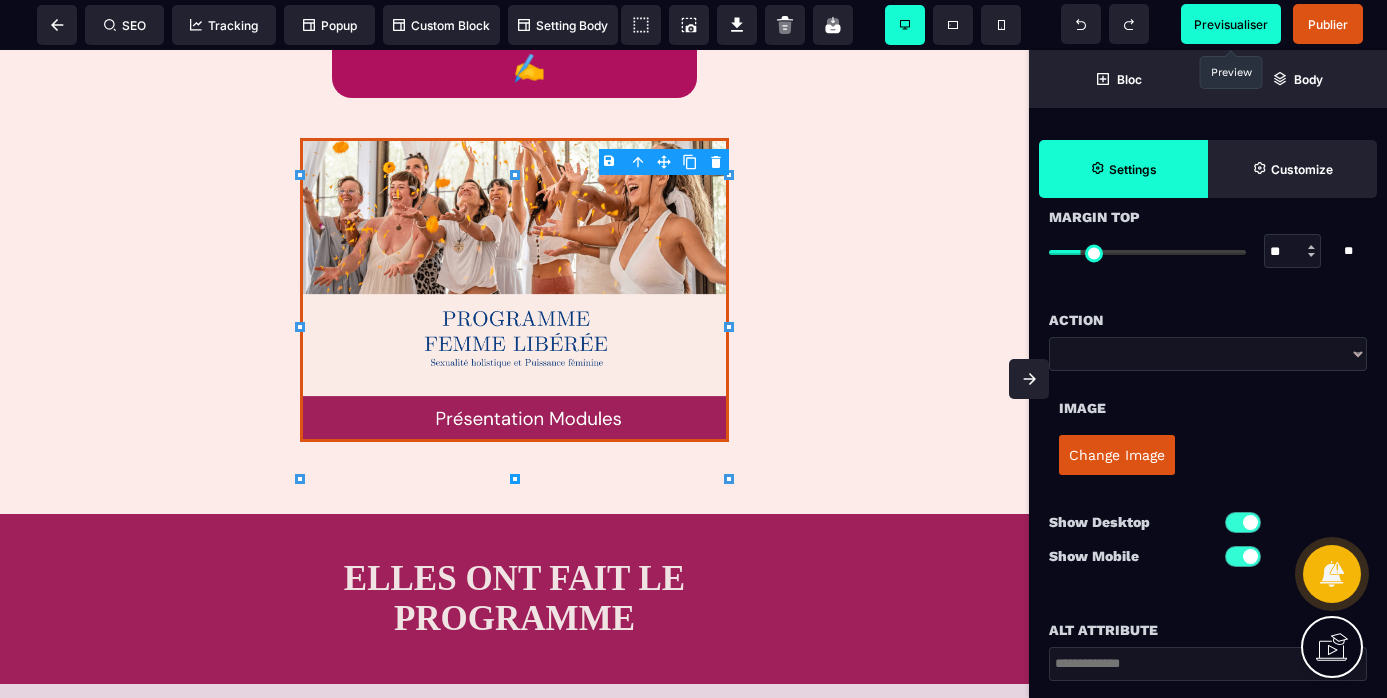 click at bounding box center [515, 479] 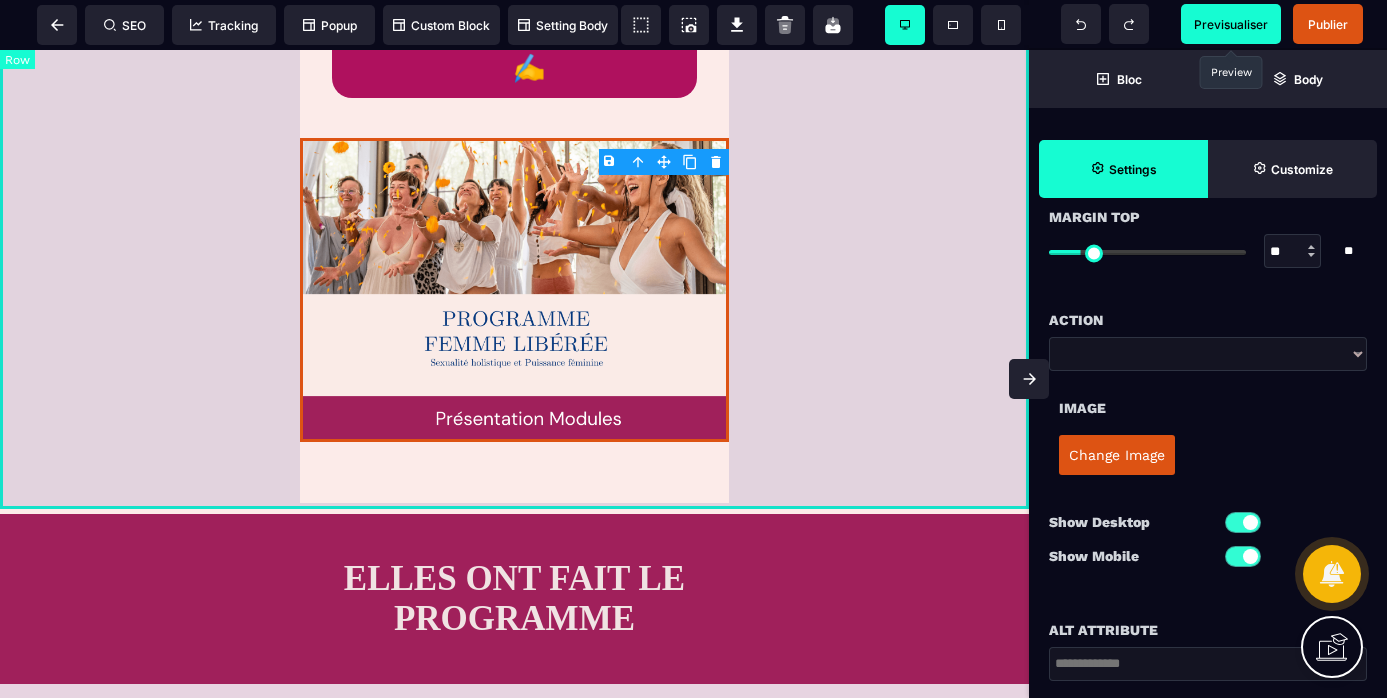 click on "Bravo, tu viens de faire un pas important vers une sexualité libérée et épanouie ! MASTERCLASS : CRÉER UNE SEXUALITÉ ÉPANOUIE ET PUISSANTE (même si tu es célibataire) Regarde la vidéo ici 👇 JE CANDIDATE À L'ACCOMPAGNEMENT ✍️" at bounding box center (514, -168) 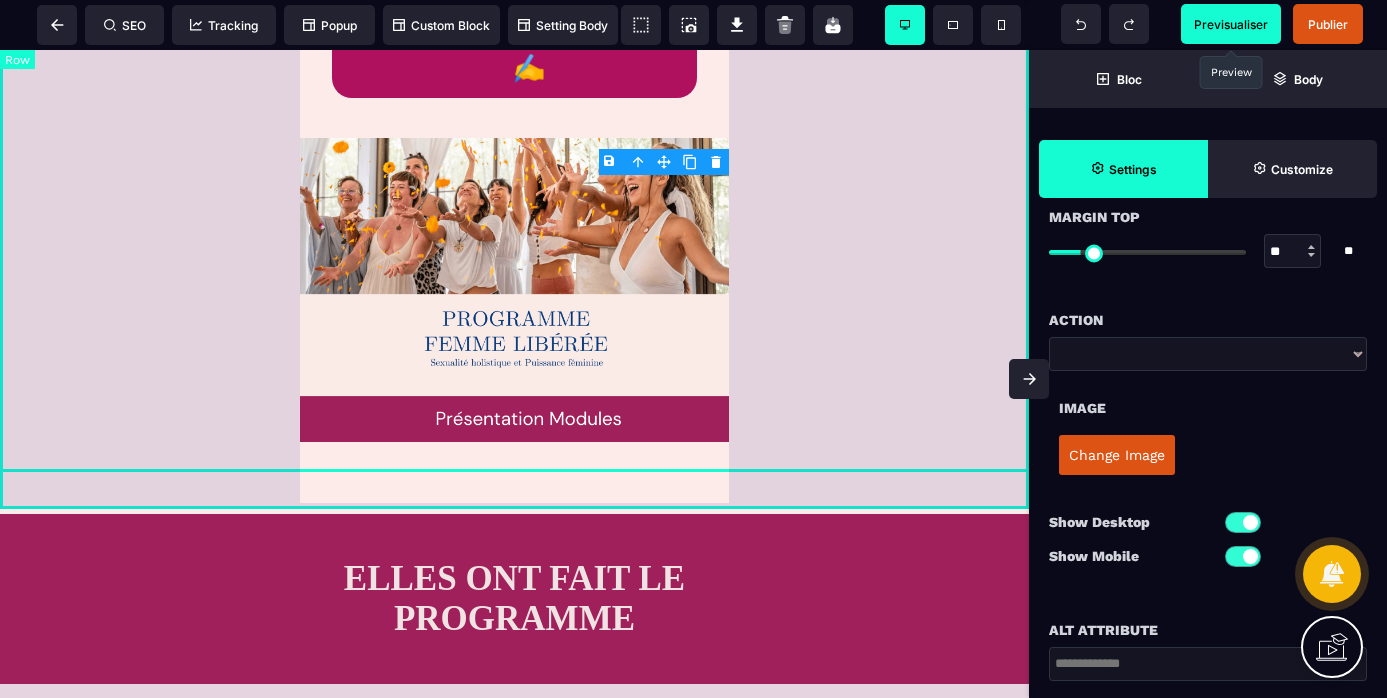scroll, scrollTop: 0, scrollLeft: 0, axis: both 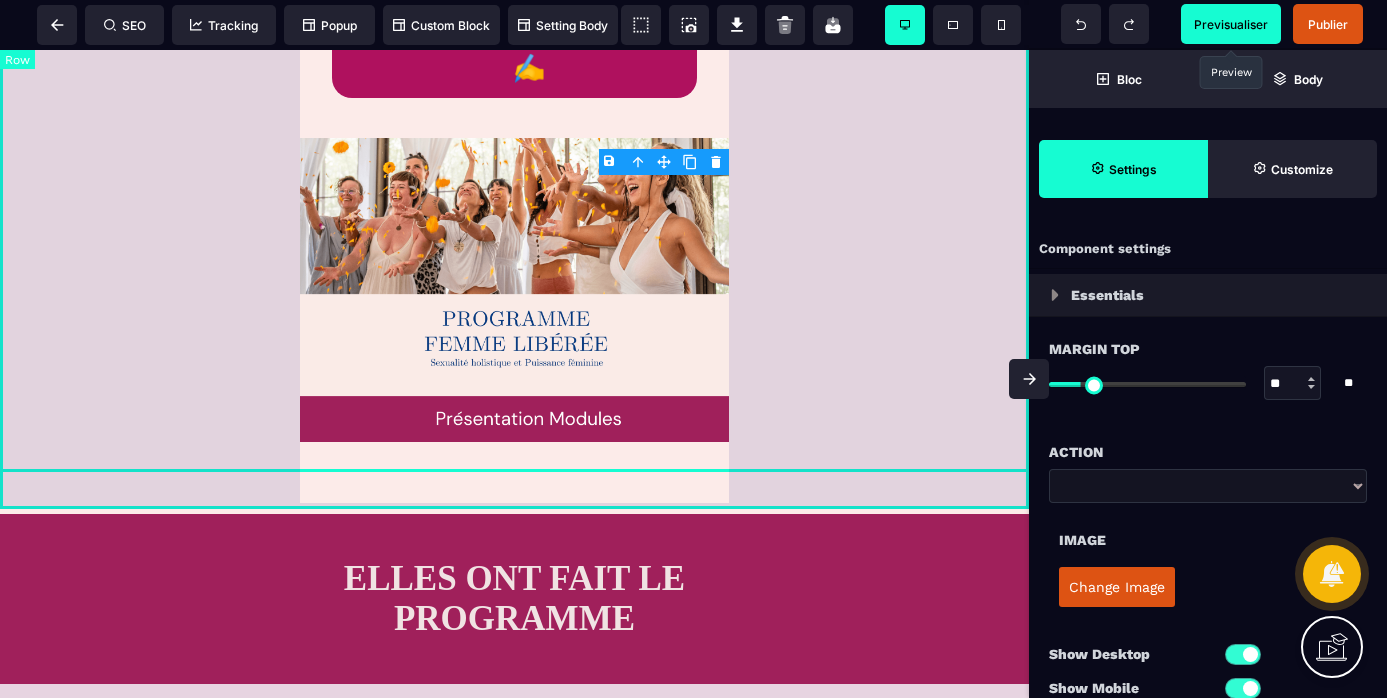 select on "**" 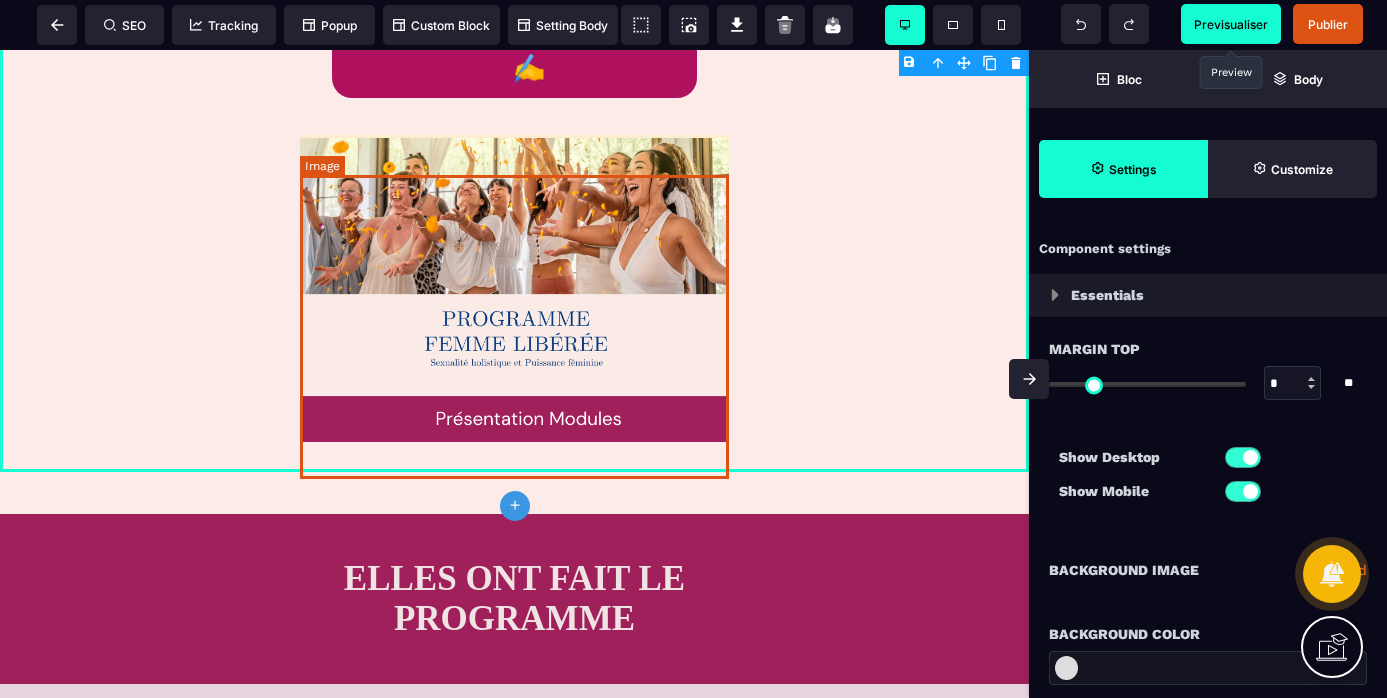 click at bounding box center [514, 290] 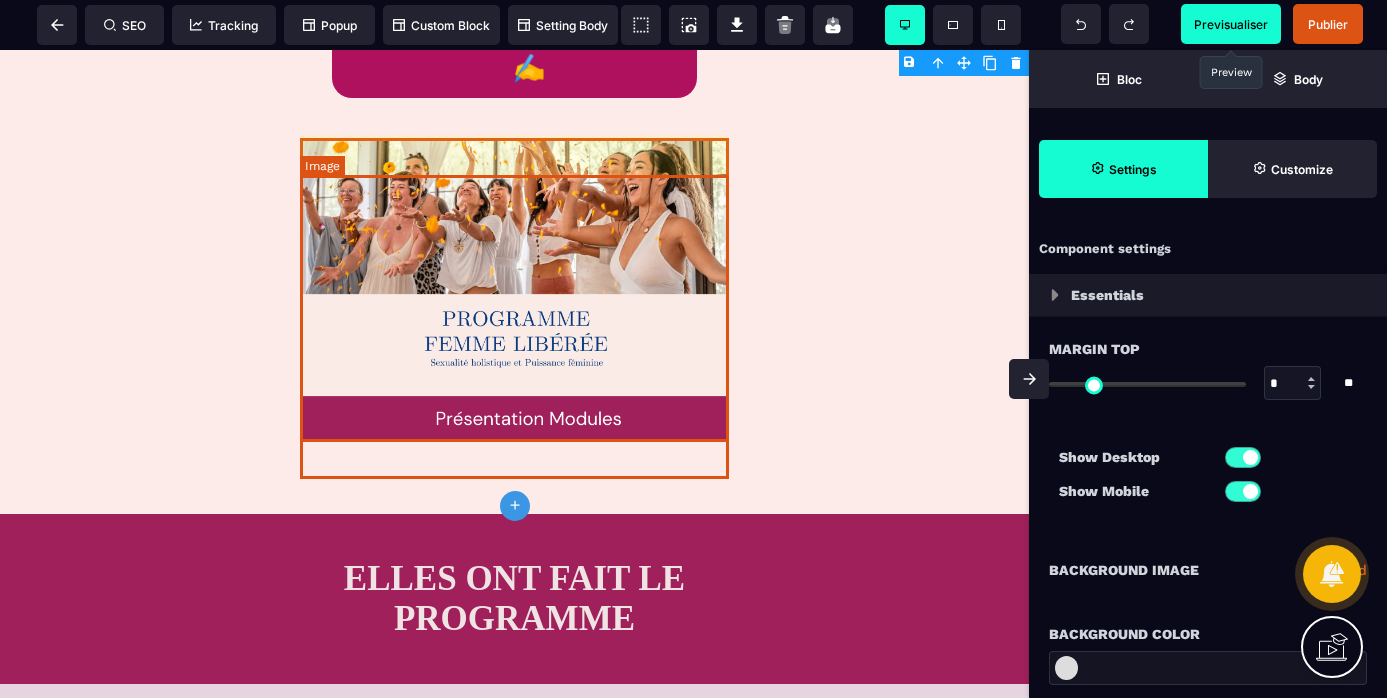select 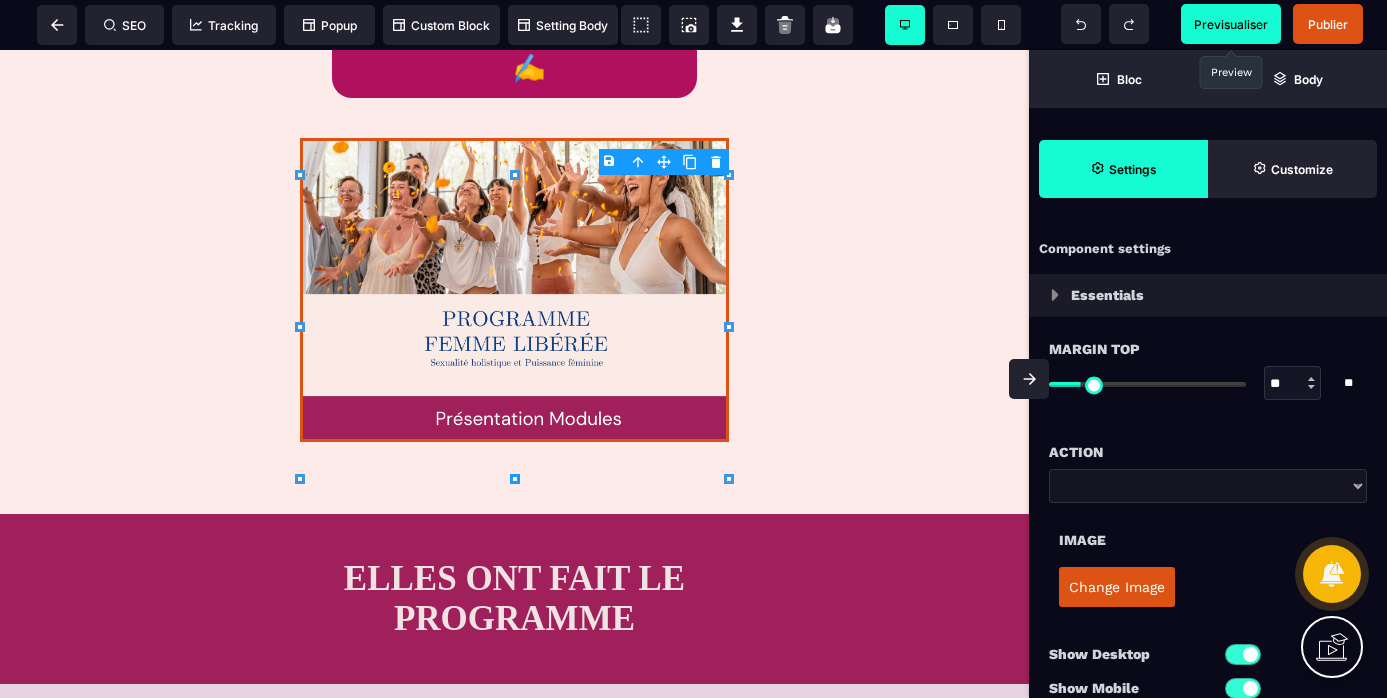 click on "Change Image" at bounding box center [1117, 587] 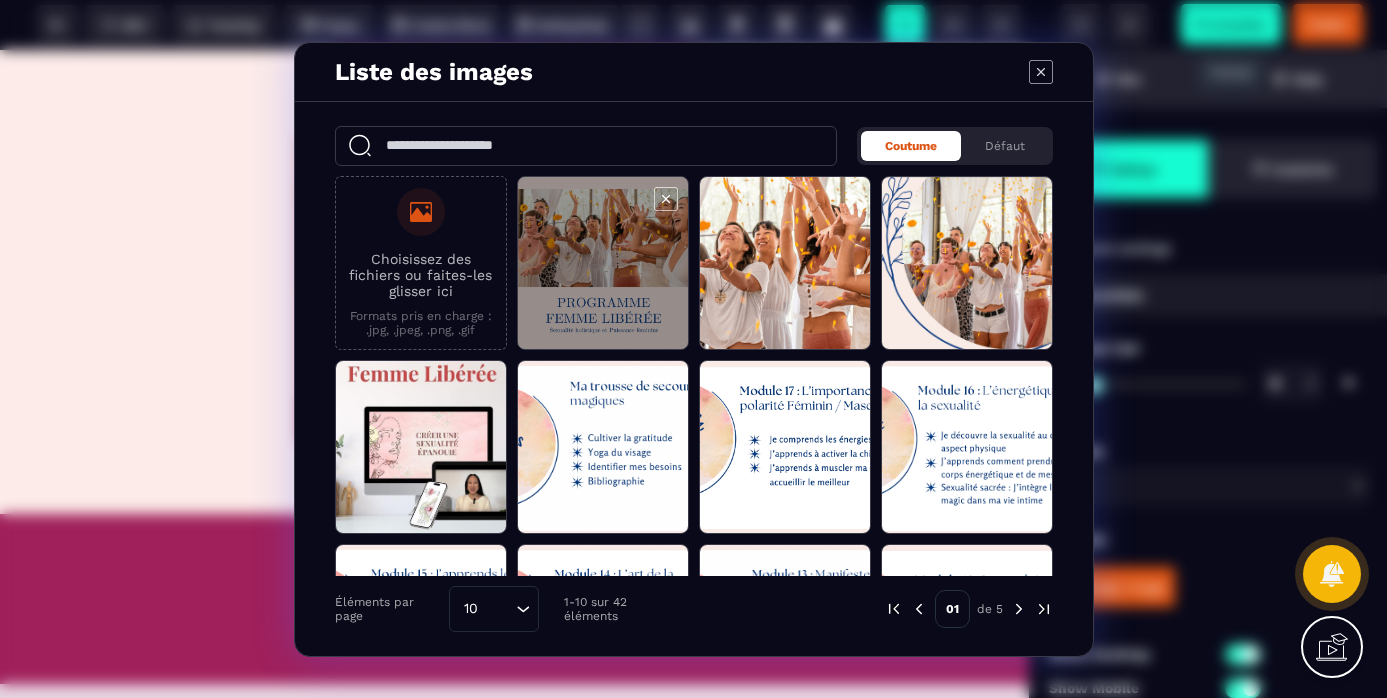 click at bounding box center [603, 264] 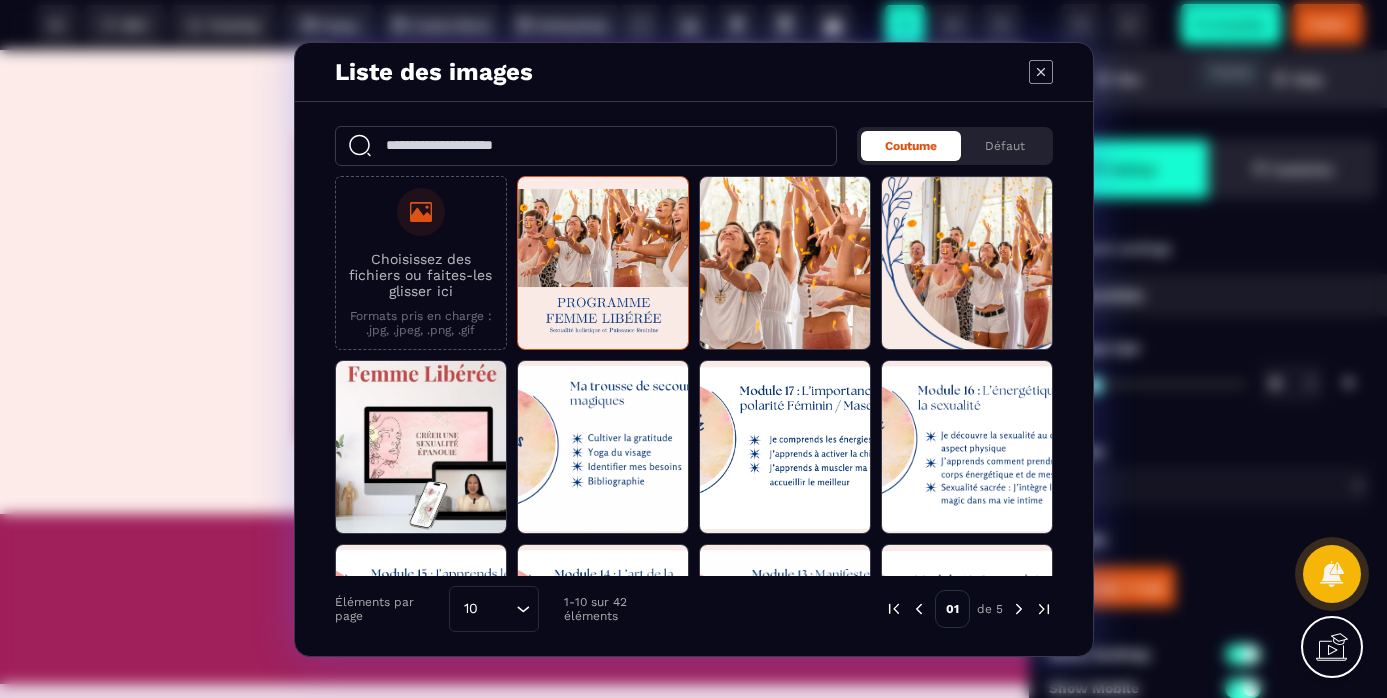click 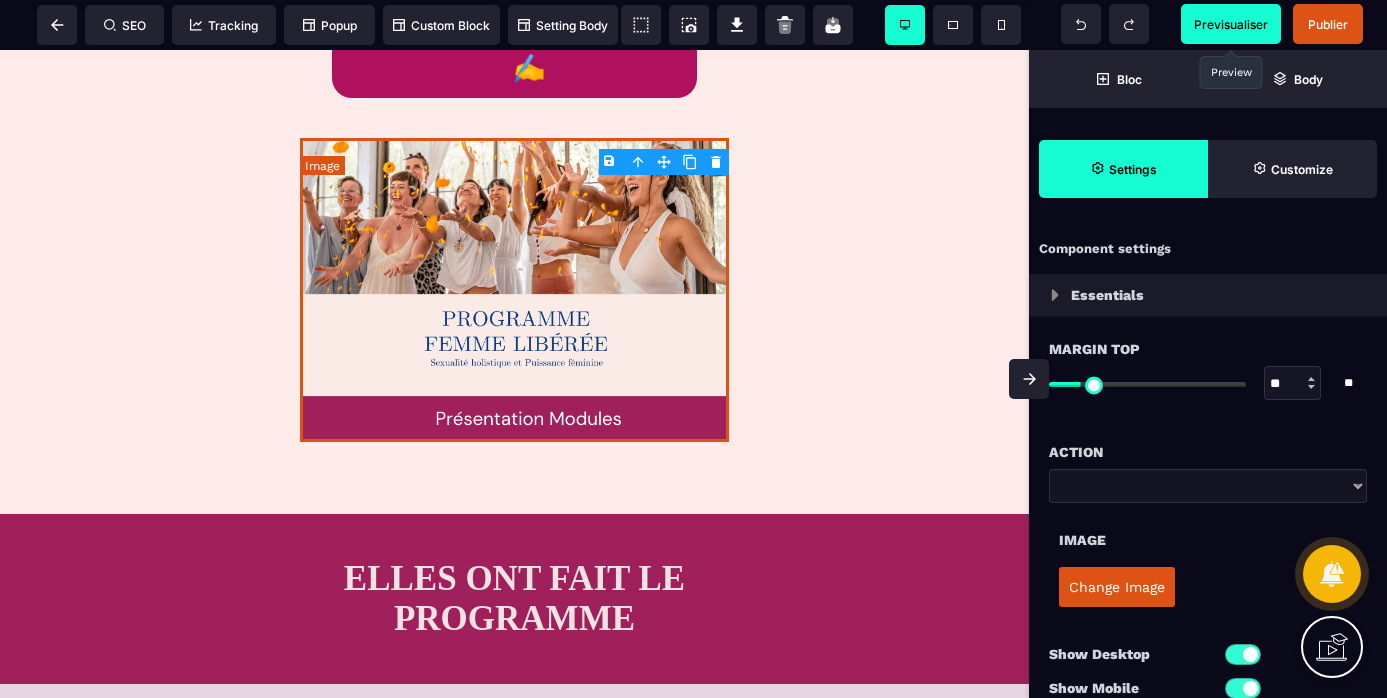 click at bounding box center [514, 290] 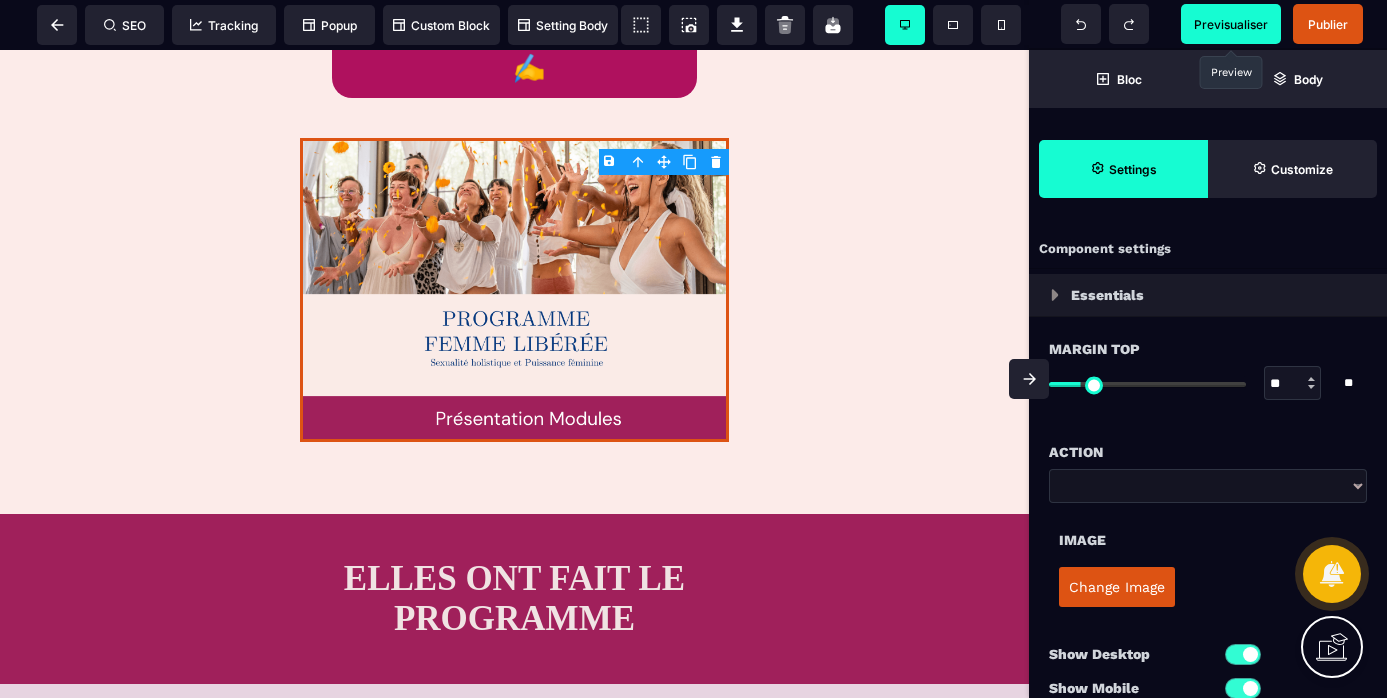 click on "Change Image" at bounding box center (1117, 587) 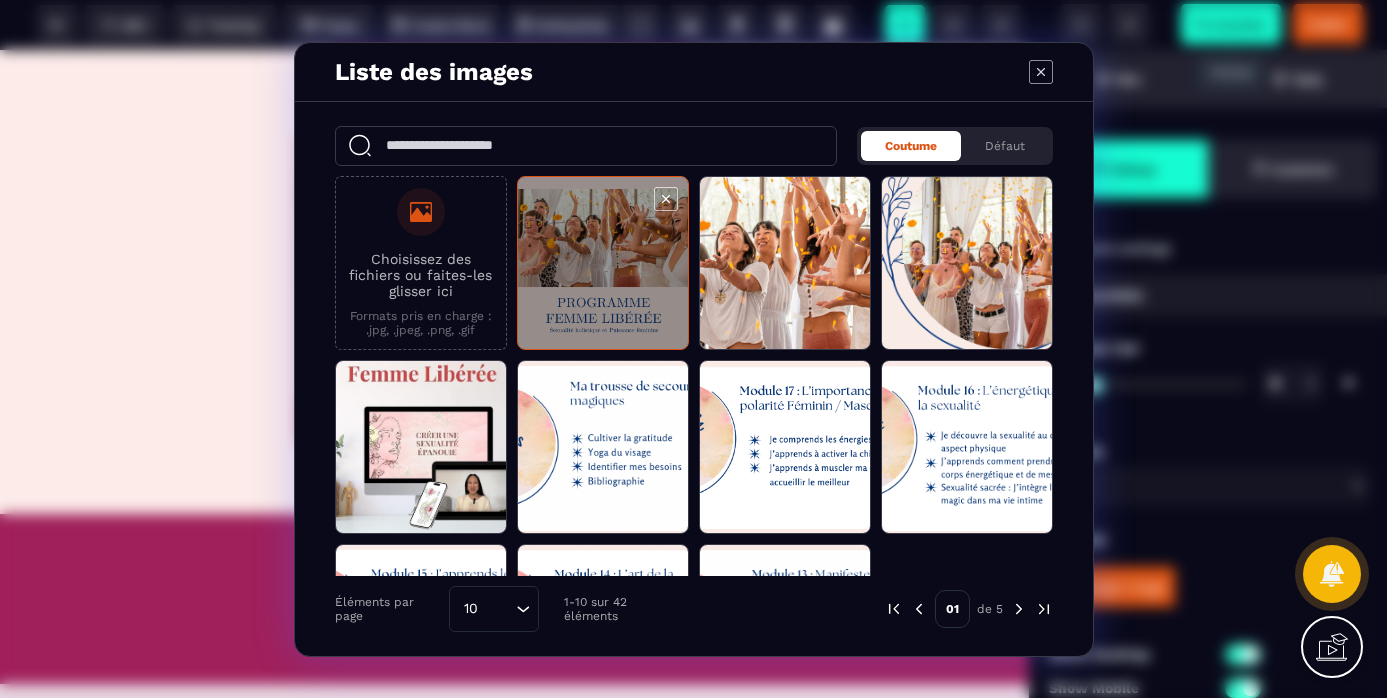 click at bounding box center [603, 264] 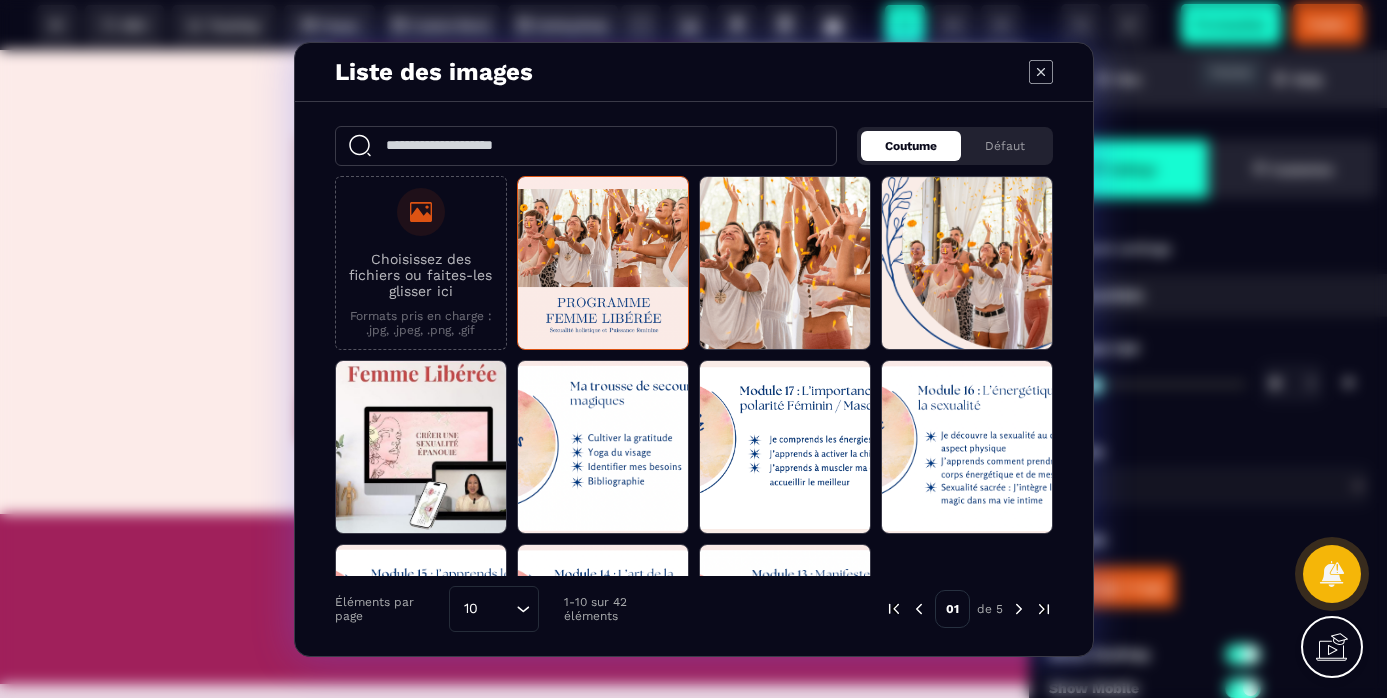 click on "Coutume" at bounding box center [911, 146] 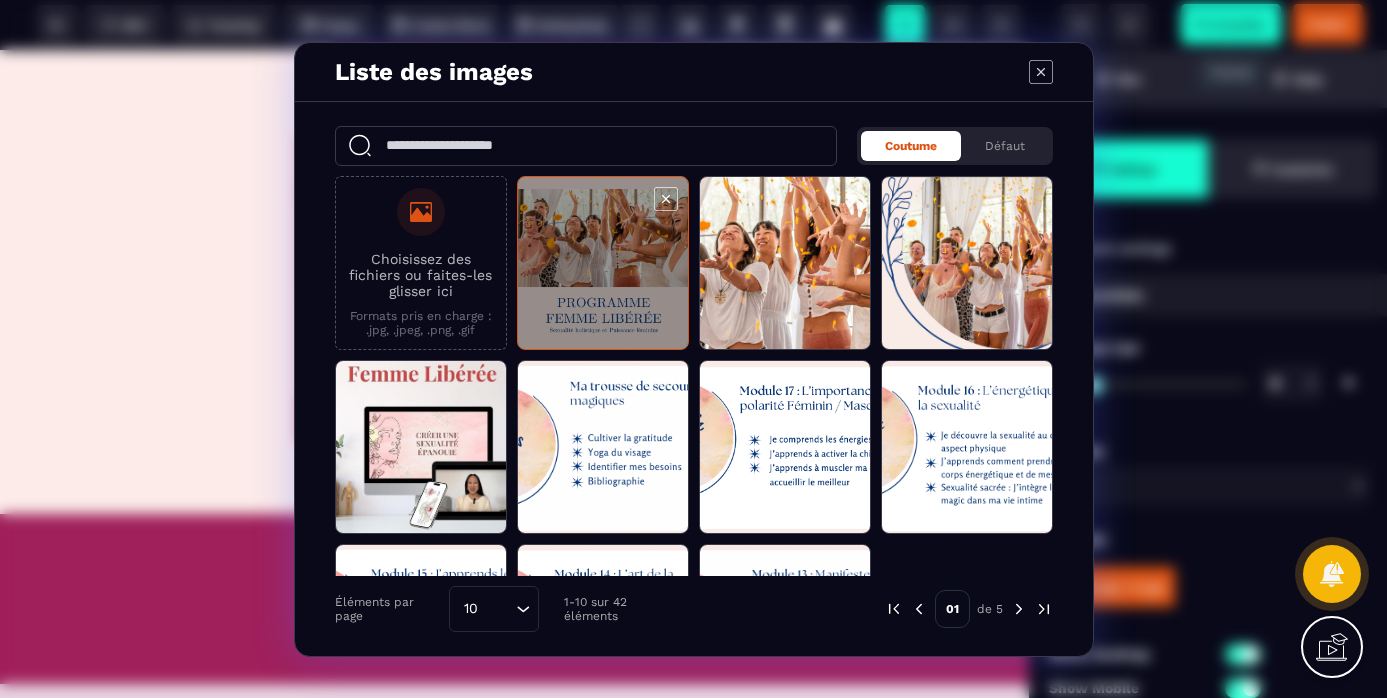 click at bounding box center (603, 264) 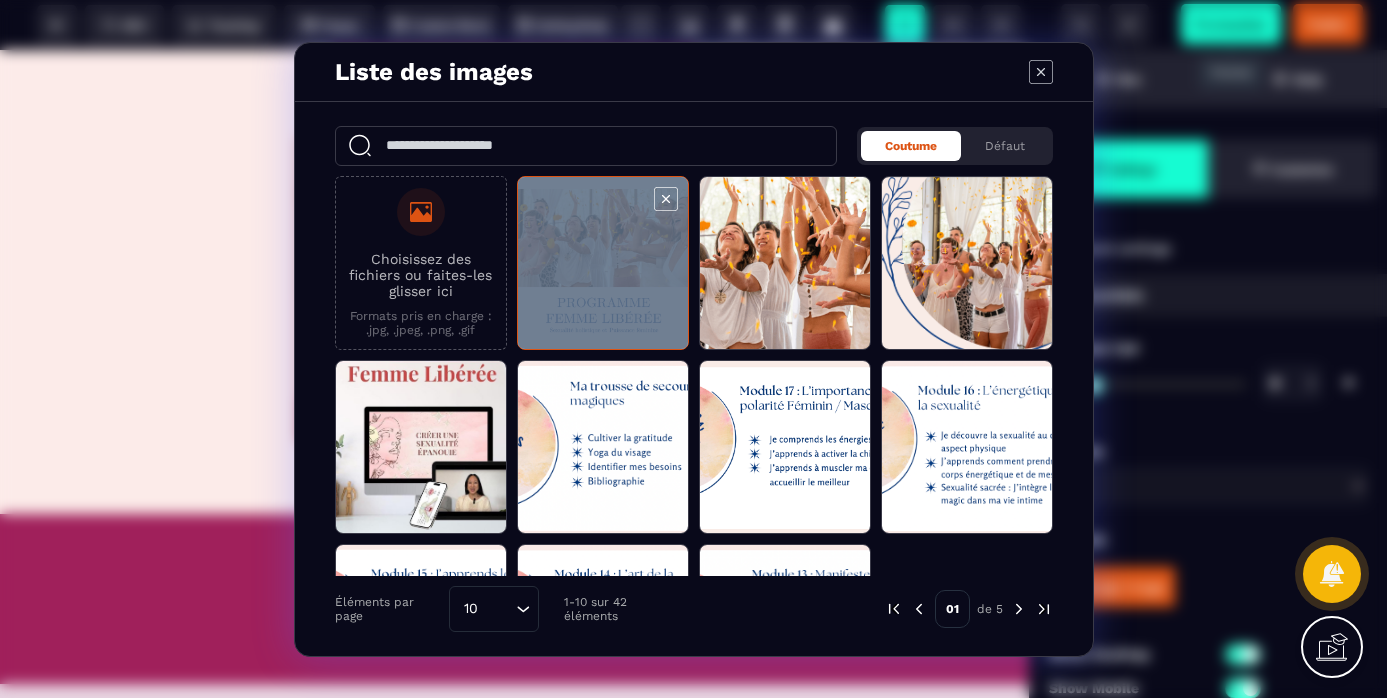 click at bounding box center [603, 264] 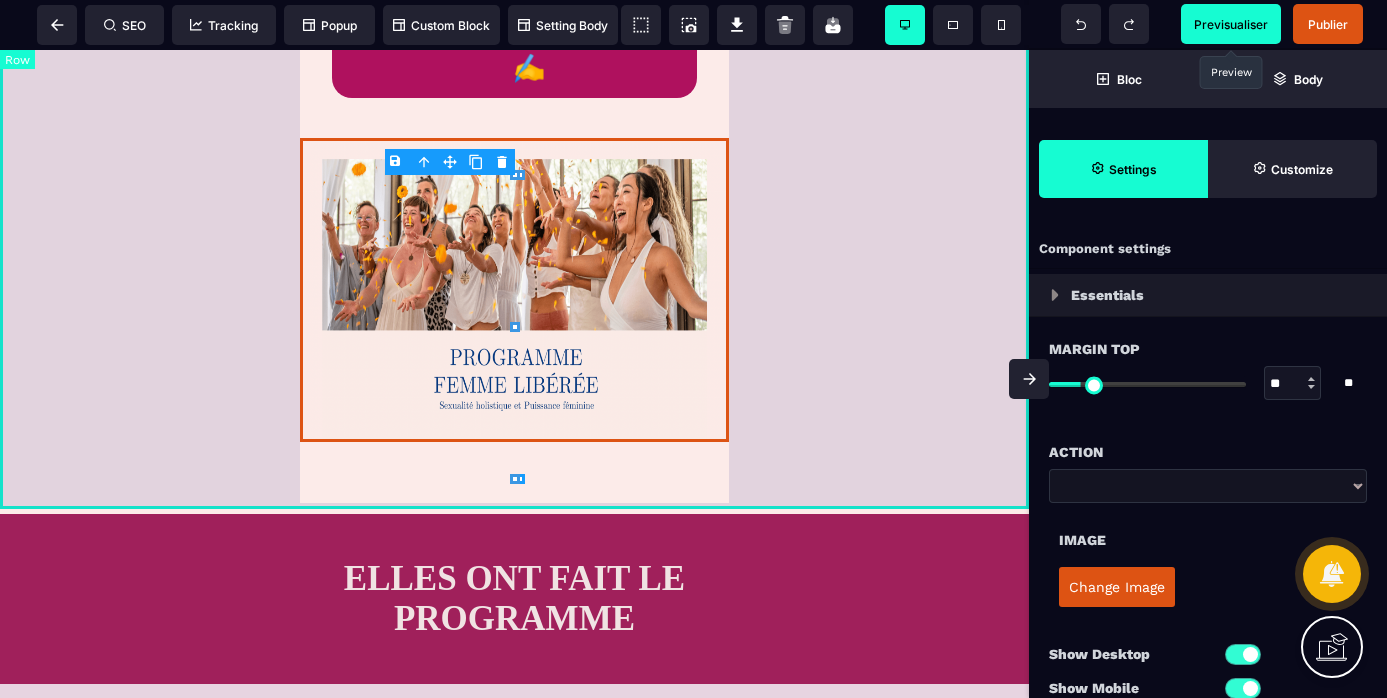 click on "Bravo, tu viens de faire un pas important vers une sexualité libérée et épanouie ! MASTERCLASS : CRÉER UNE SEXUALITÉ ÉPANOUIE ET PUISSANTE (même si tu es célibataire) Regarde la vidéo ici 👇 JE CANDIDATE À L'ACCOMPAGNEMENT ✍️" at bounding box center (514, -168) 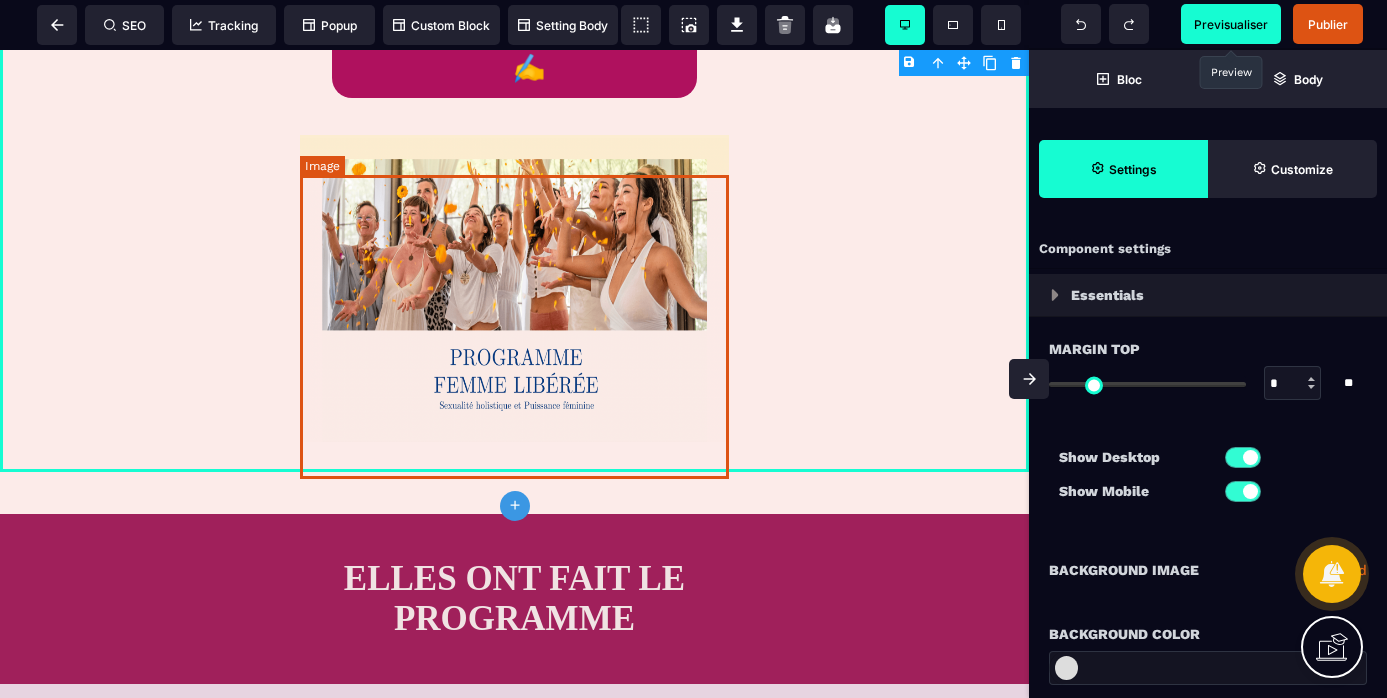click at bounding box center (514, 290) 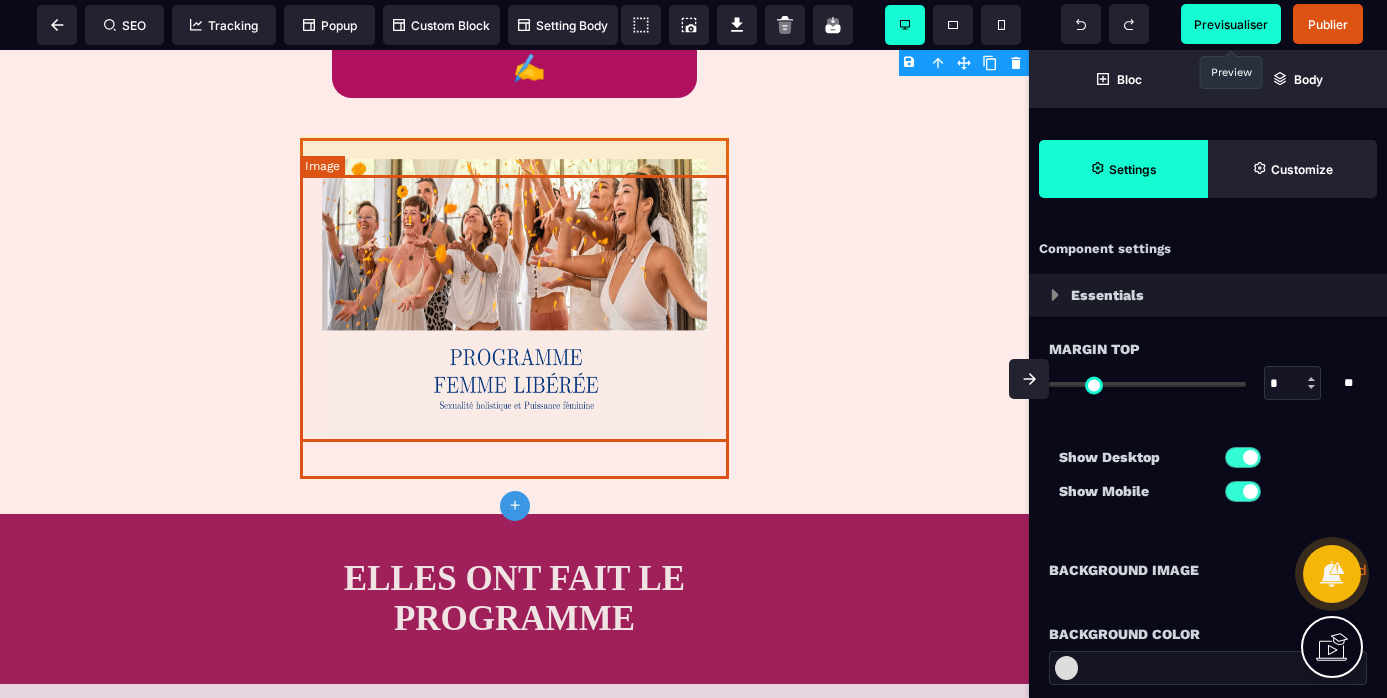 select 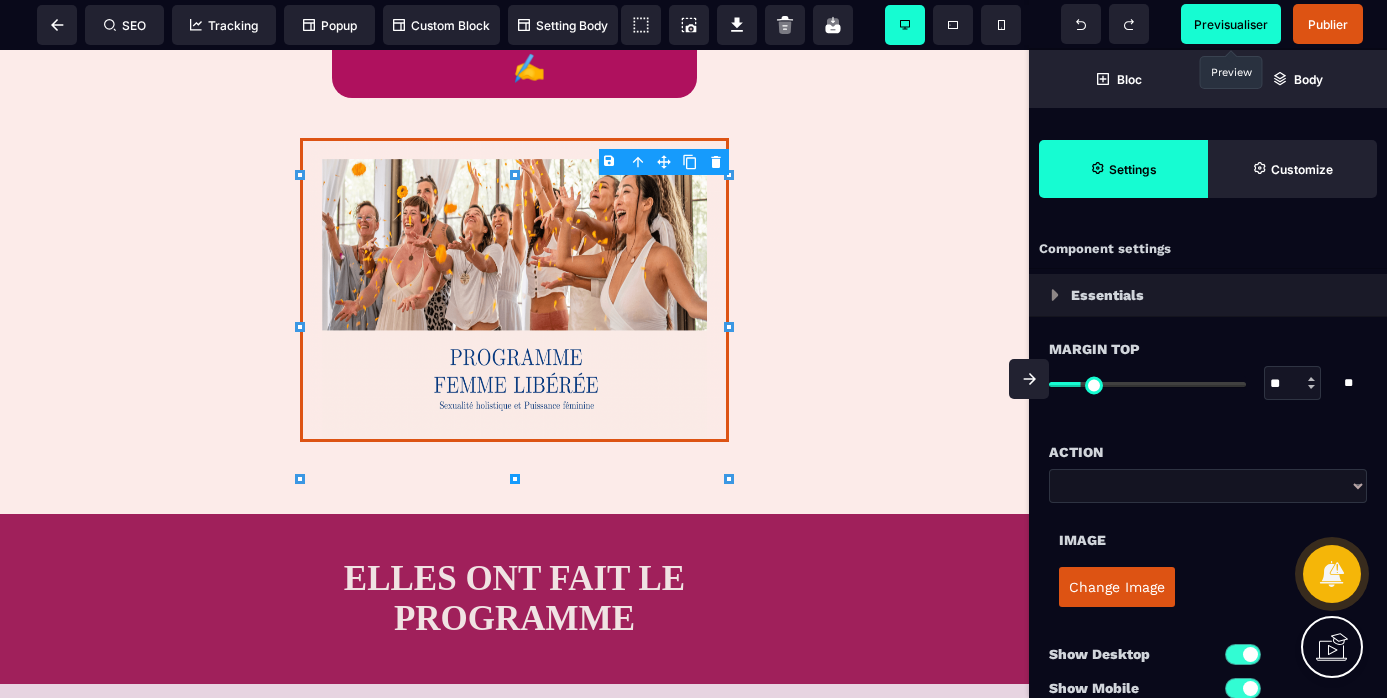 type on "***" 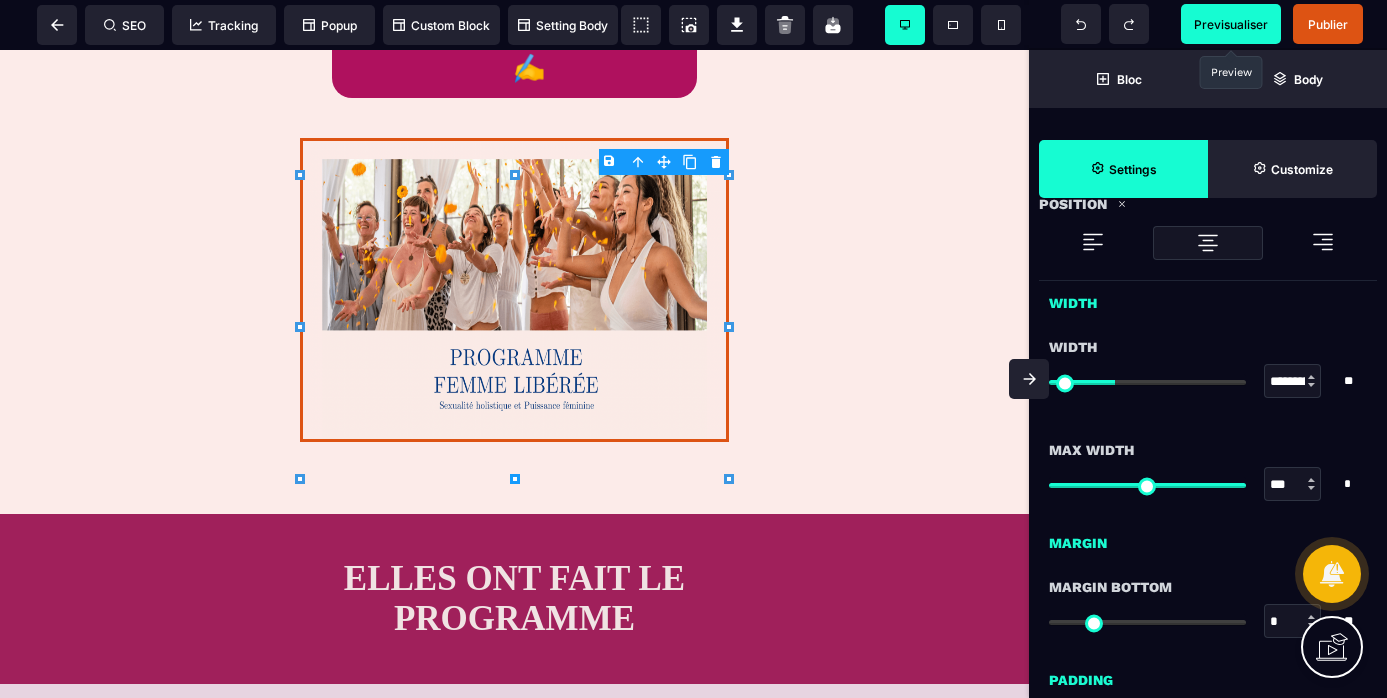 scroll, scrollTop: 702, scrollLeft: 0, axis: vertical 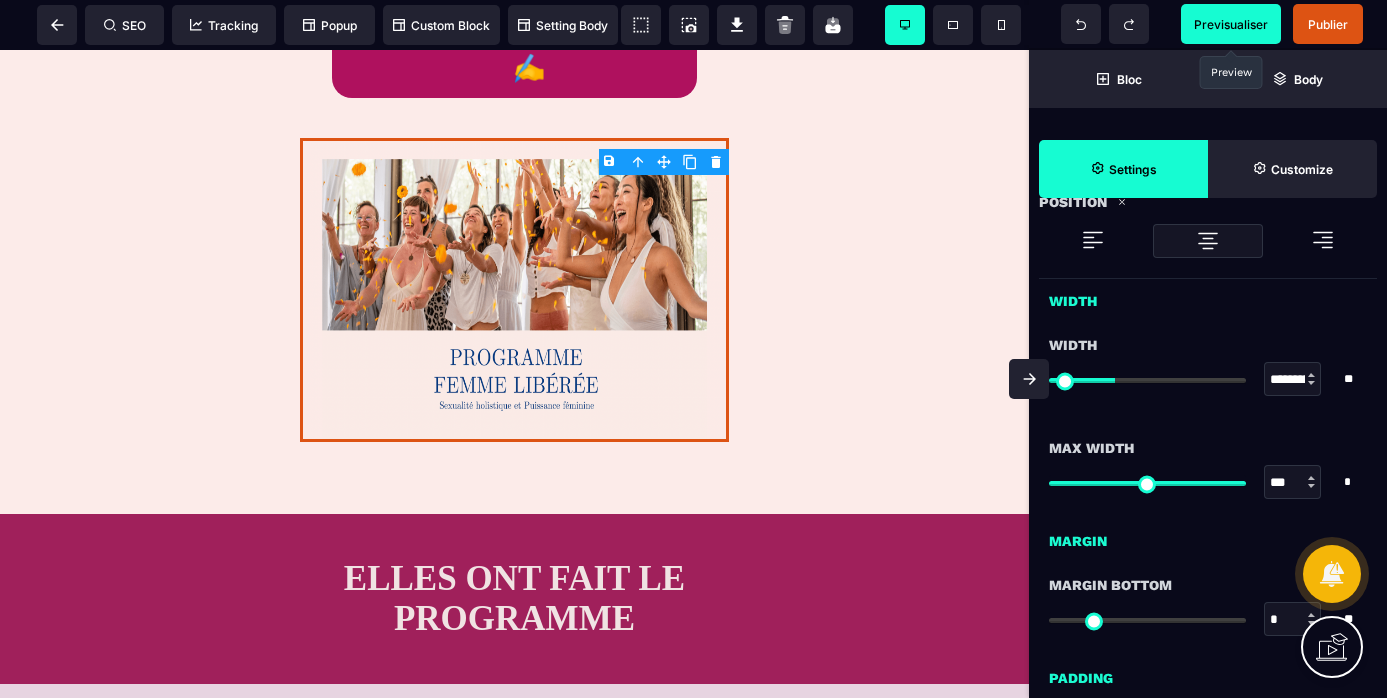 type on "***" 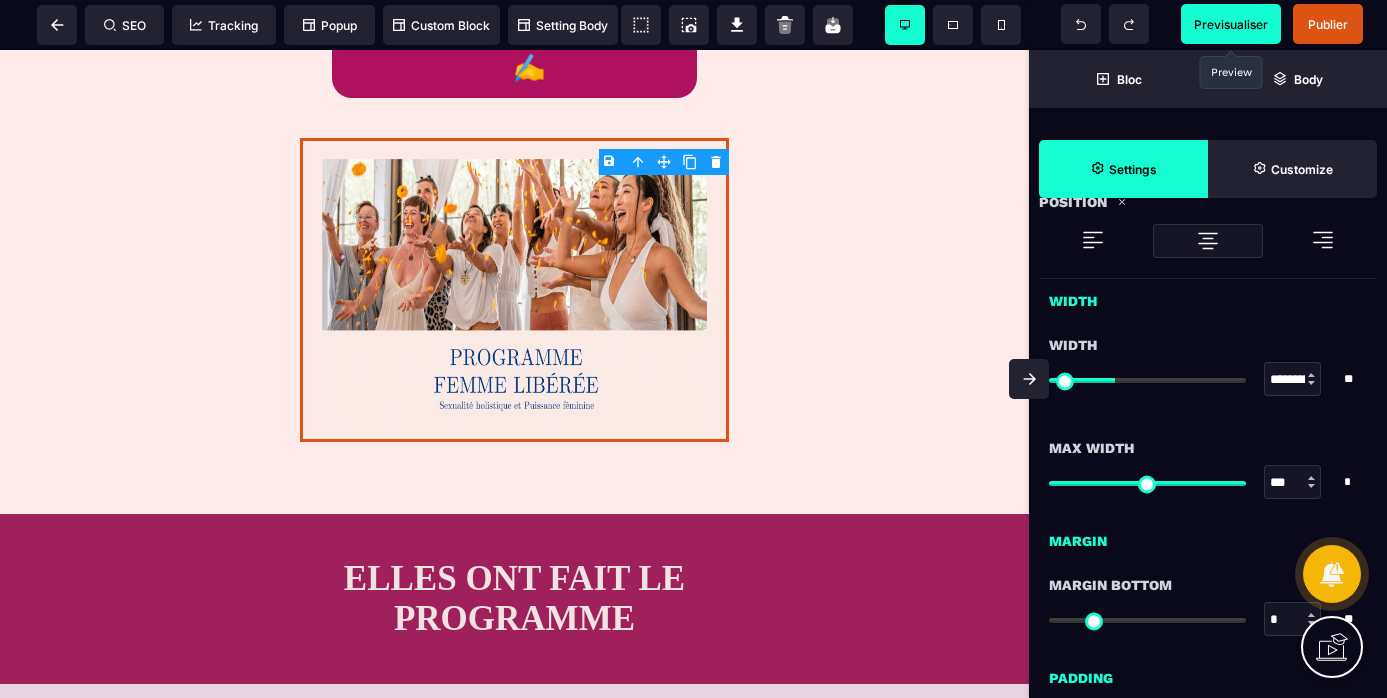 type on "***" 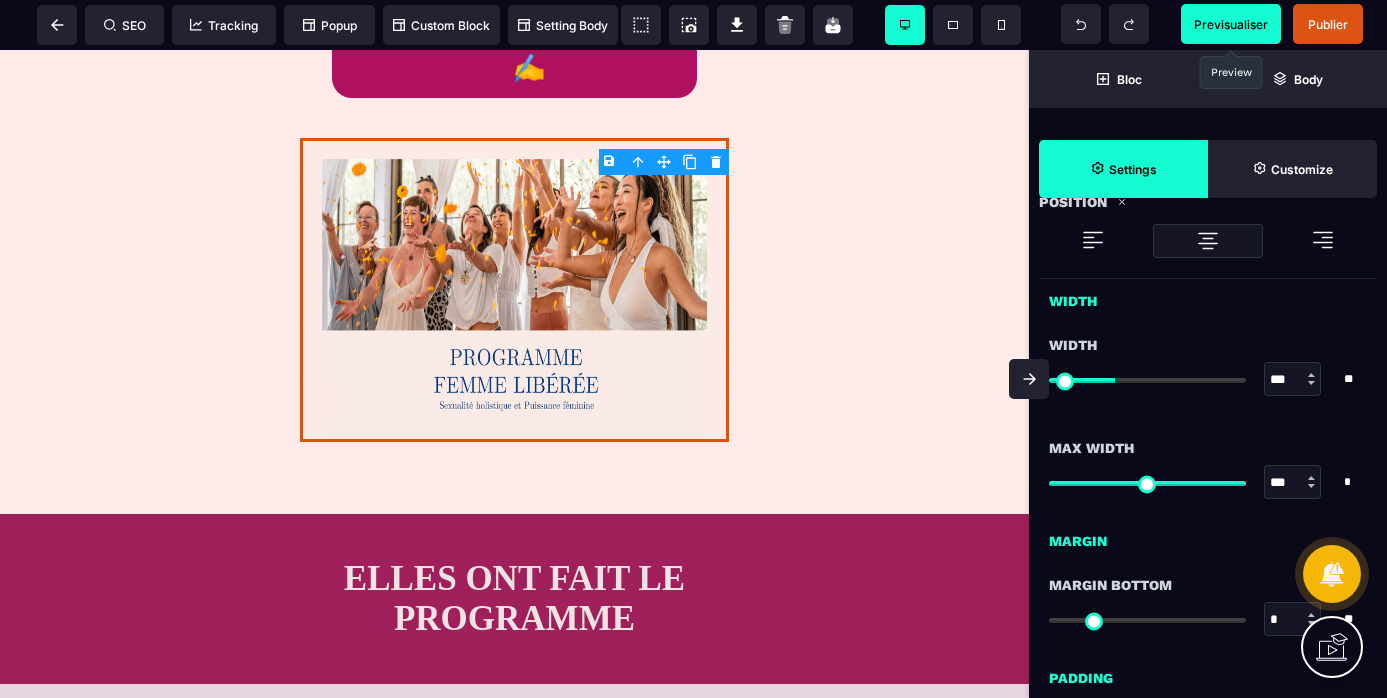 type on "***" 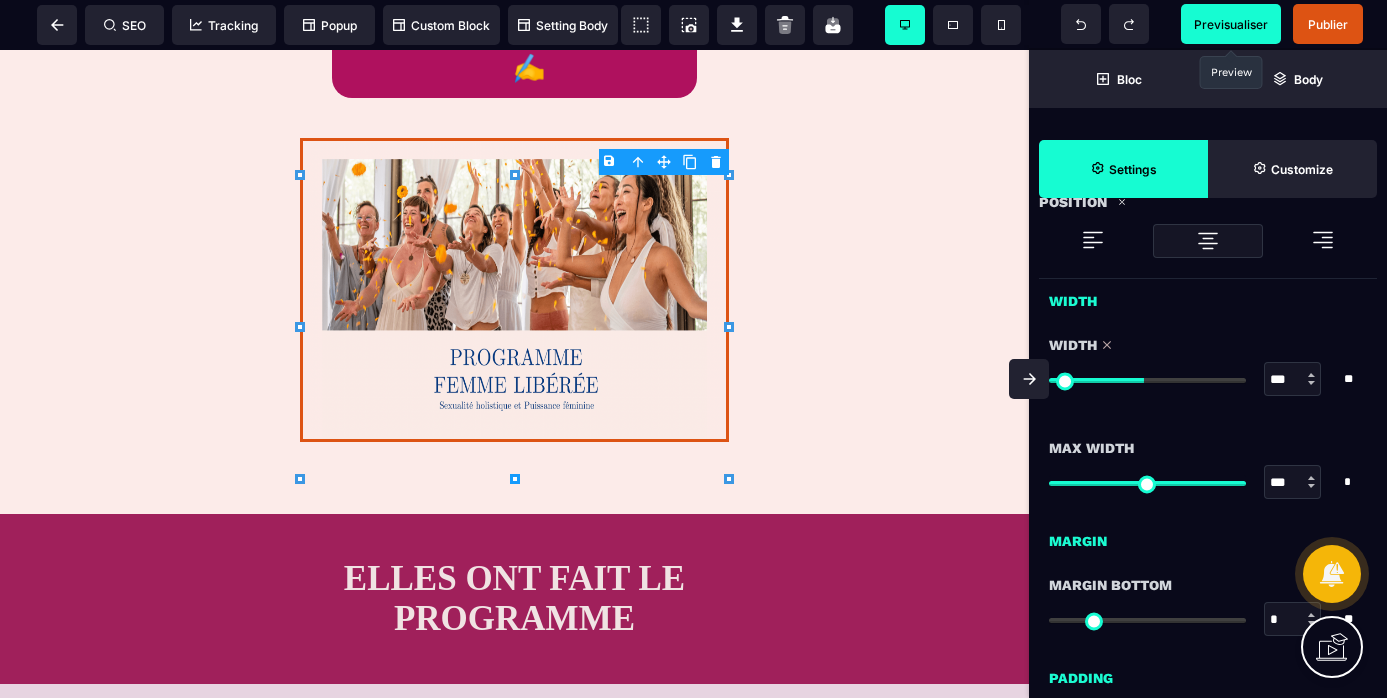 type on "***" 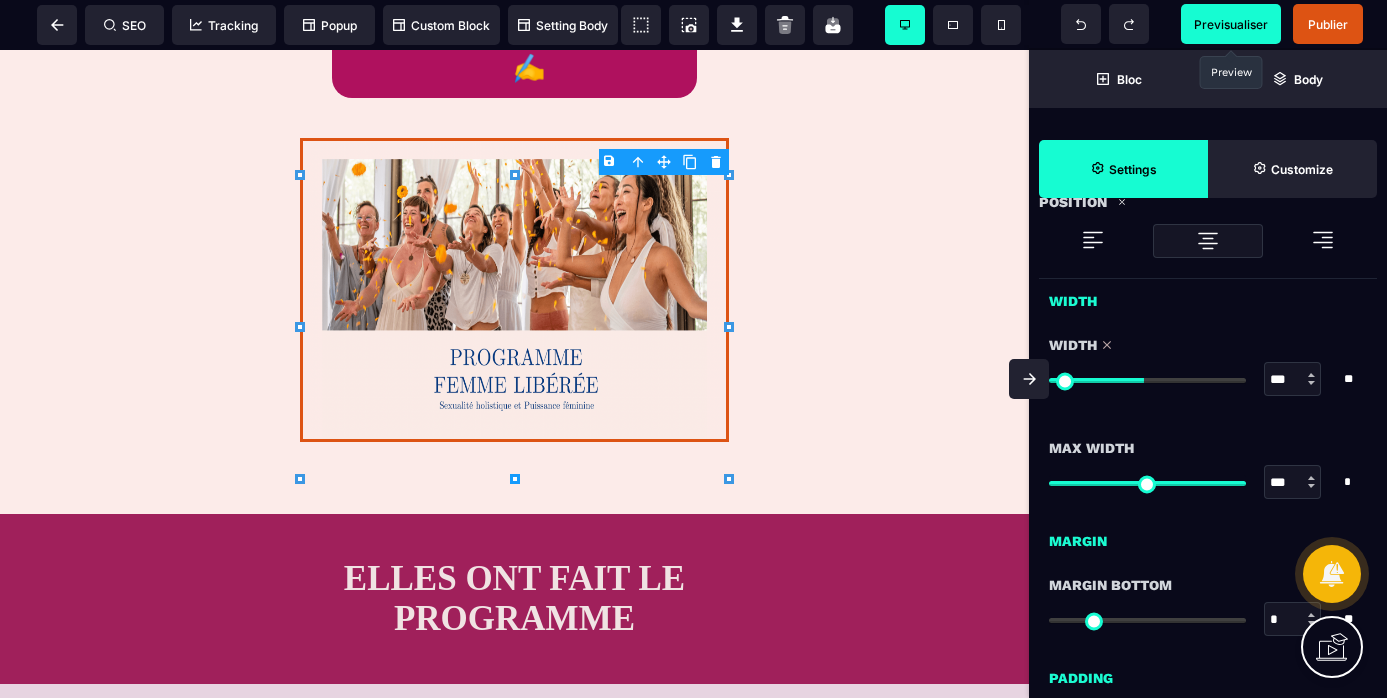 type on "***" 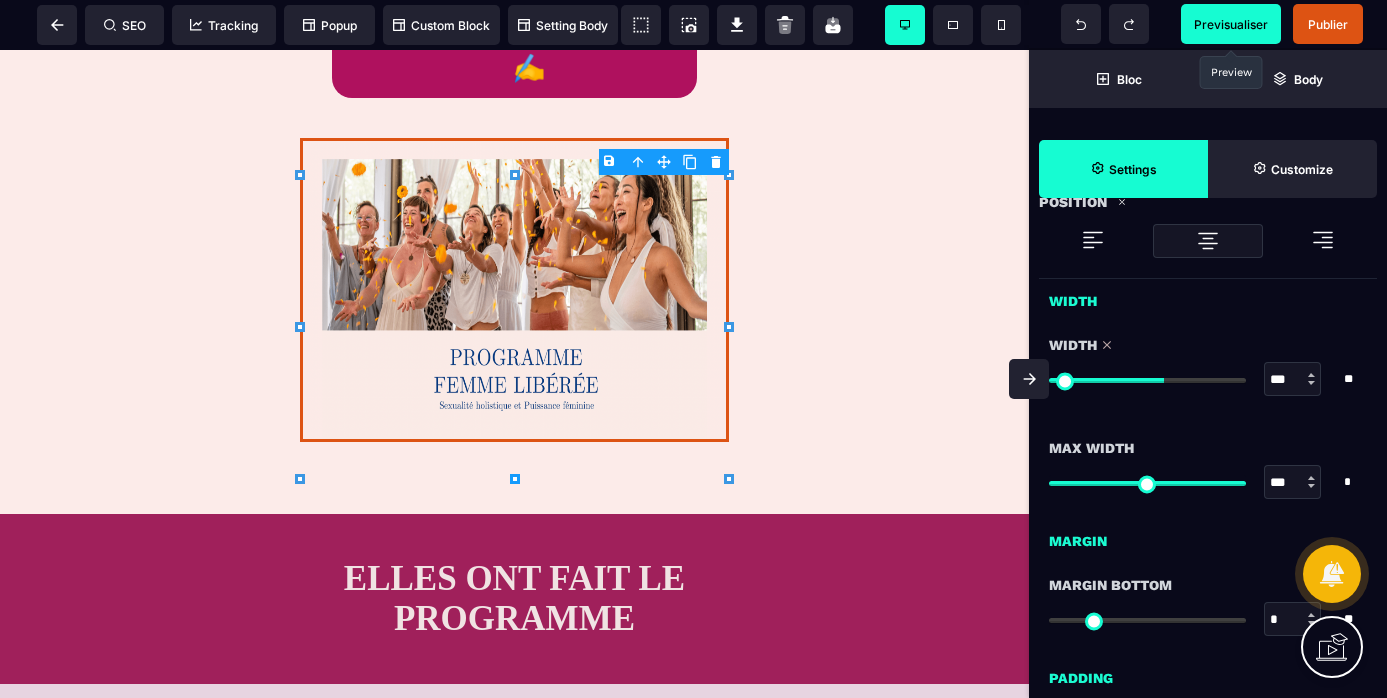 type on "***" 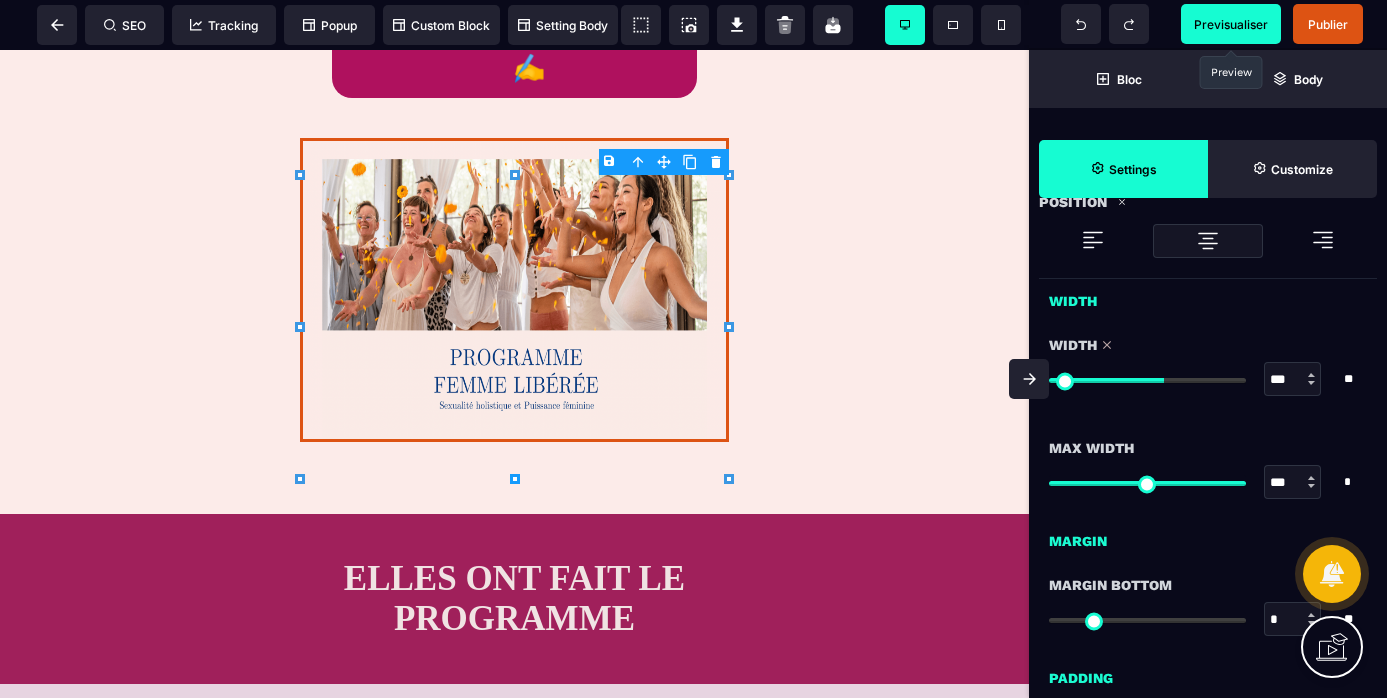 type on "***" 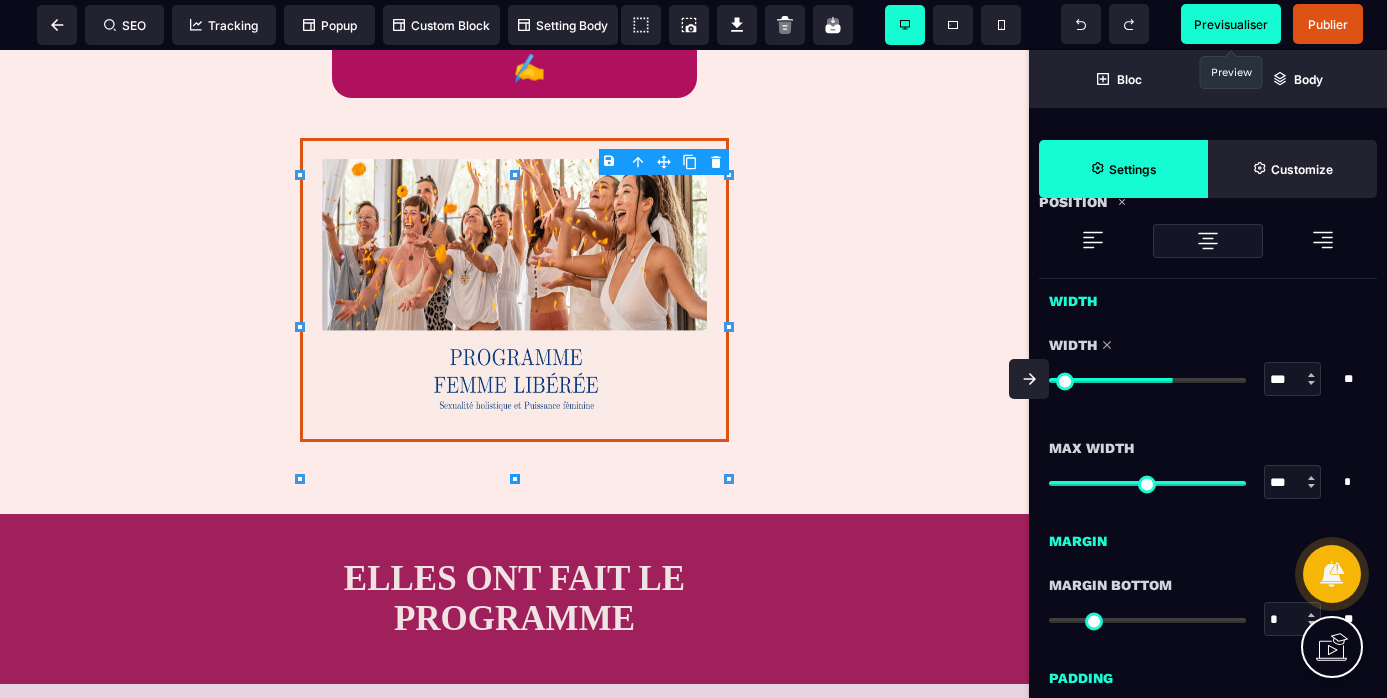 type on "***" 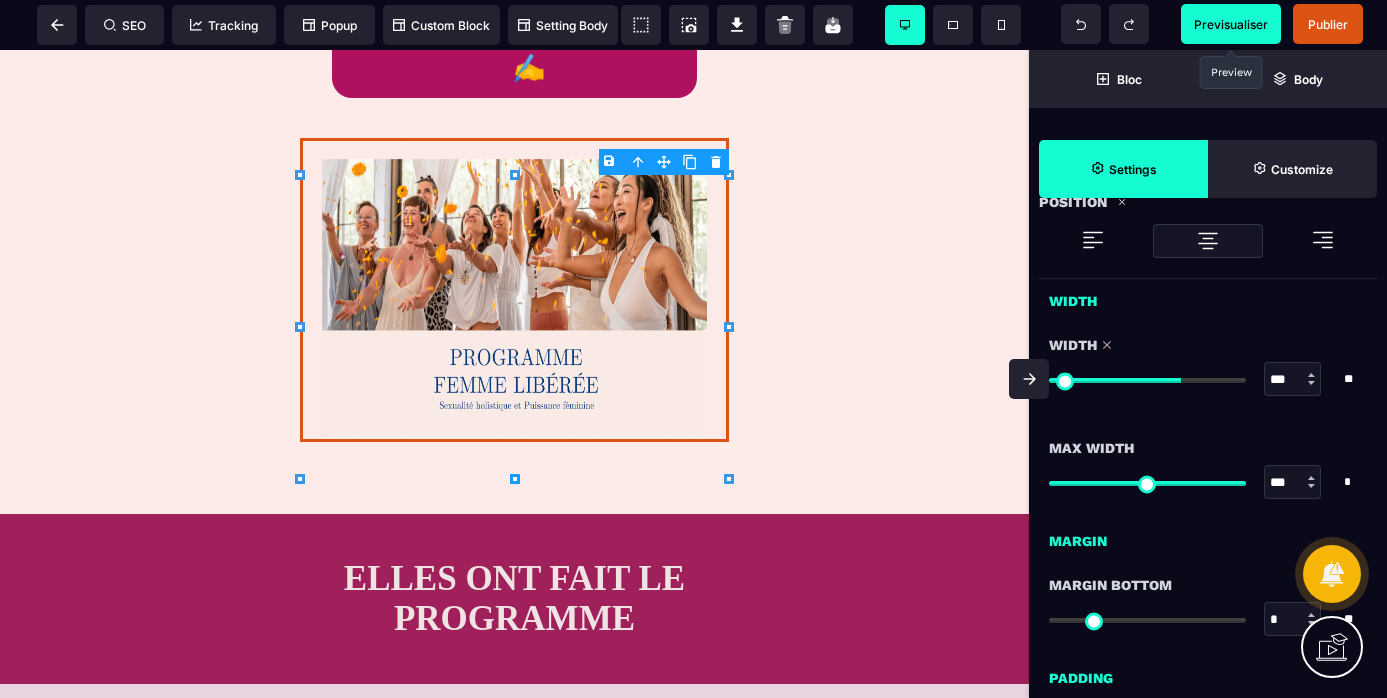 type on "***" 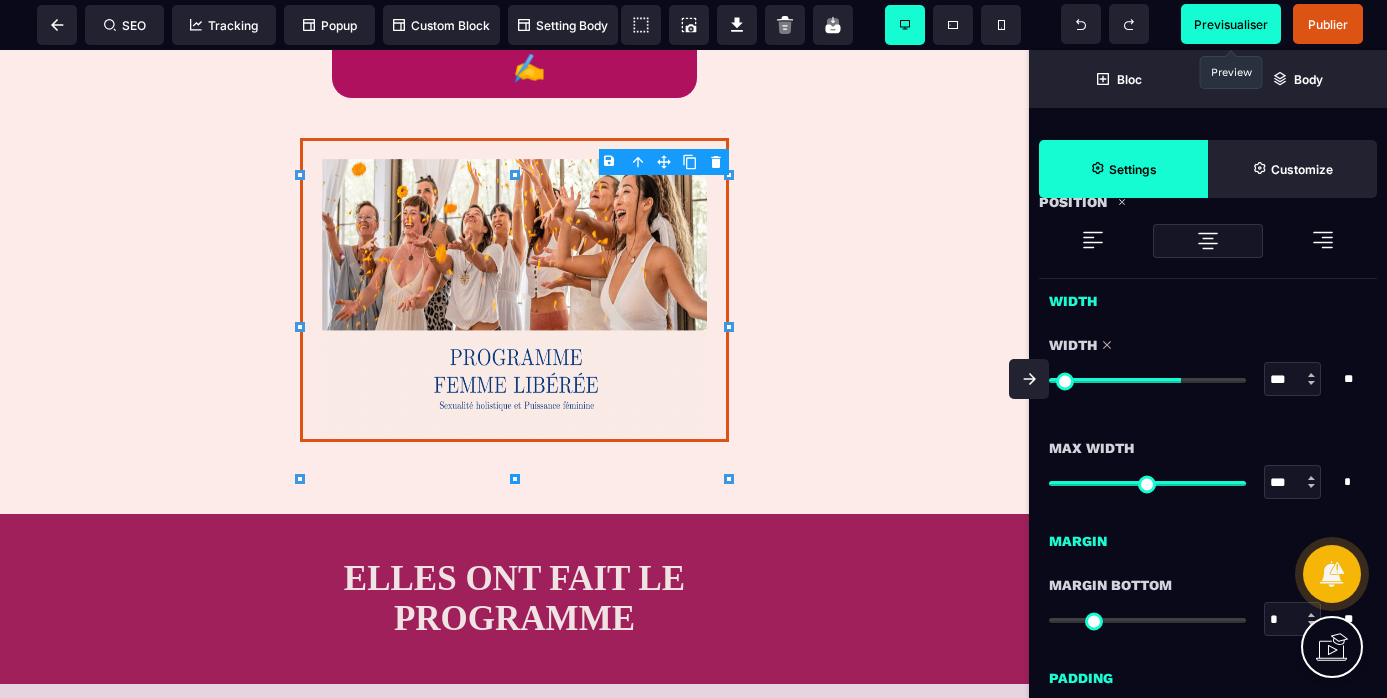 type 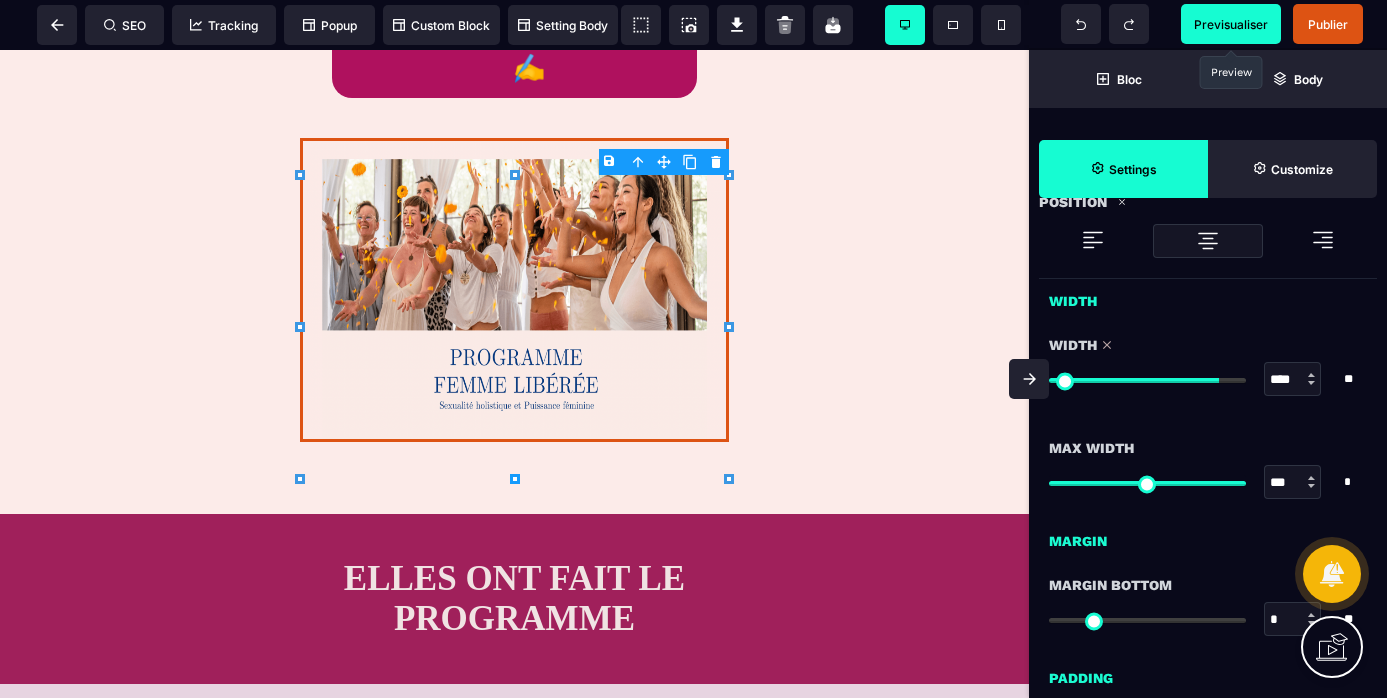drag, startPoint x: 1125, startPoint y: 382, endPoint x: 1212, endPoint y: 372, distance: 87.57283 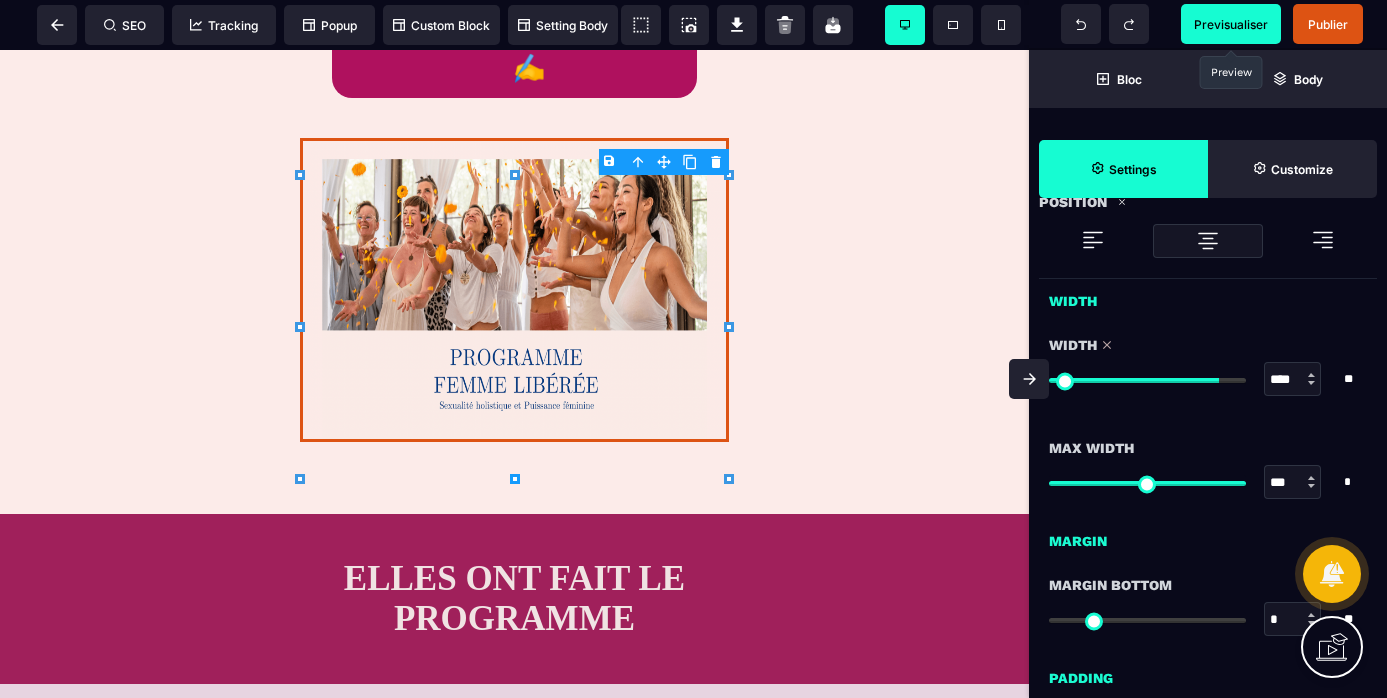 click at bounding box center (1147, 380) 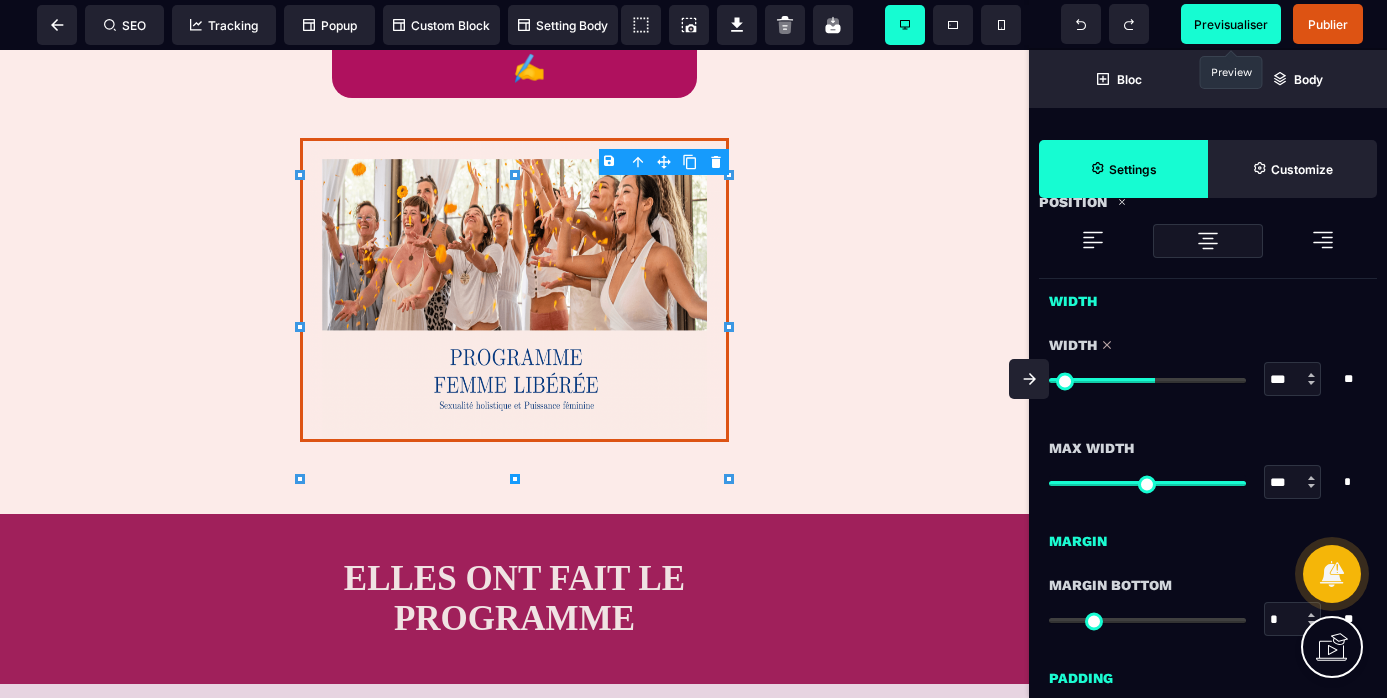 drag, startPoint x: 1211, startPoint y: 381, endPoint x: 1154, endPoint y: 381, distance: 57 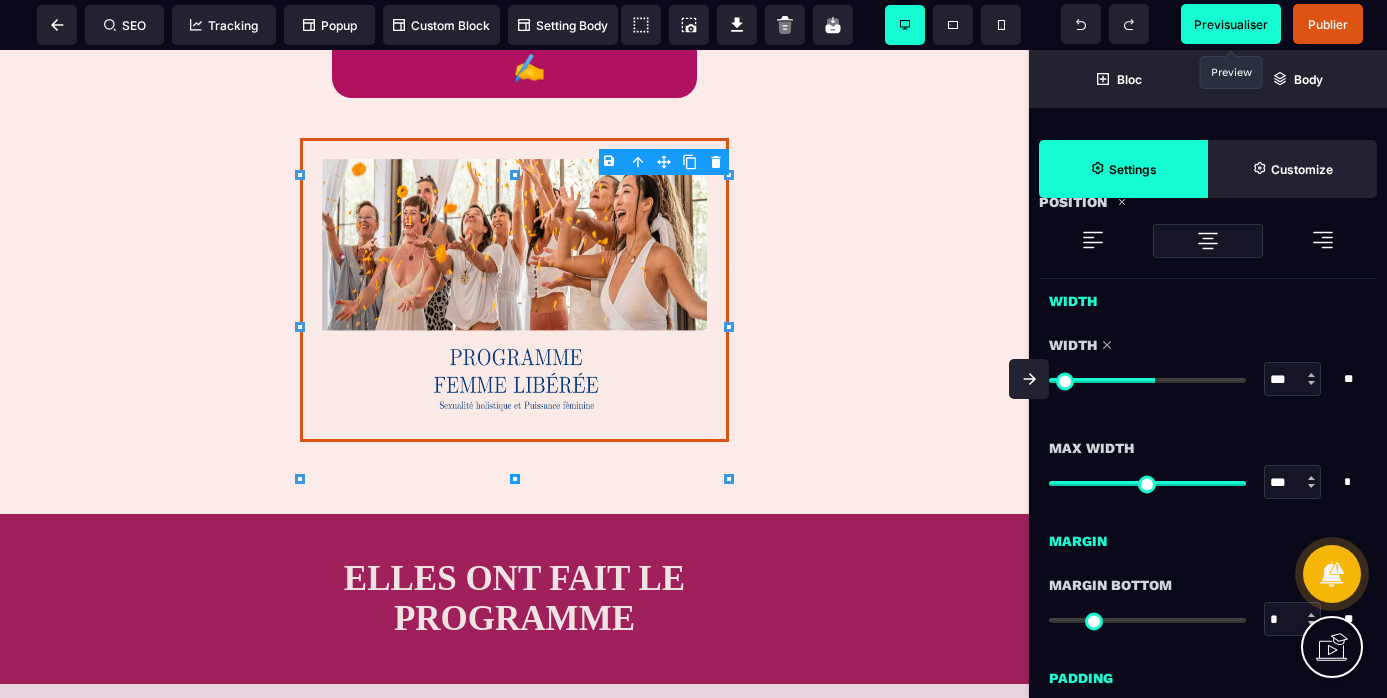 click at bounding box center [1147, 380] 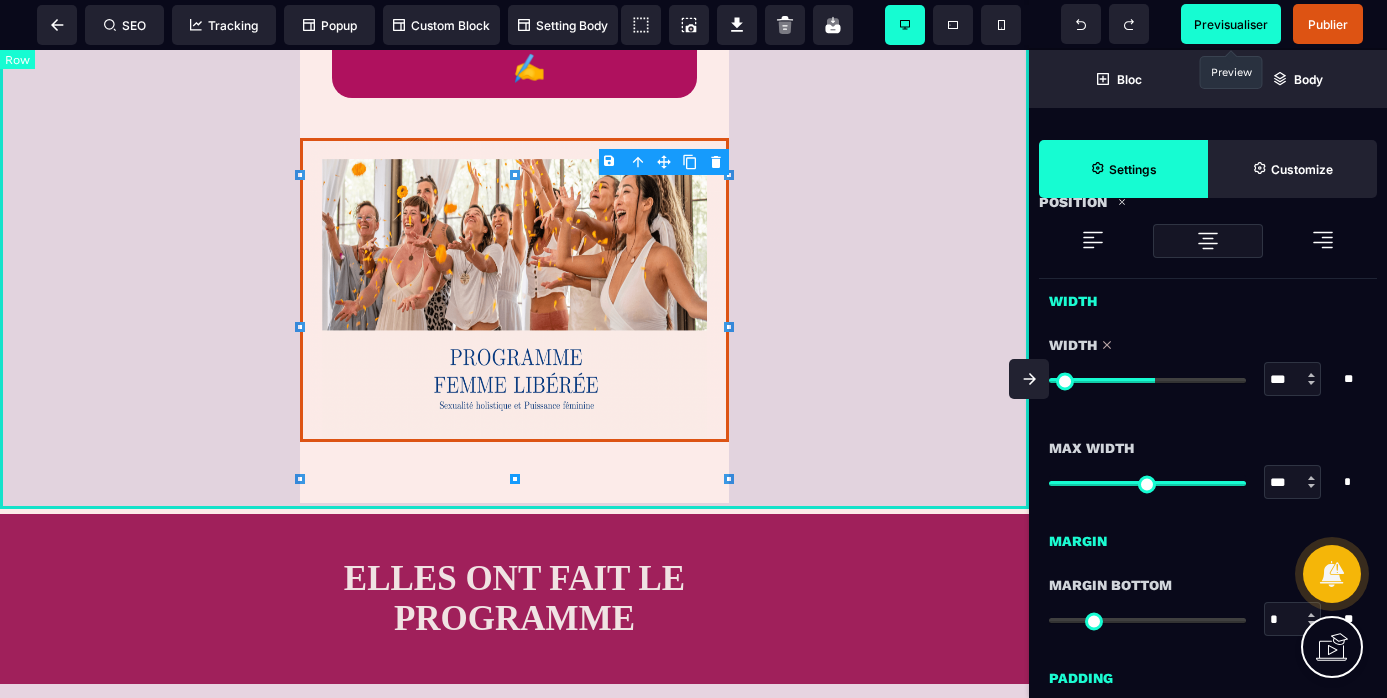 click on "Bravo, tu viens de faire un pas important vers une sexualité libérée et épanouie ! MASTERCLASS : CRÉER UNE SEXUALITÉ ÉPANOUIE ET PUISSANTE (même si tu es célibataire) Regarde la vidéo ici 👇 JE CANDIDATE À L'ACCOMPAGNEMENT ✍️" at bounding box center (514, -168) 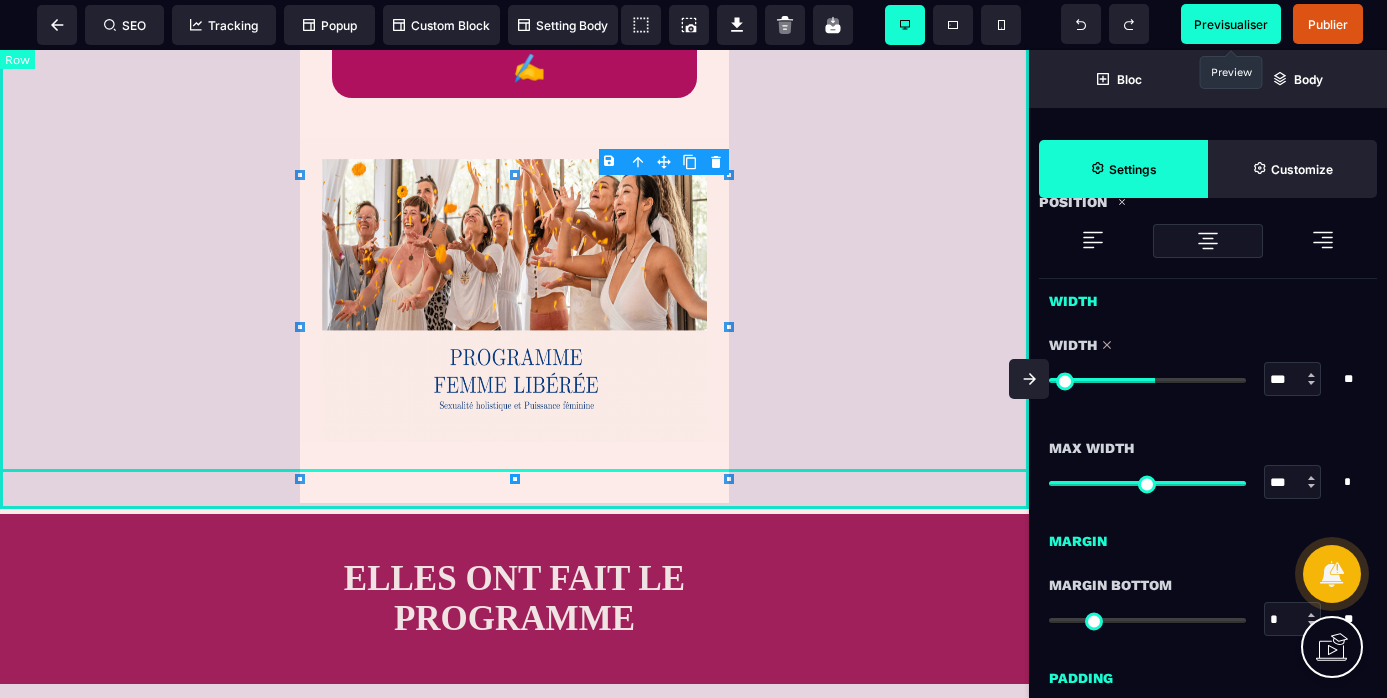 scroll, scrollTop: 0, scrollLeft: 0, axis: both 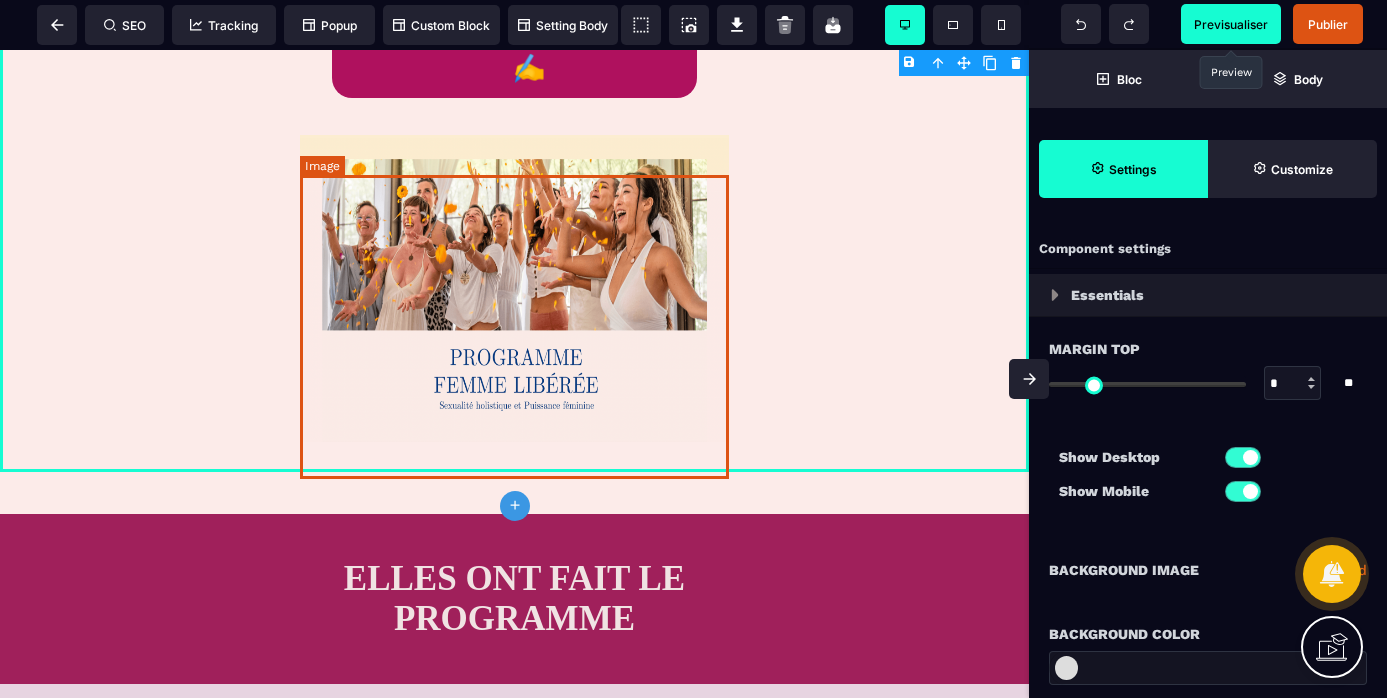 click at bounding box center (514, 290) 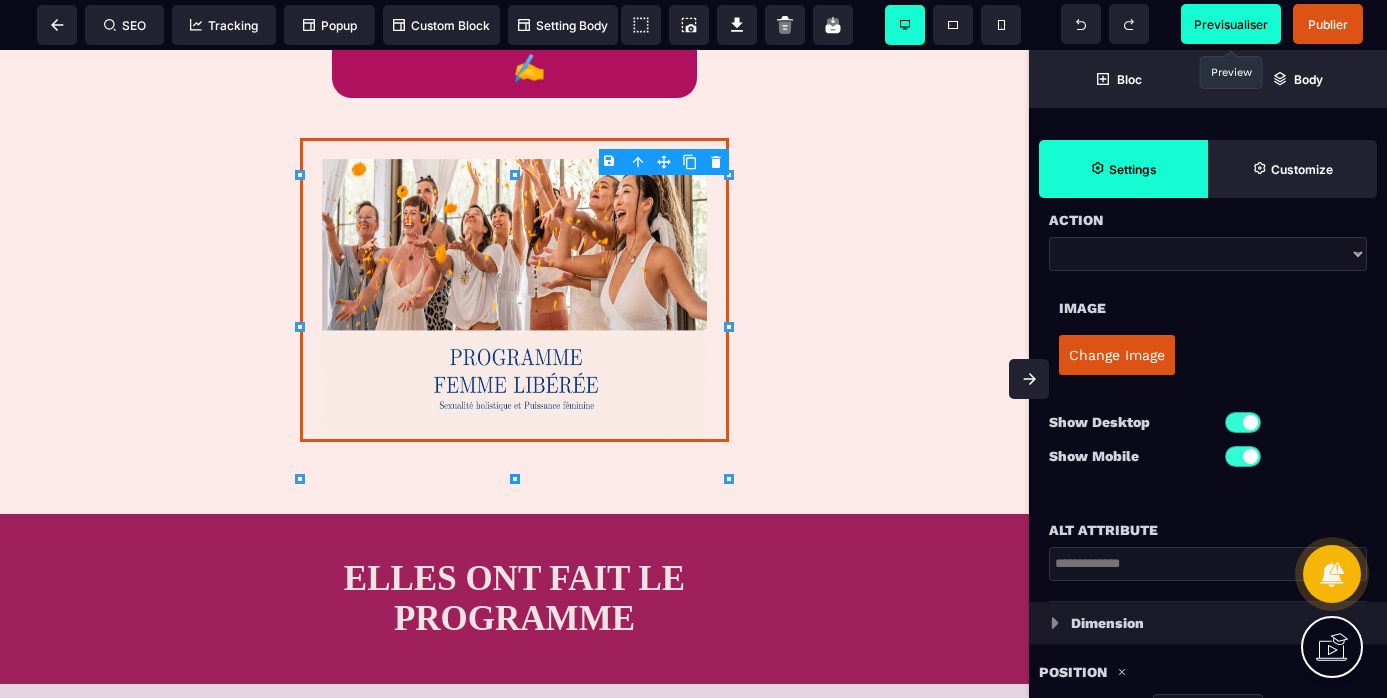 scroll, scrollTop: 233, scrollLeft: 0, axis: vertical 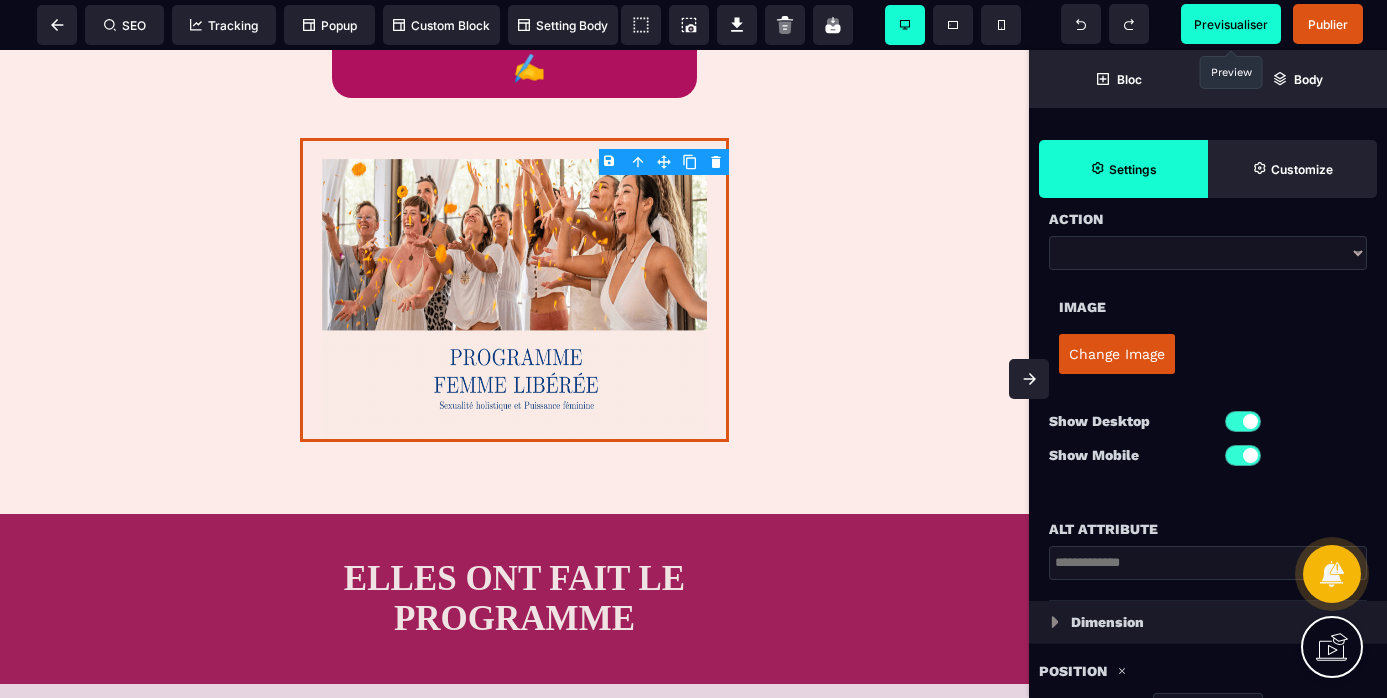 click on "Previsualiser" at bounding box center (1231, 24) 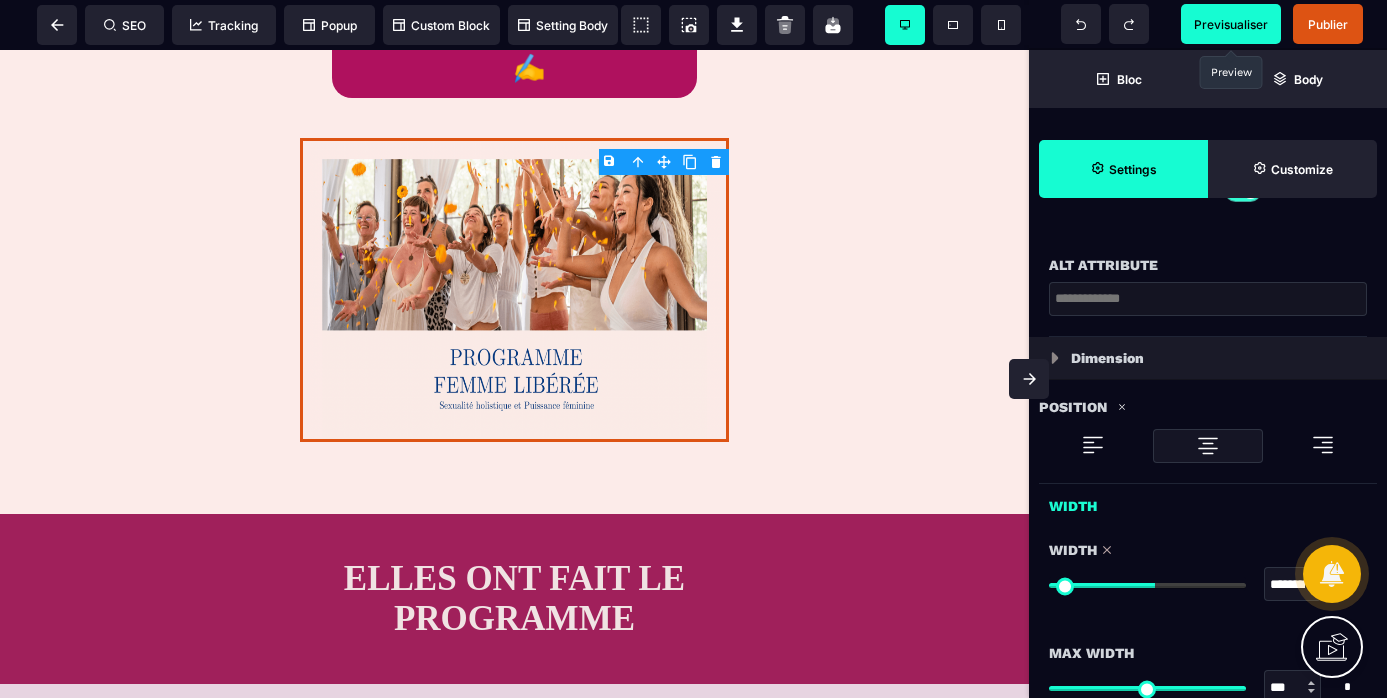 scroll, scrollTop: 558, scrollLeft: 0, axis: vertical 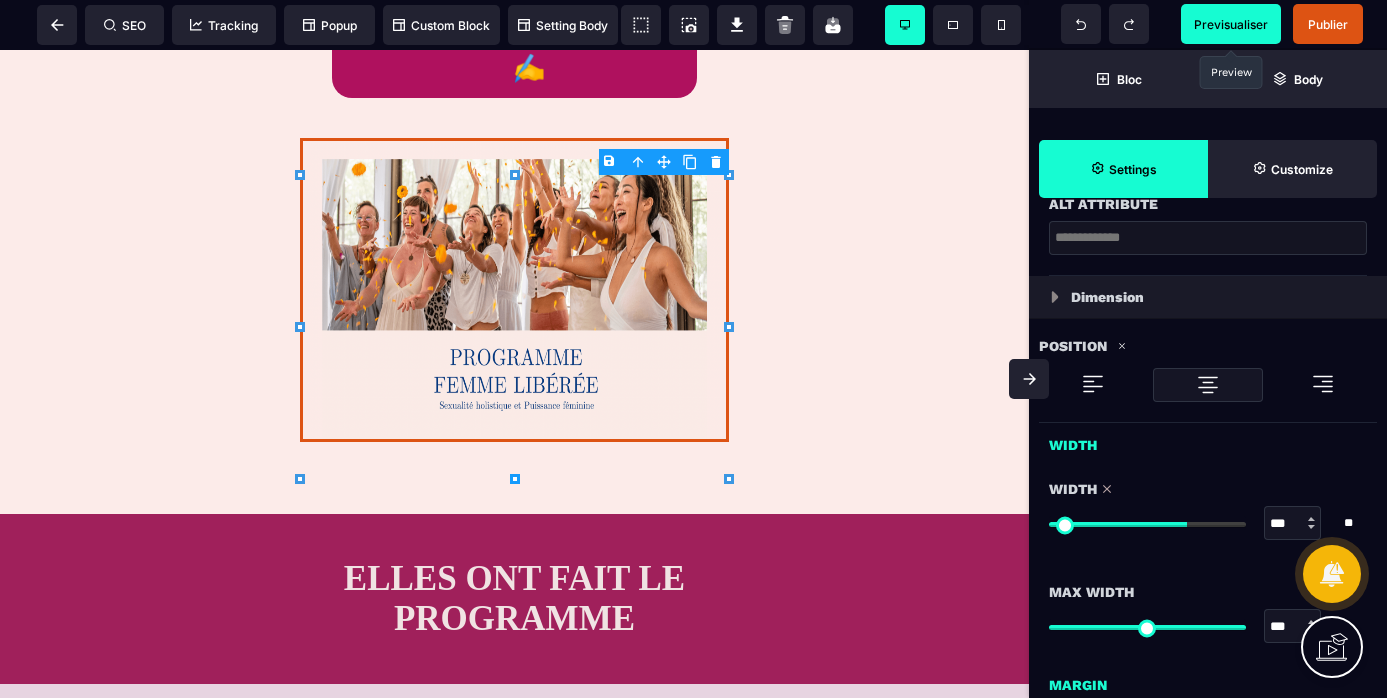 drag, startPoint x: 1158, startPoint y: 526, endPoint x: 1183, endPoint y: 519, distance: 25.96151 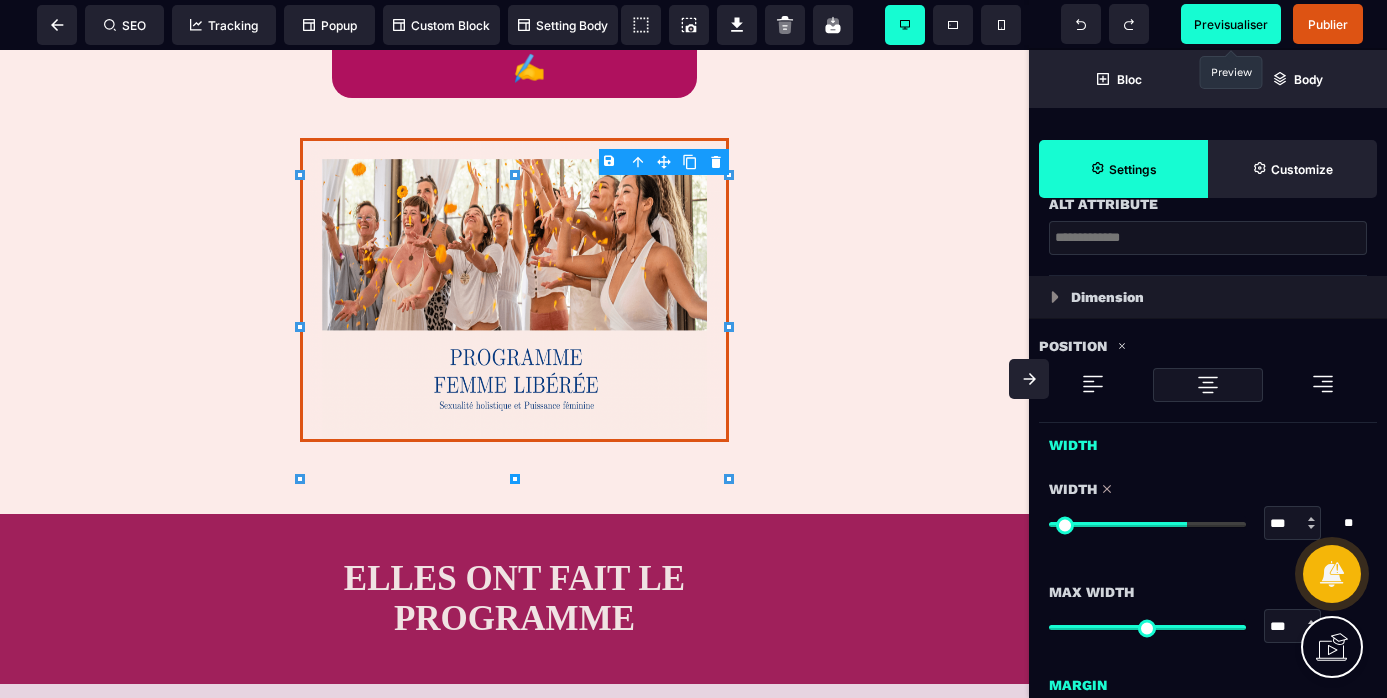 click at bounding box center [1147, 524] 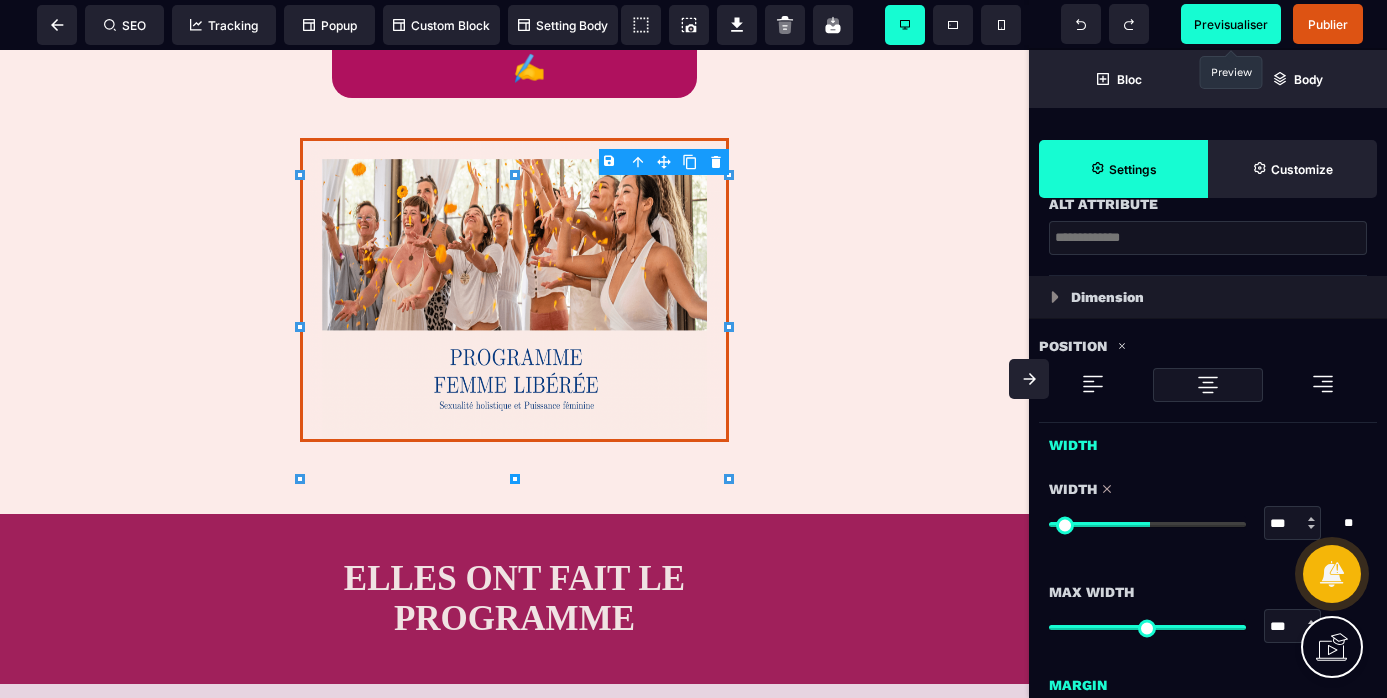 drag, startPoint x: 1187, startPoint y: 526, endPoint x: 1149, endPoint y: 518, distance: 38.832977 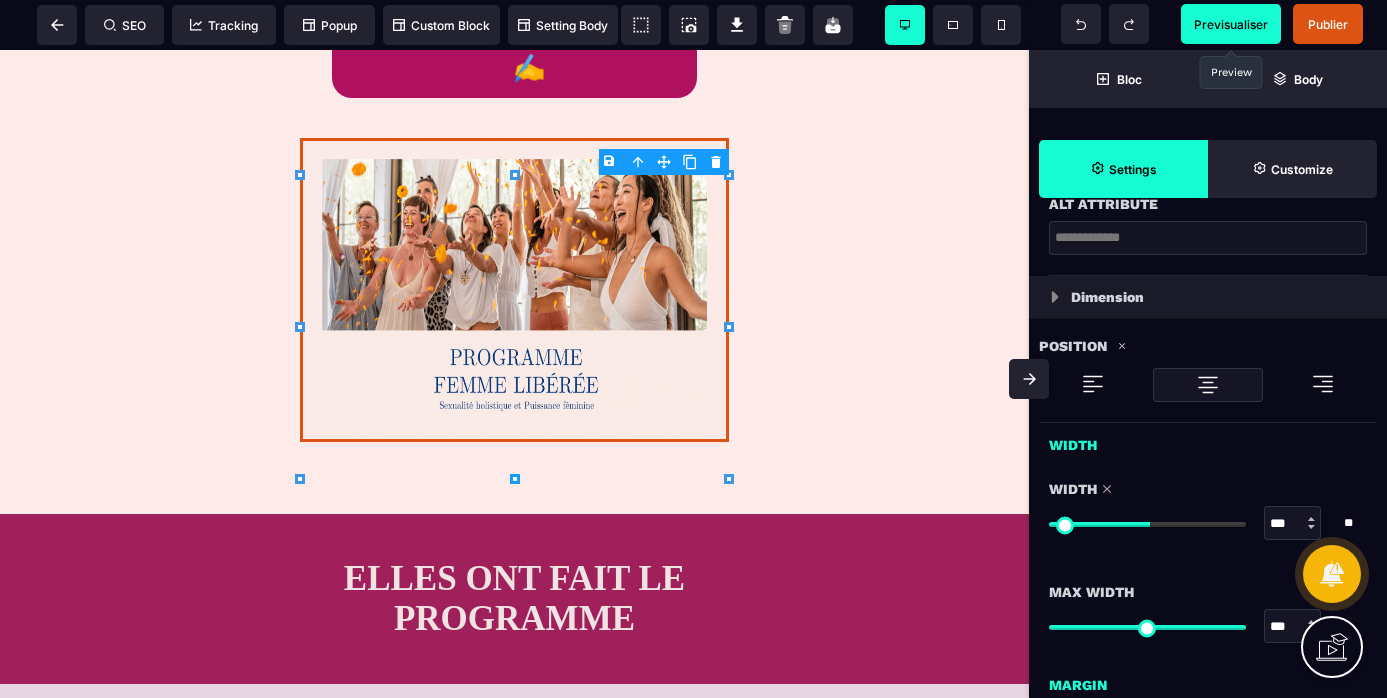 click at bounding box center [1147, 524] 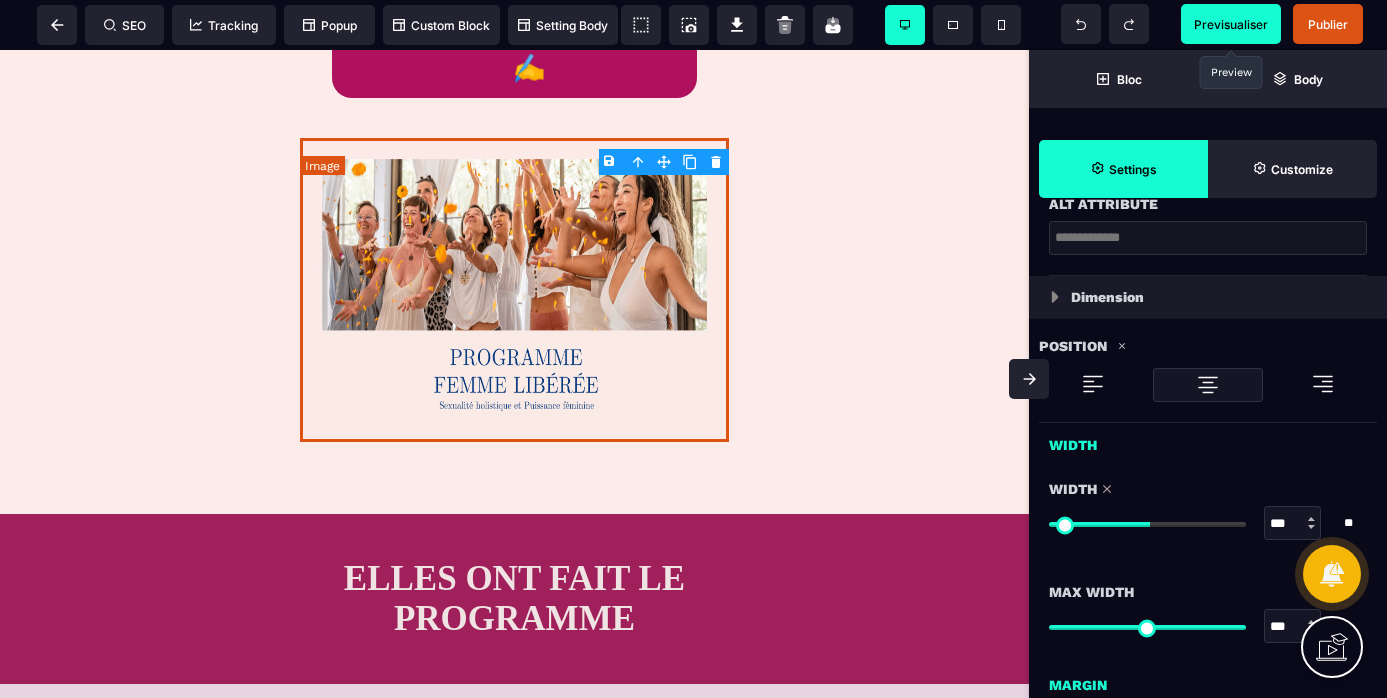 click at bounding box center (514, 290) 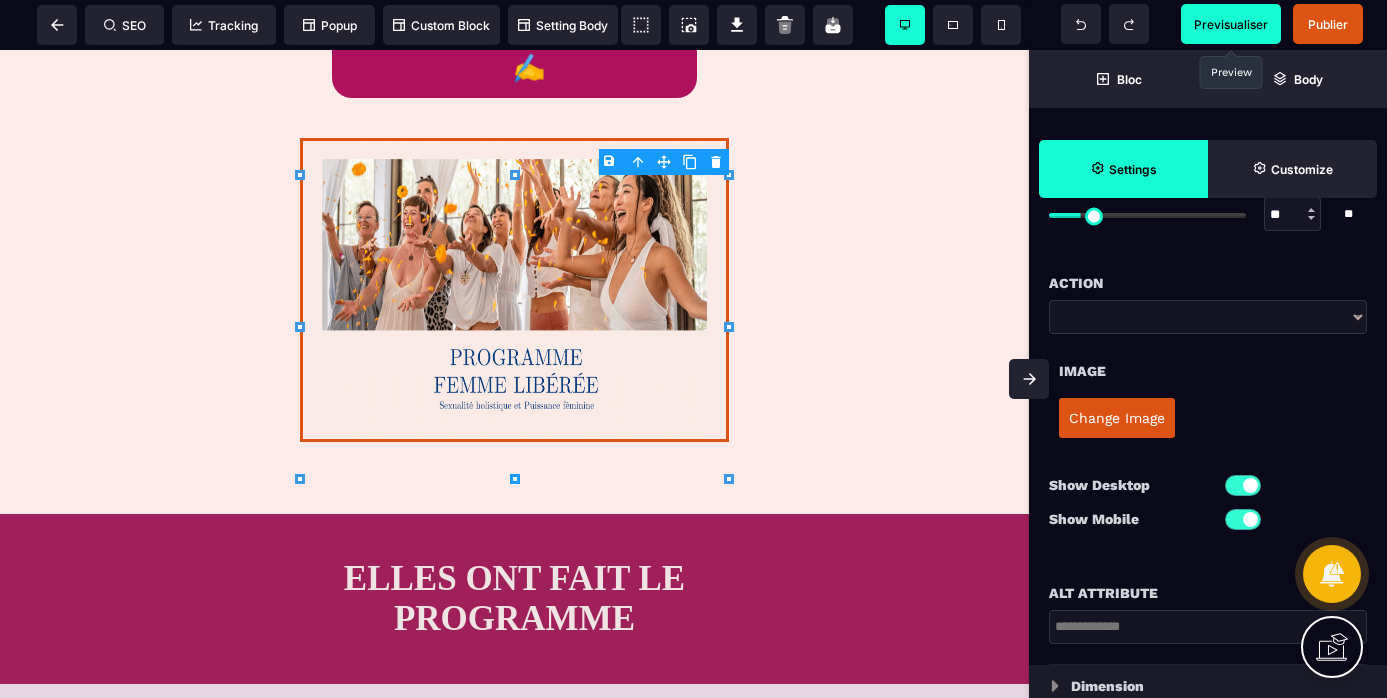 scroll, scrollTop: 137, scrollLeft: 0, axis: vertical 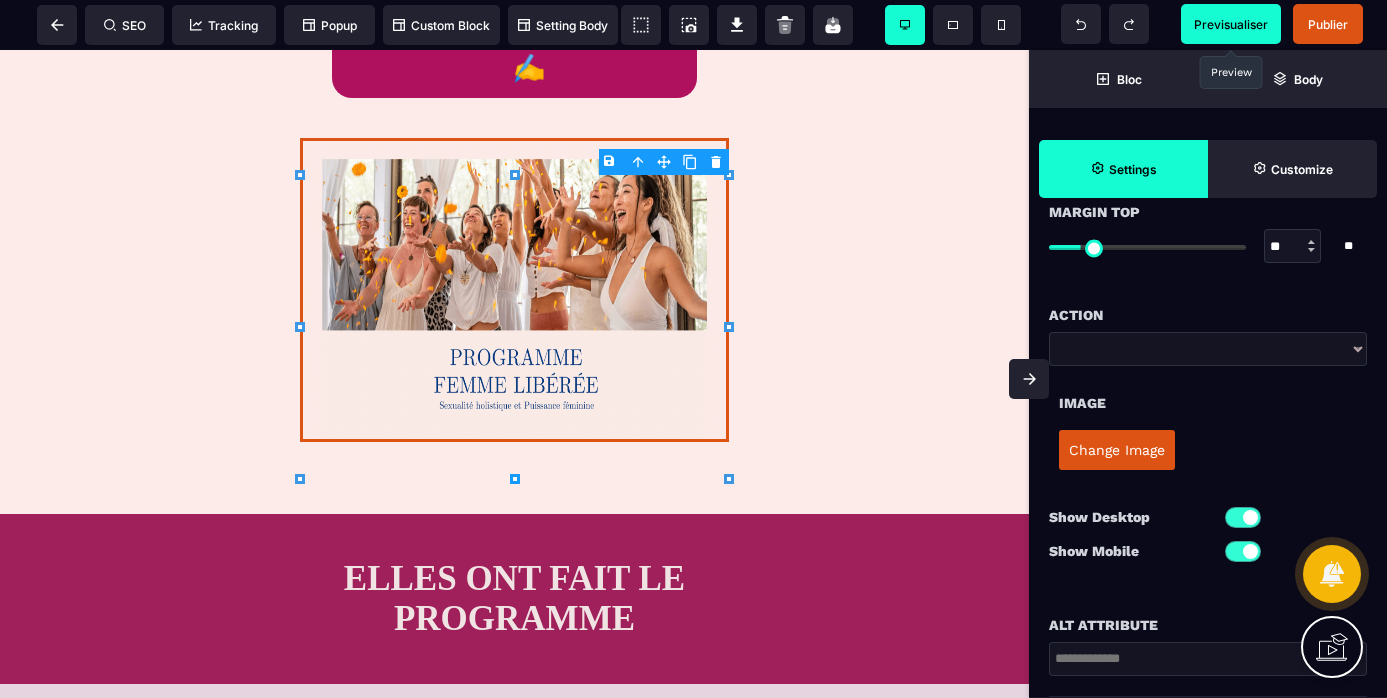 click on "Change Image" at bounding box center [1117, 450] 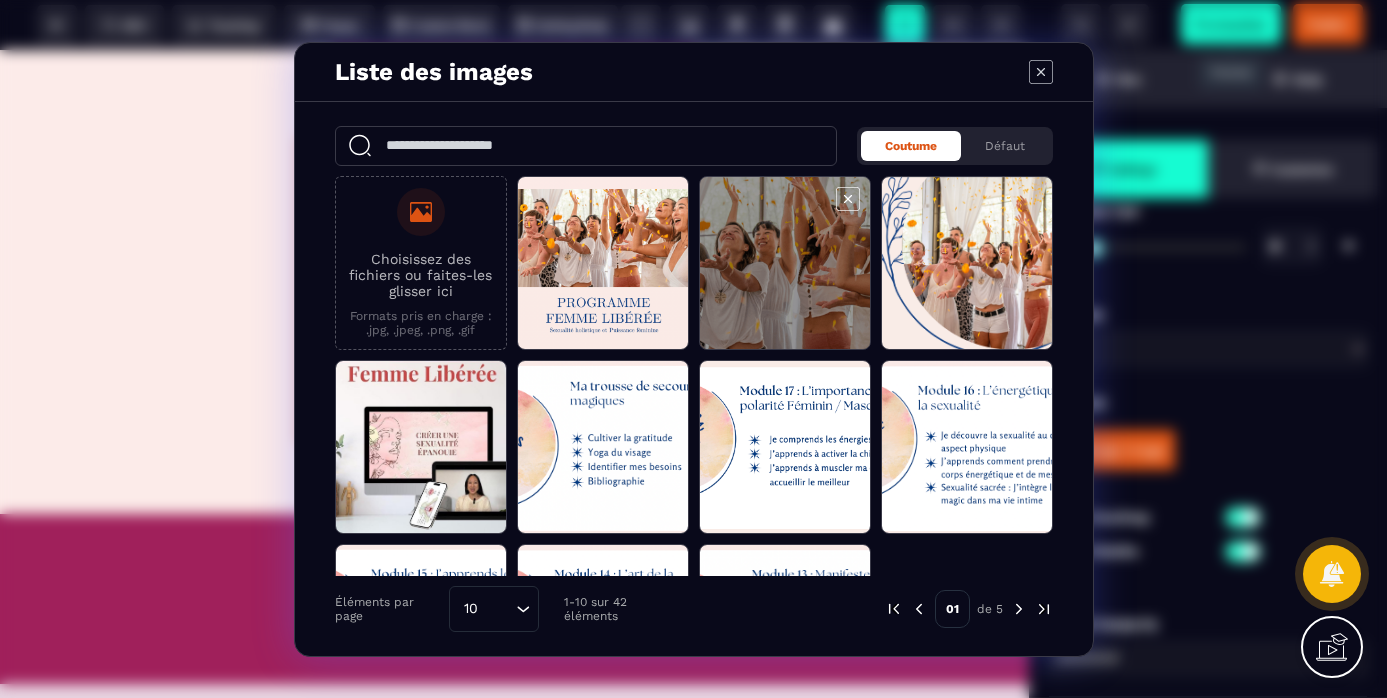 click at bounding box center [785, 264] 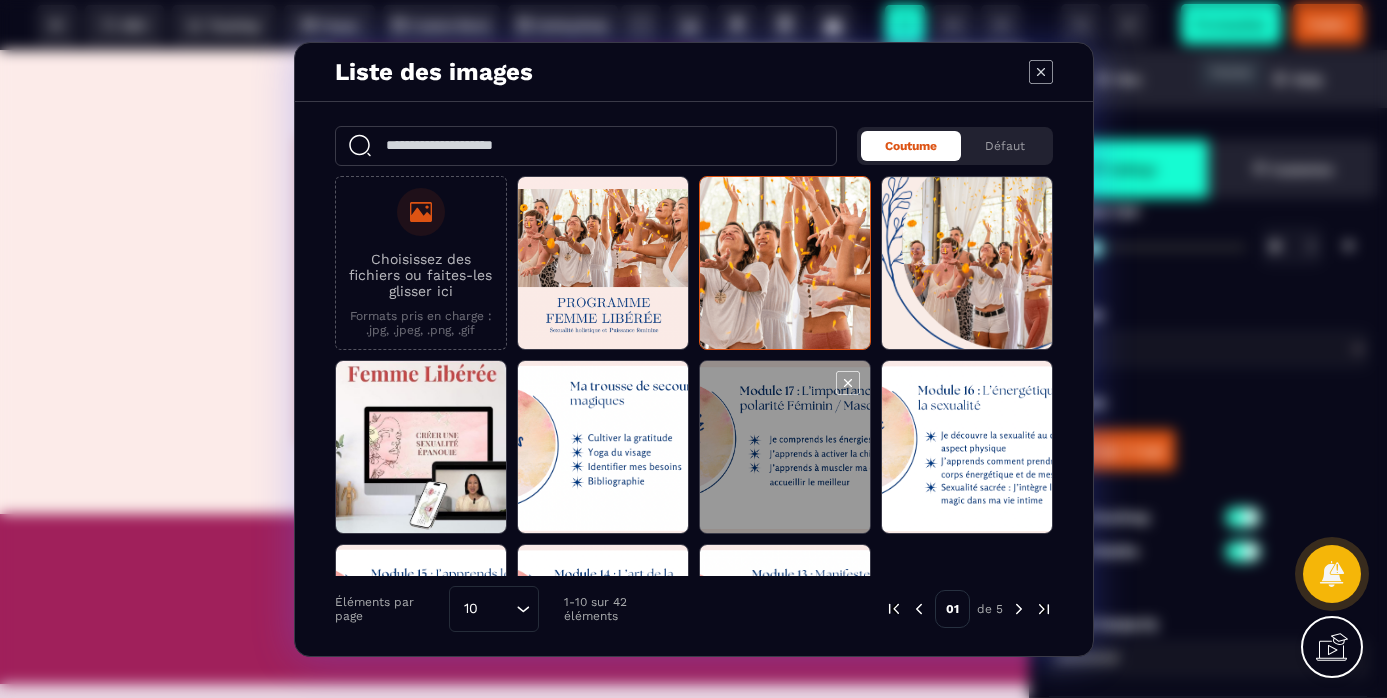 scroll, scrollTop: 142, scrollLeft: 0, axis: vertical 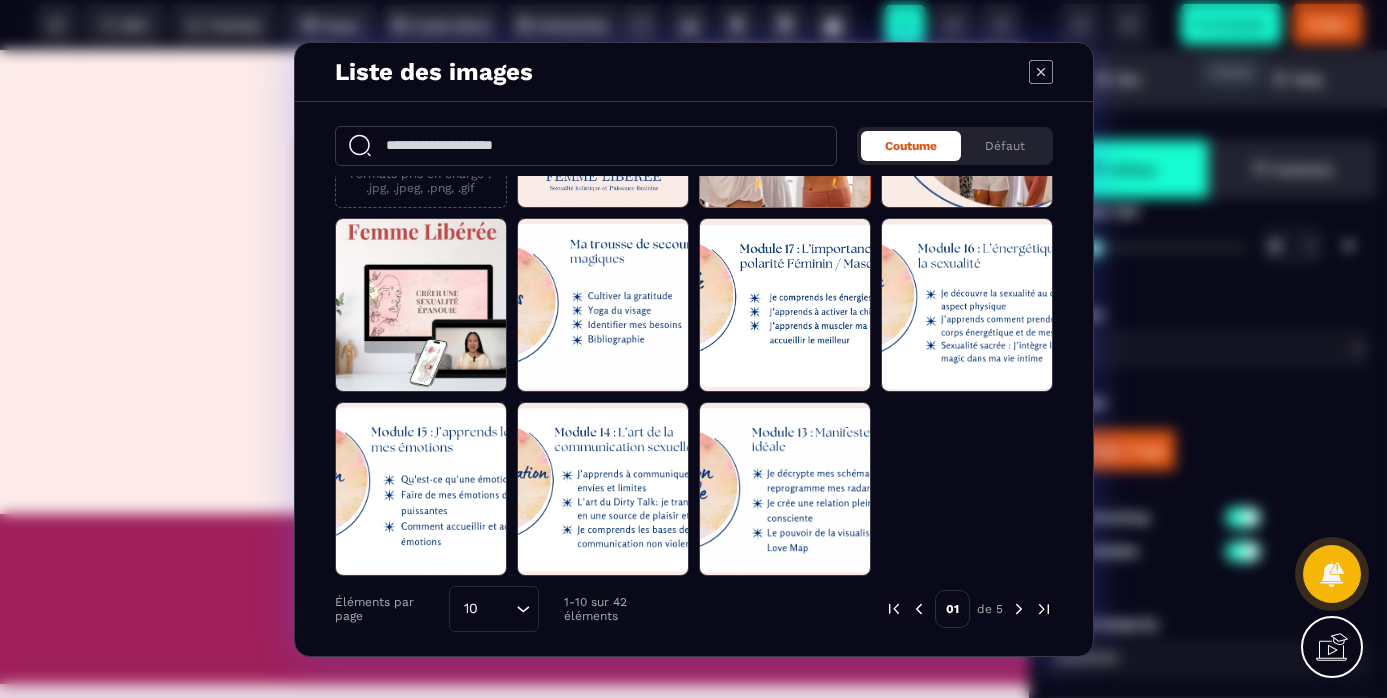 click 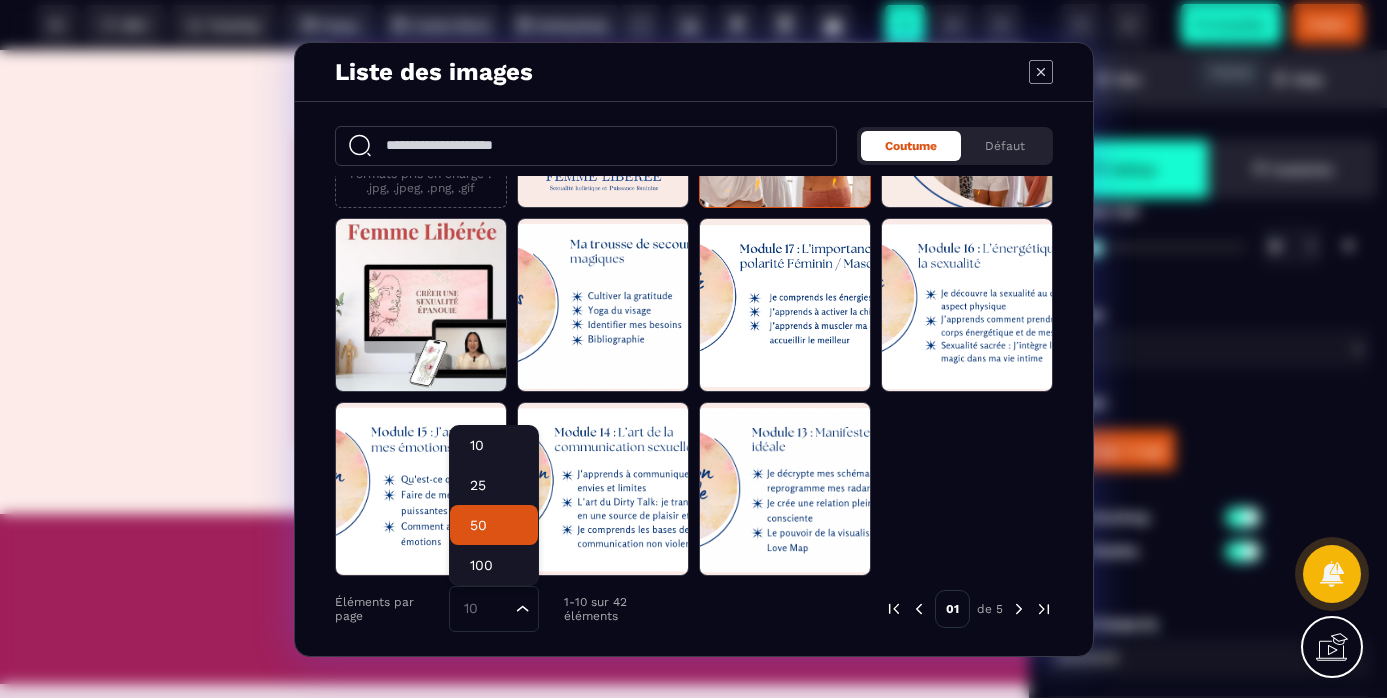 click on "50" 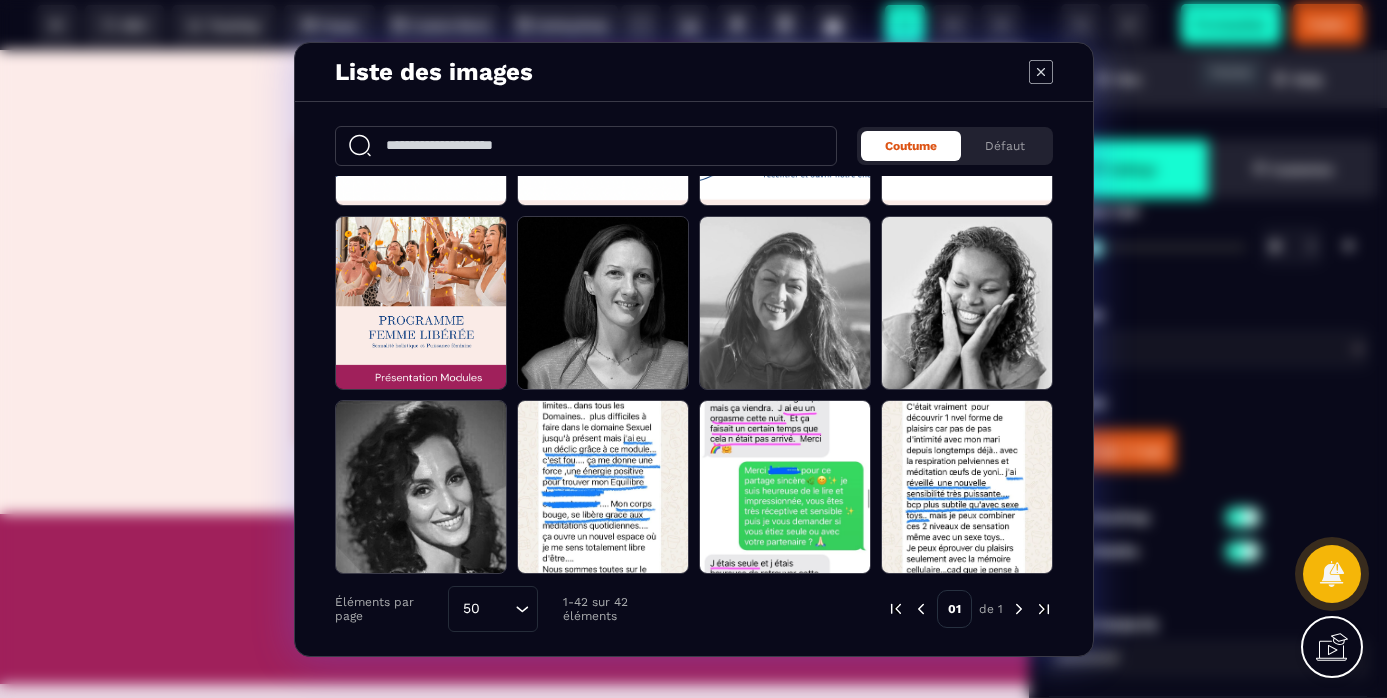 scroll, scrollTop: 1062, scrollLeft: 0, axis: vertical 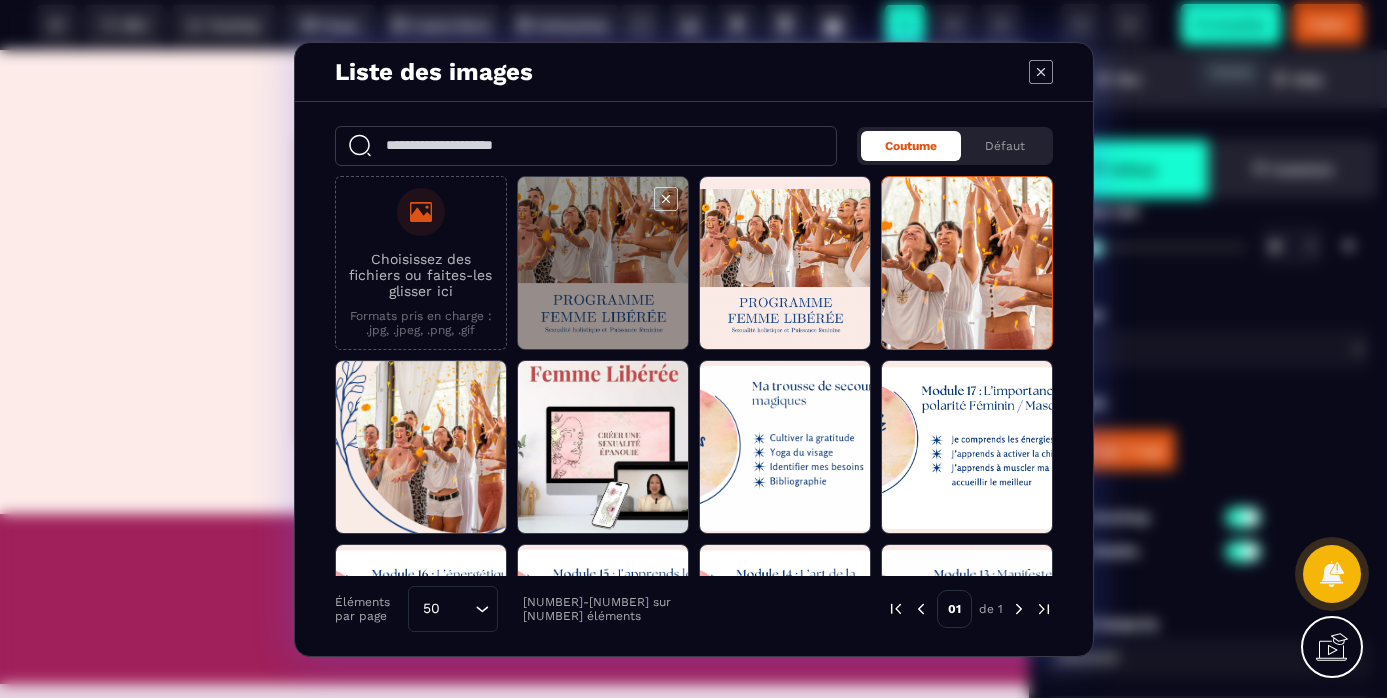 click at bounding box center [603, 264] 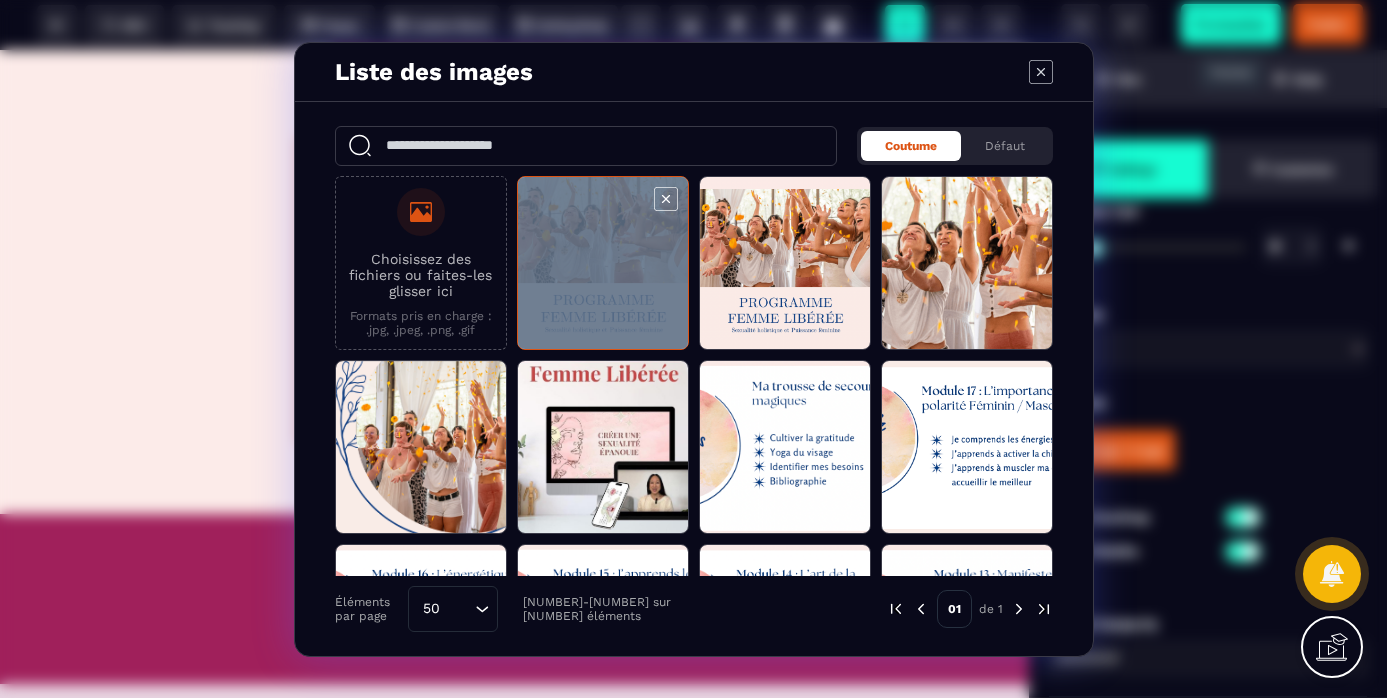 click at bounding box center [603, 264] 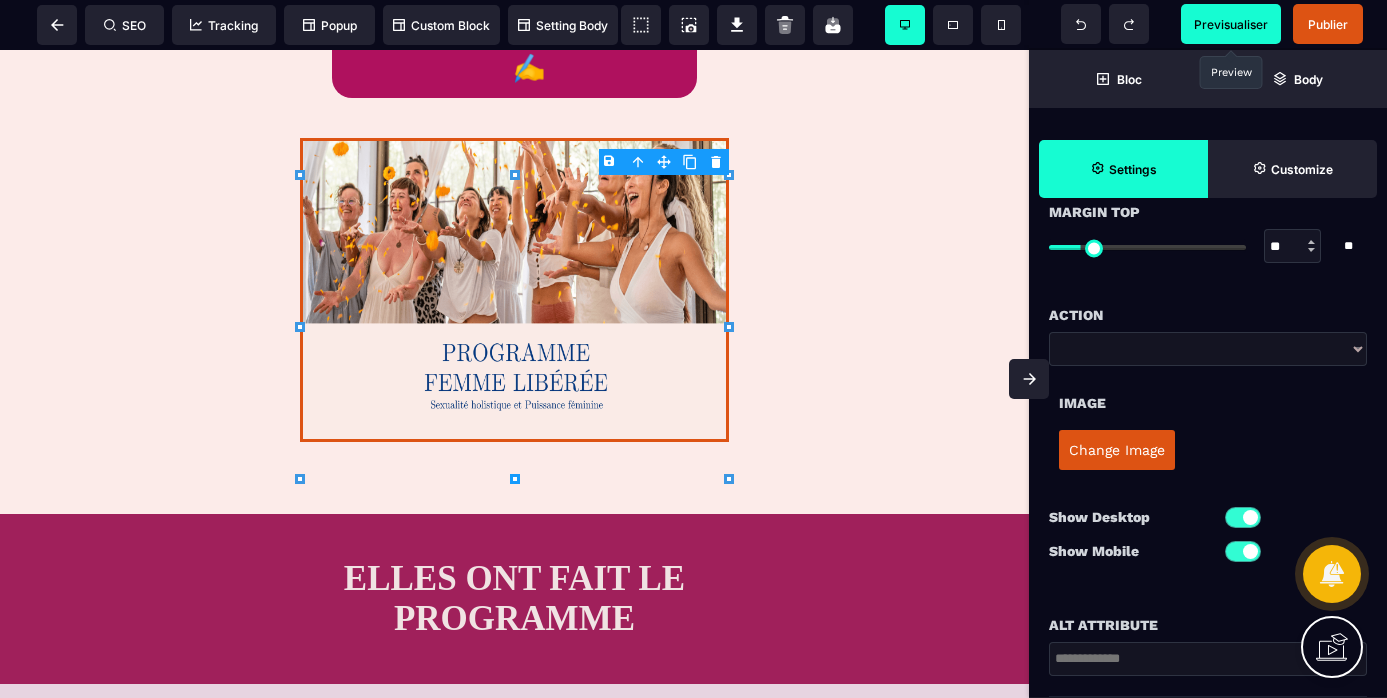 click on "Previsualiser" at bounding box center (1231, 24) 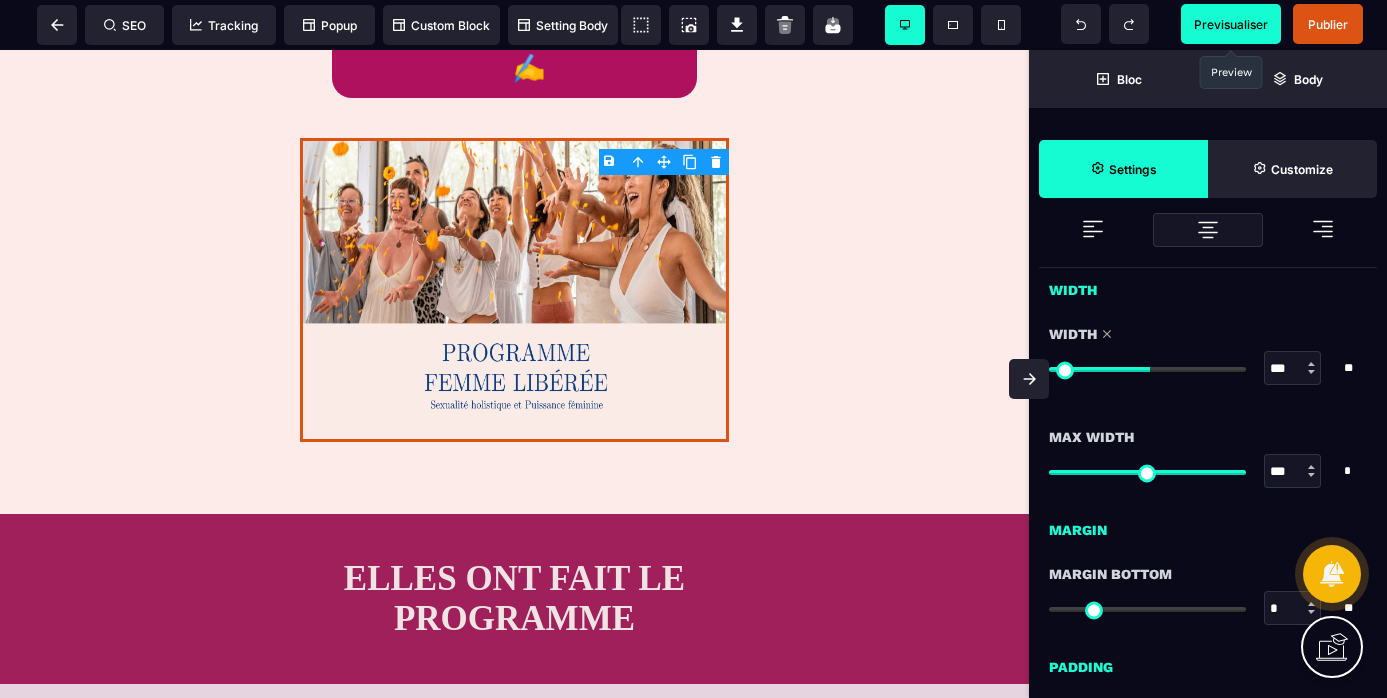scroll, scrollTop: 718, scrollLeft: 0, axis: vertical 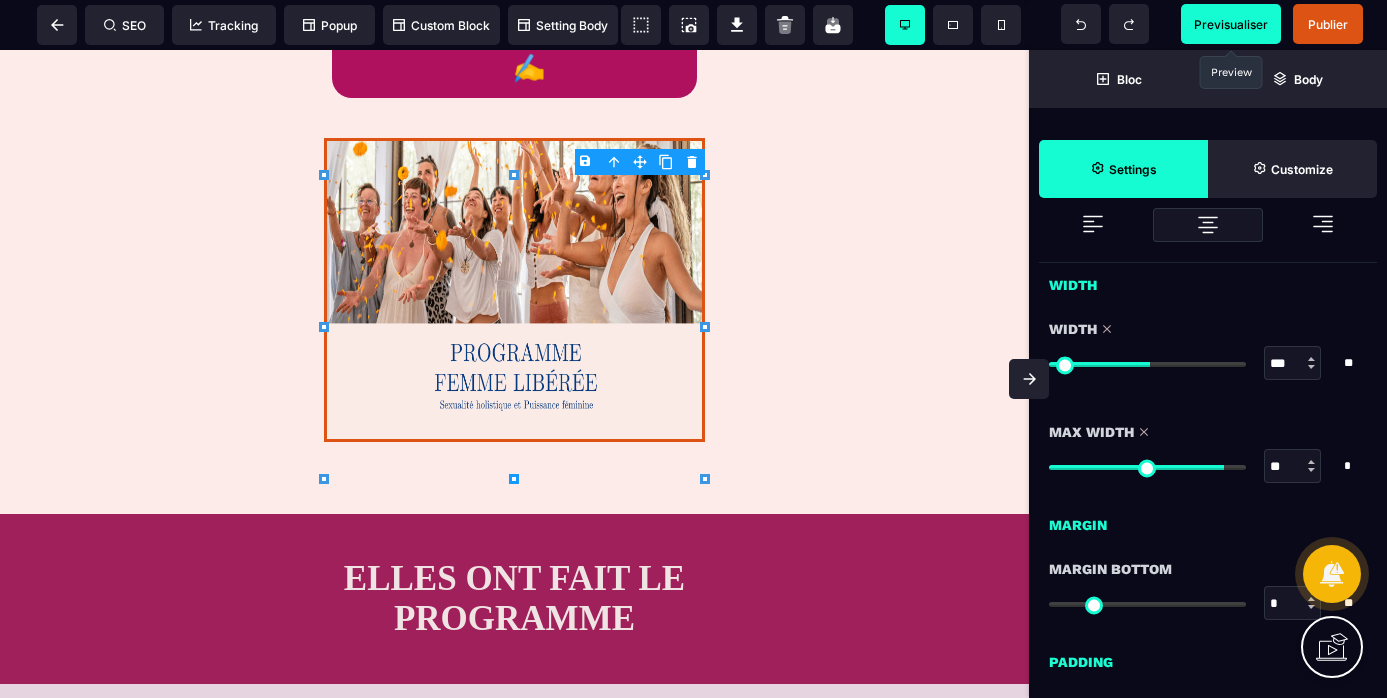 drag, startPoint x: 1239, startPoint y: 470, endPoint x: 1217, endPoint y: 464, distance: 22.803509 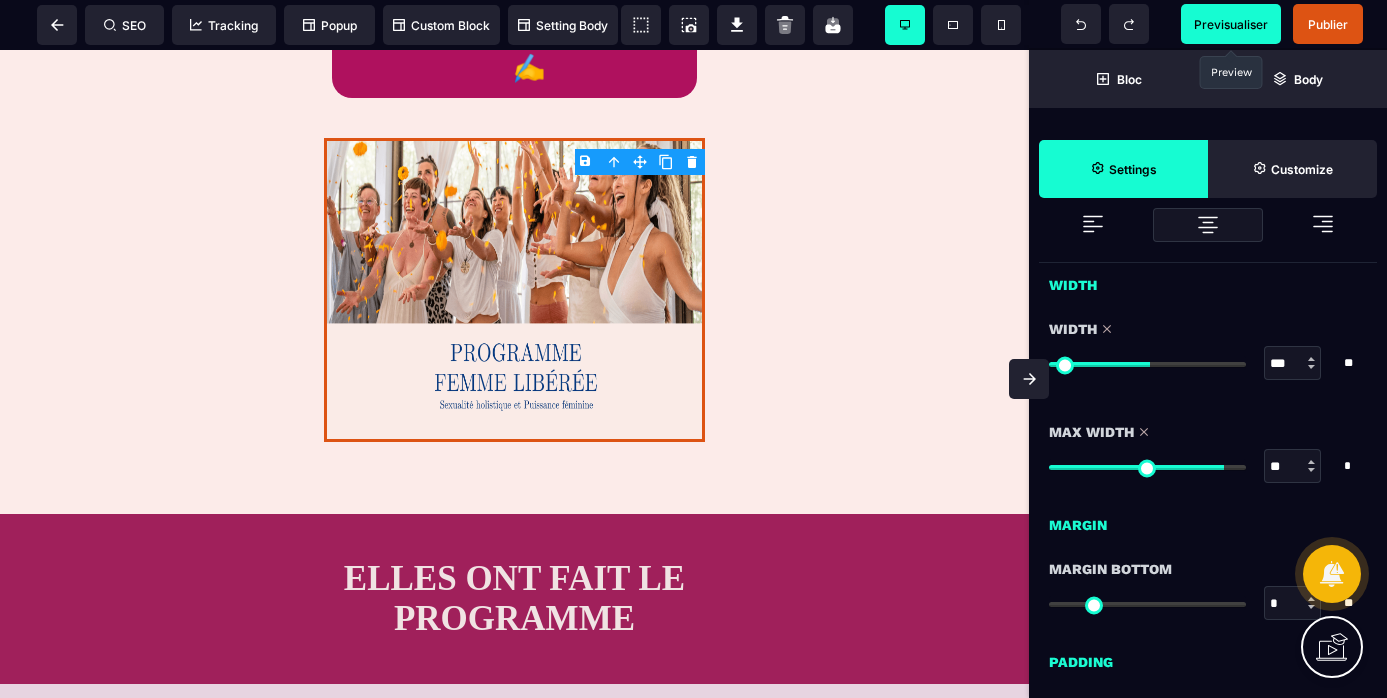 click on "Previsualiser" at bounding box center (1231, 24) 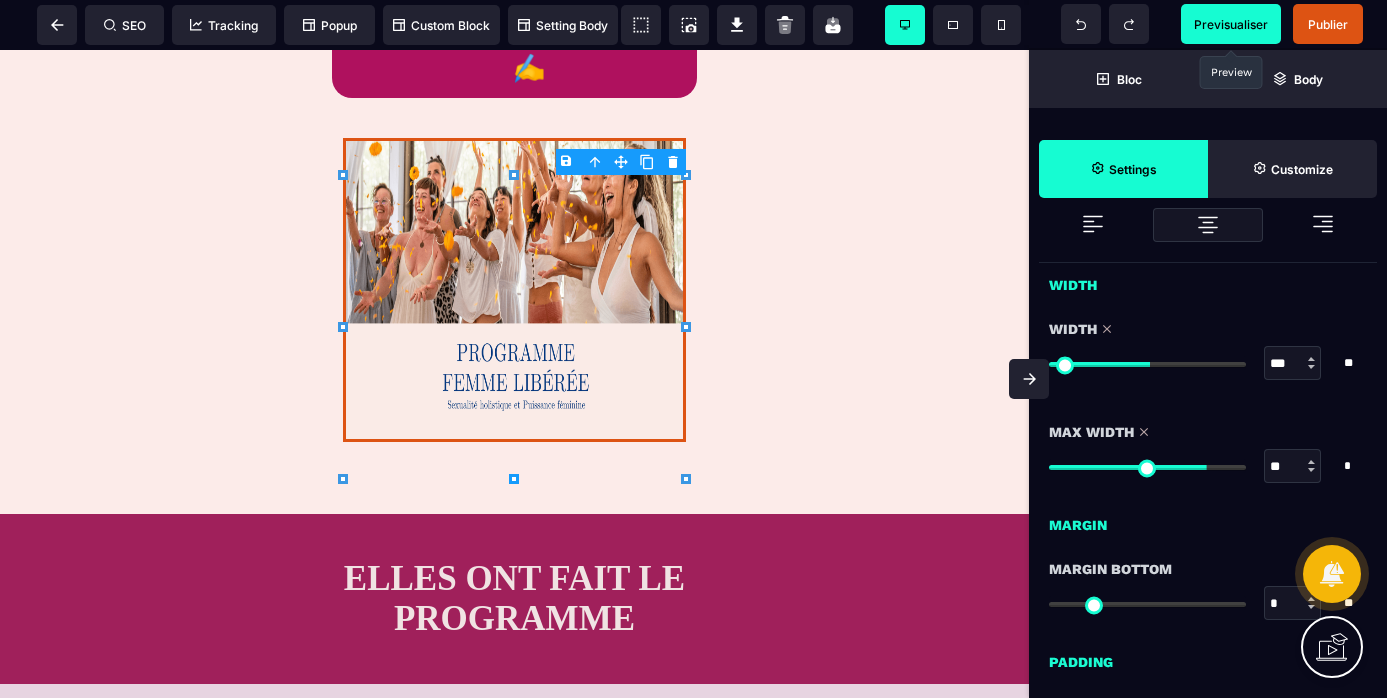 drag, startPoint x: 1217, startPoint y: 471, endPoint x: 1200, endPoint y: 469, distance: 17.117243 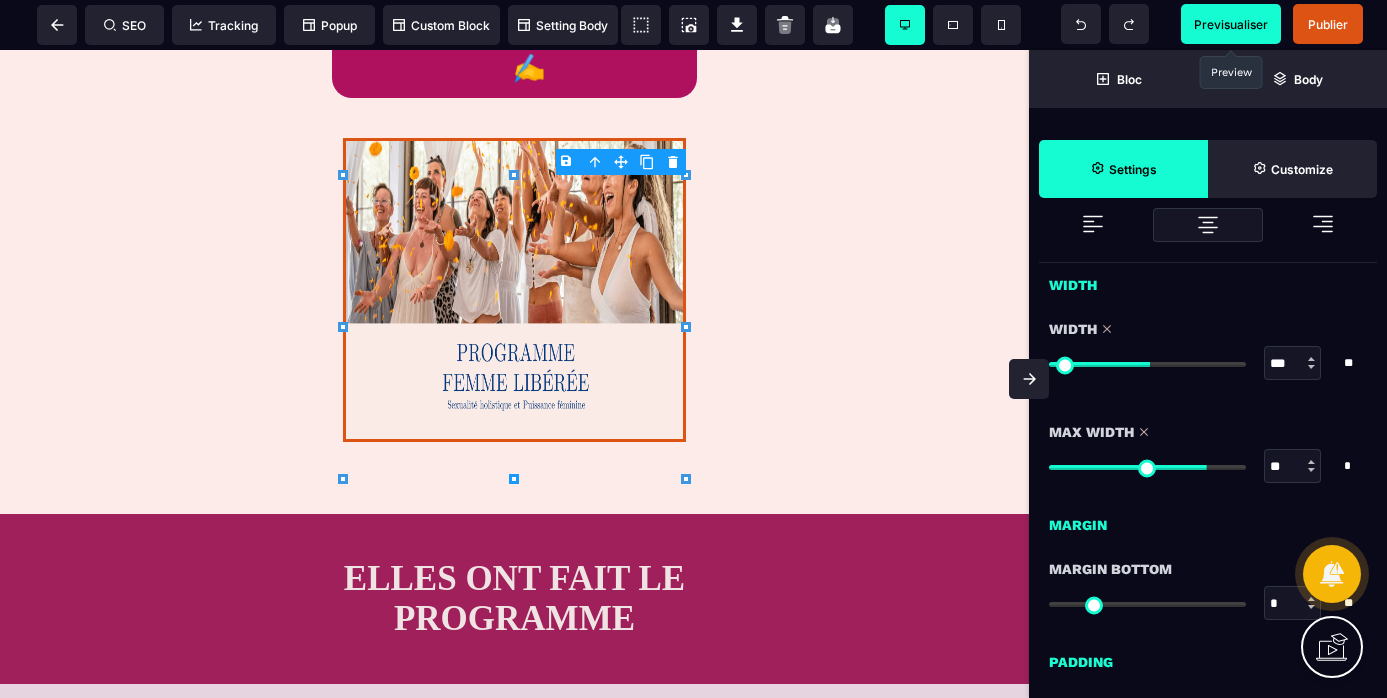 click on "Previsualiser" at bounding box center (1231, 24) 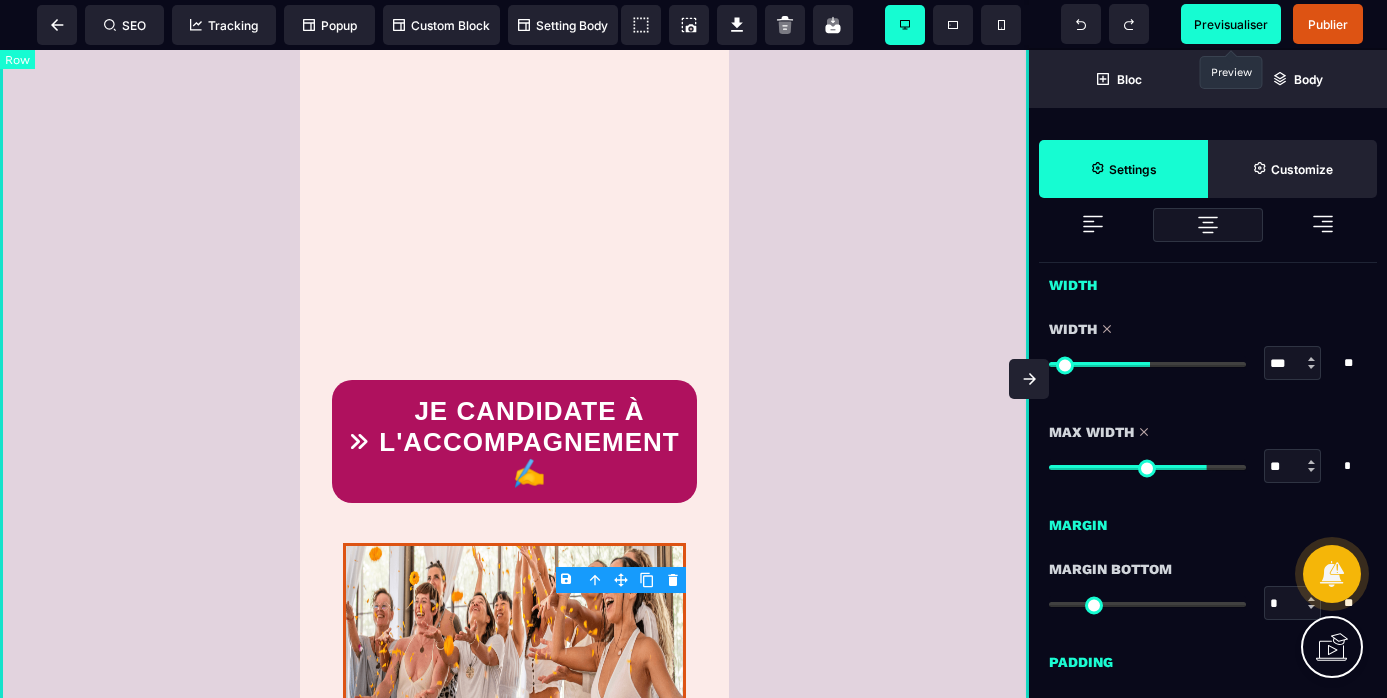 scroll, scrollTop: 581, scrollLeft: 0, axis: vertical 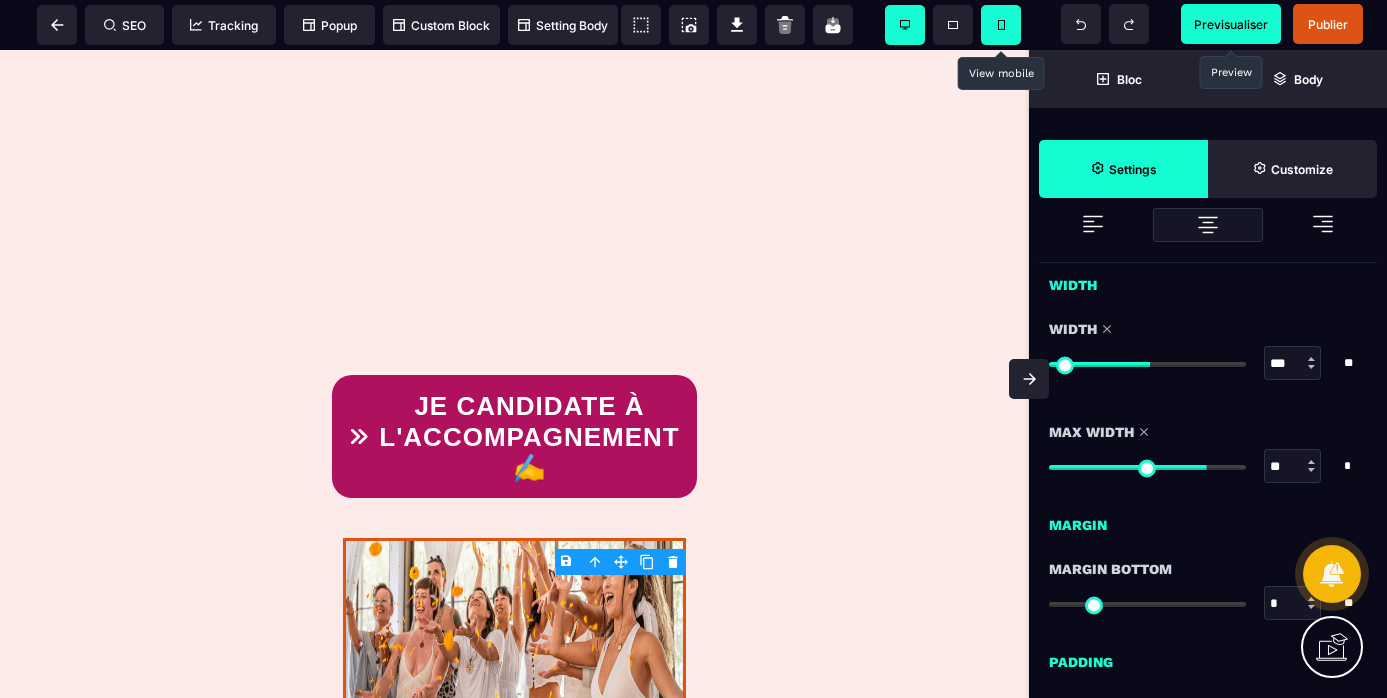 click 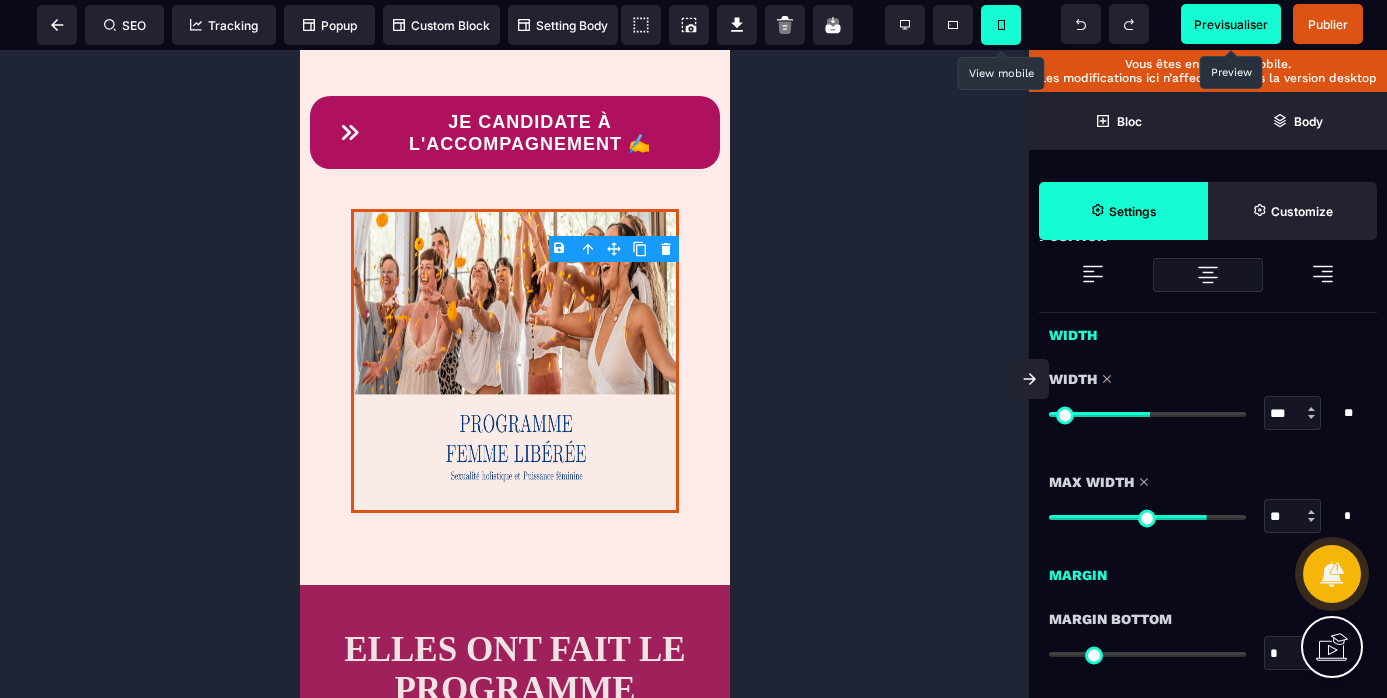click on "Previsualiser" at bounding box center (1231, 24) 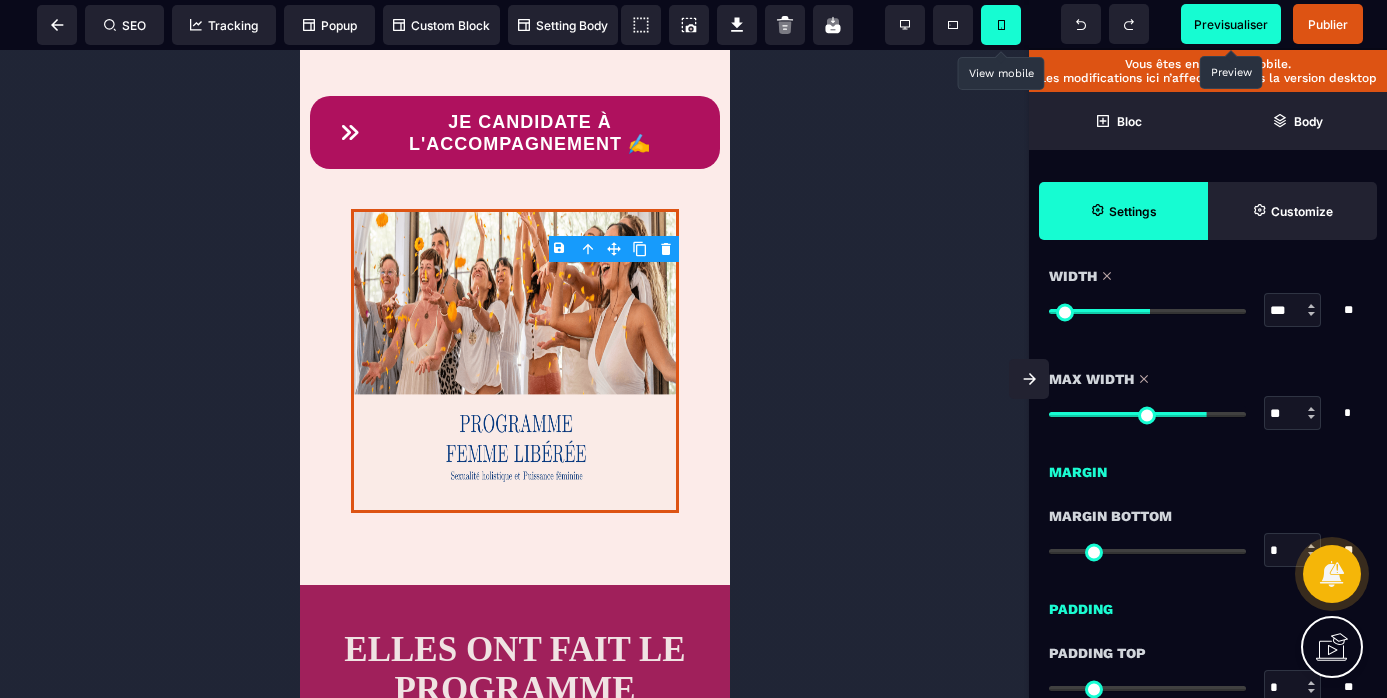 scroll, scrollTop: 822, scrollLeft: 0, axis: vertical 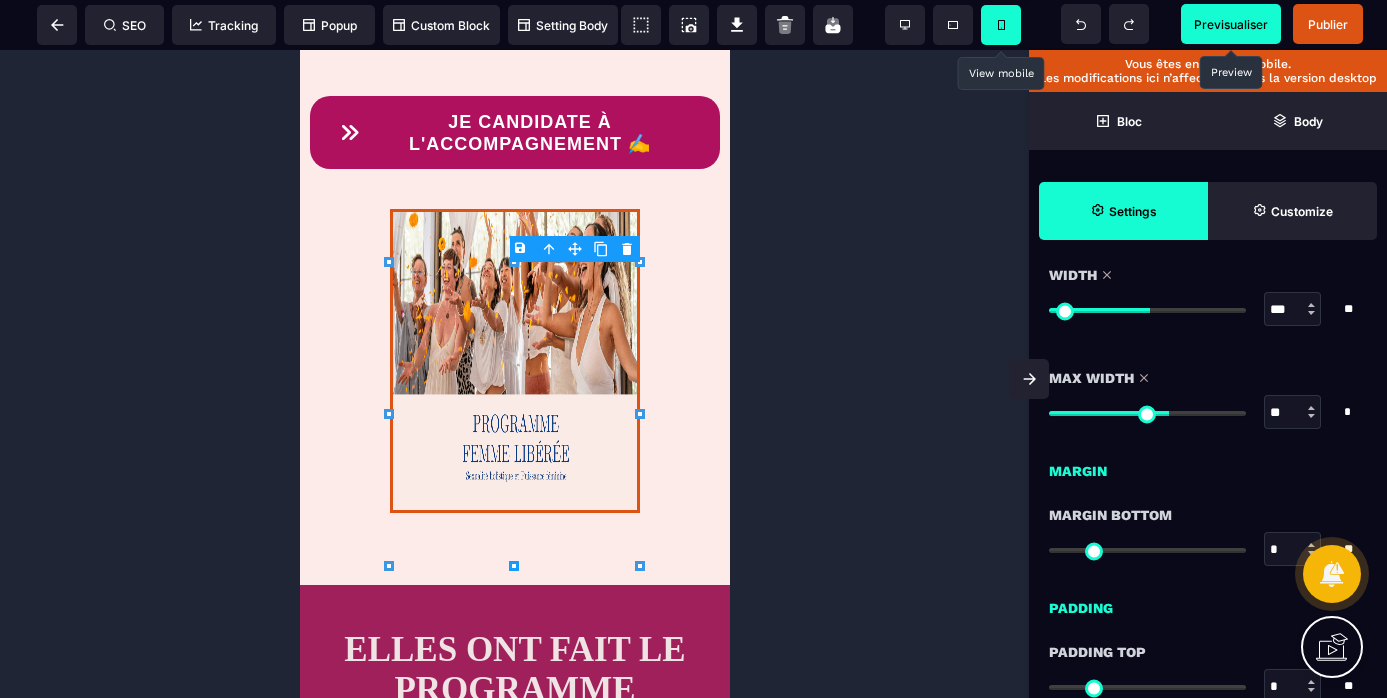 drag, startPoint x: 1203, startPoint y: 413, endPoint x: 1167, endPoint y: 412, distance: 36.013885 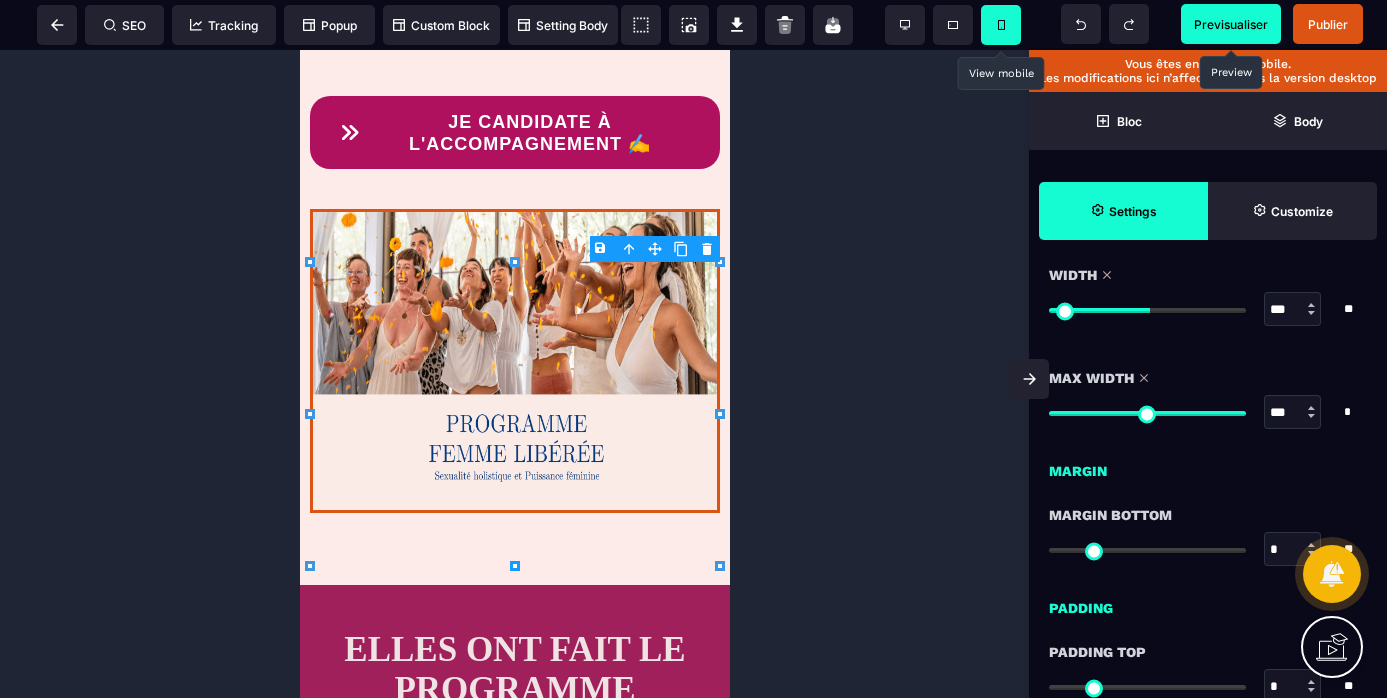 drag, startPoint x: 1166, startPoint y: 414, endPoint x: 1250, endPoint y: 399, distance: 85.32877 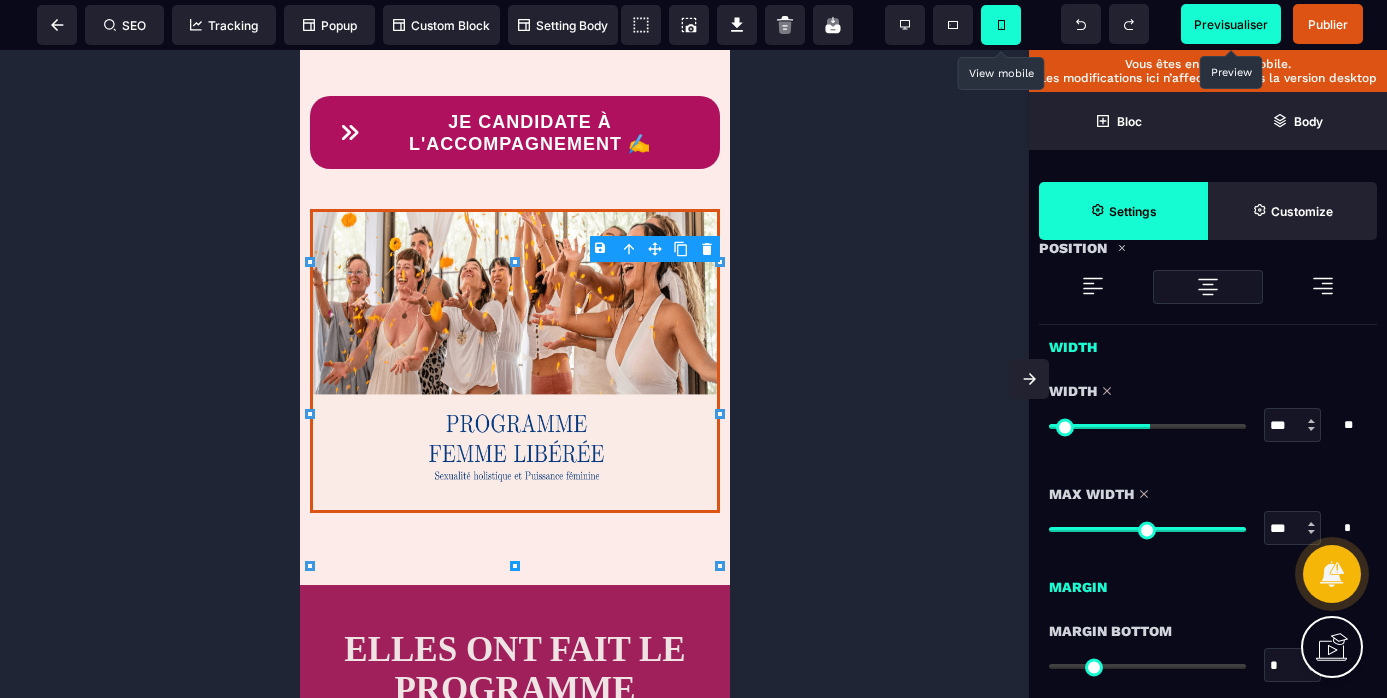scroll, scrollTop: 701, scrollLeft: 0, axis: vertical 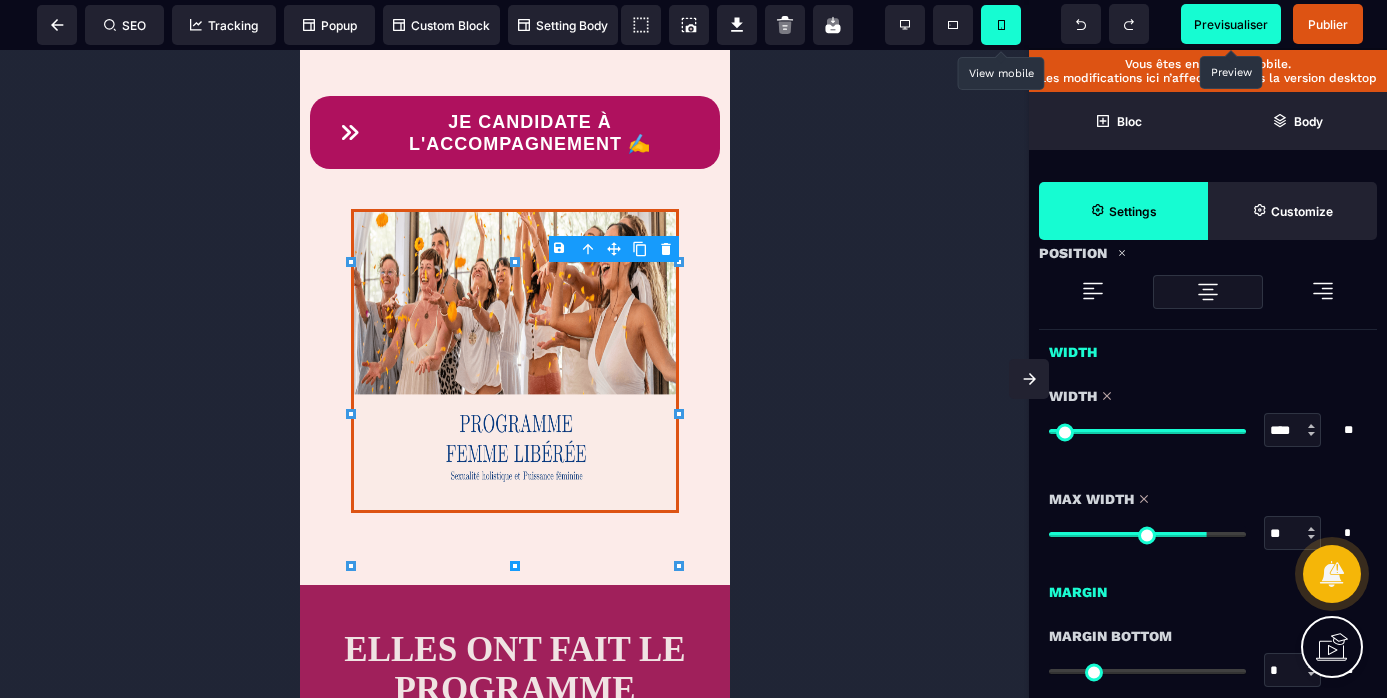 drag, startPoint x: 1154, startPoint y: 430, endPoint x: 1245, endPoint y: 425, distance: 91.13726 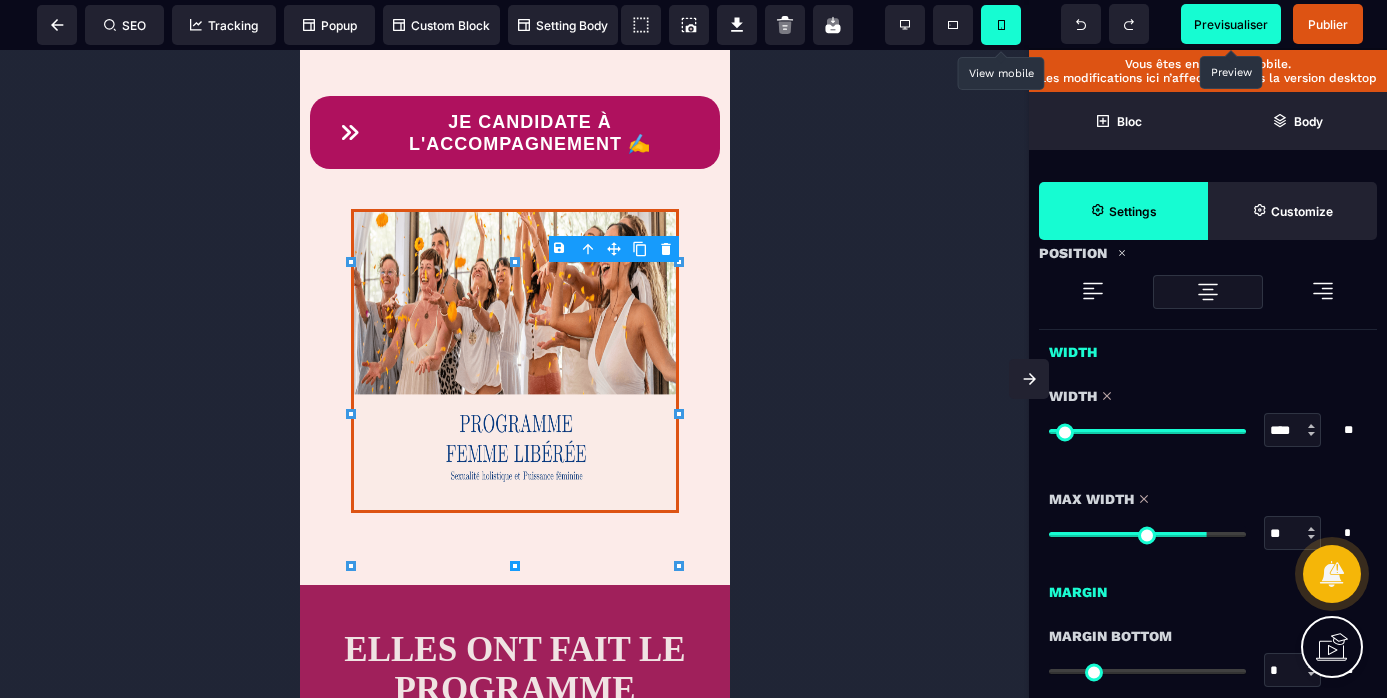 click at bounding box center [1147, 431] 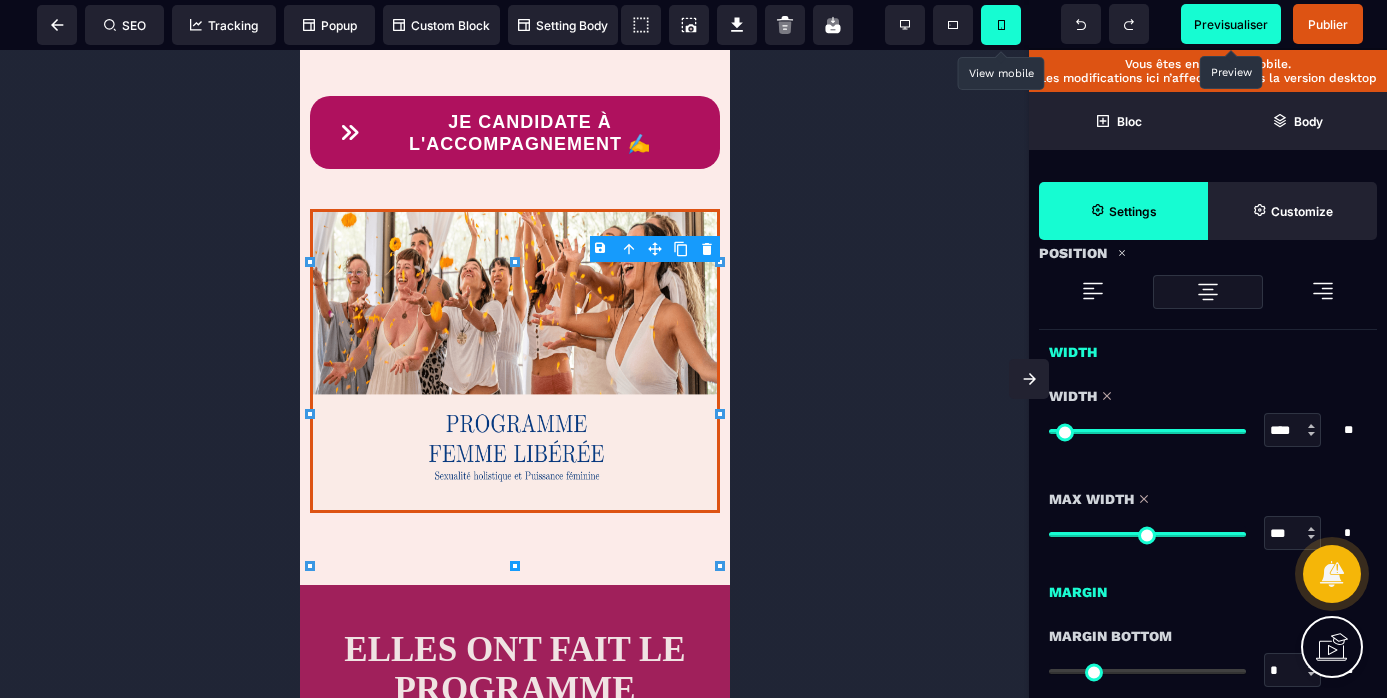 drag, startPoint x: 1202, startPoint y: 540, endPoint x: 1281, endPoint y: 534, distance: 79.22752 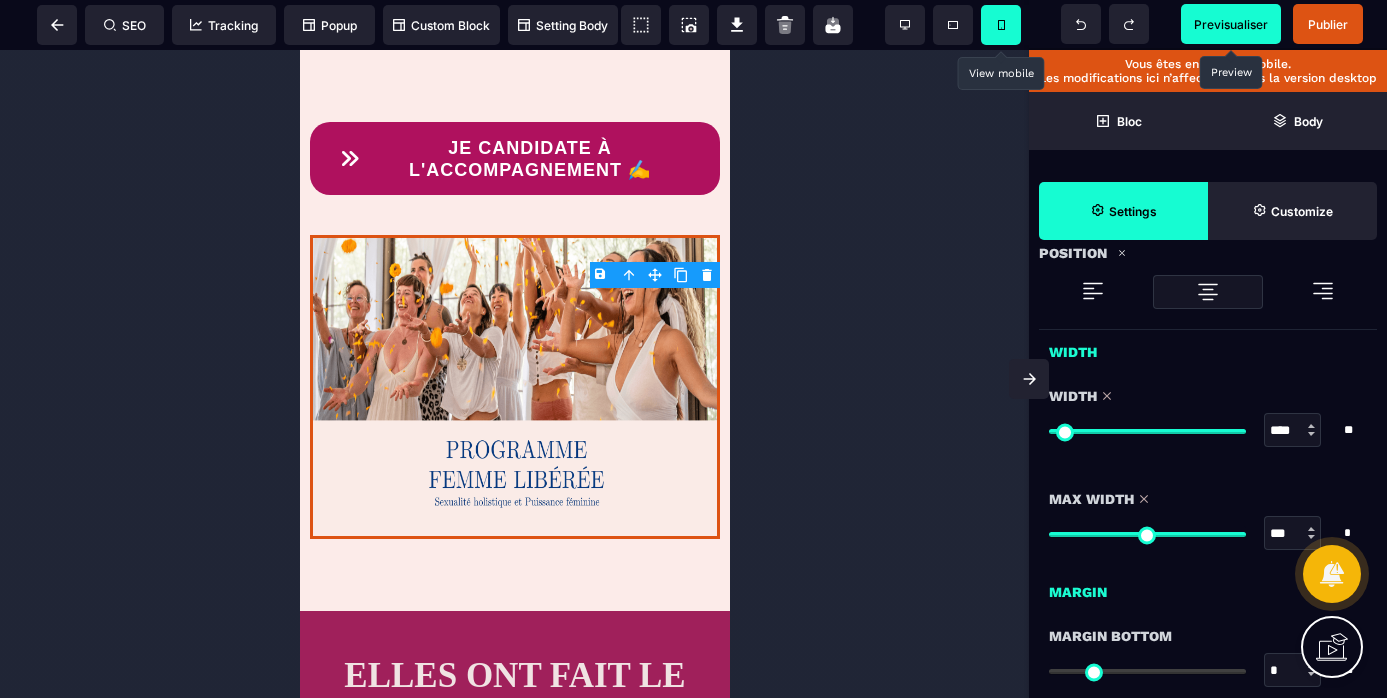 scroll, scrollTop: 556, scrollLeft: 0, axis: vertical 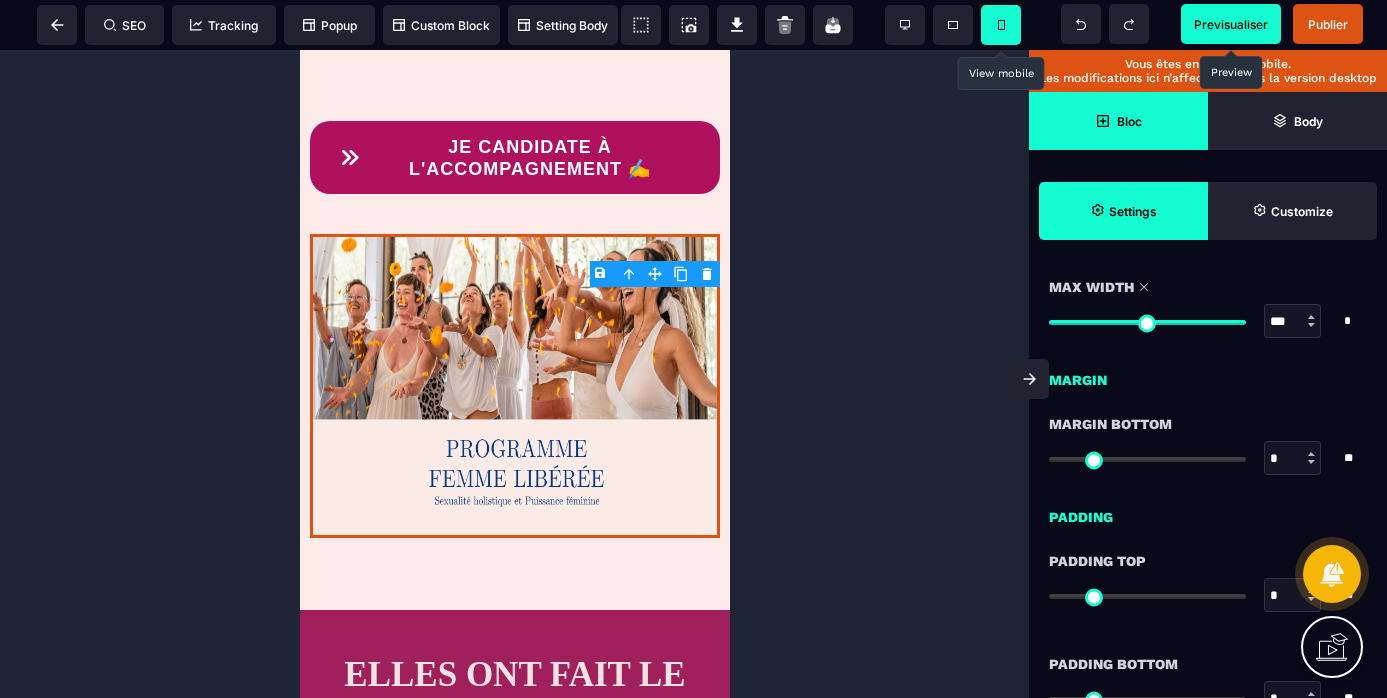 click on "Bloc" at bounding box center (1118, 121) 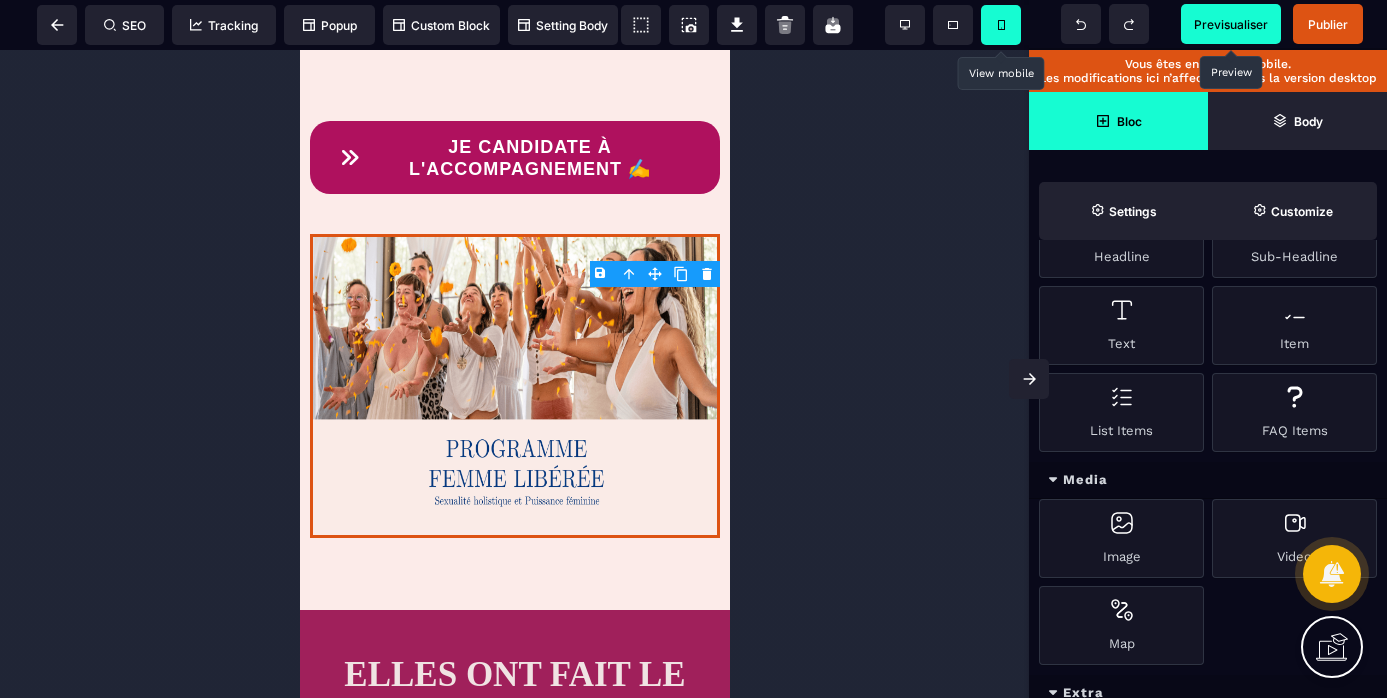 scroll, scrollTop: 797, scrollLeft: 0, axis: vertical 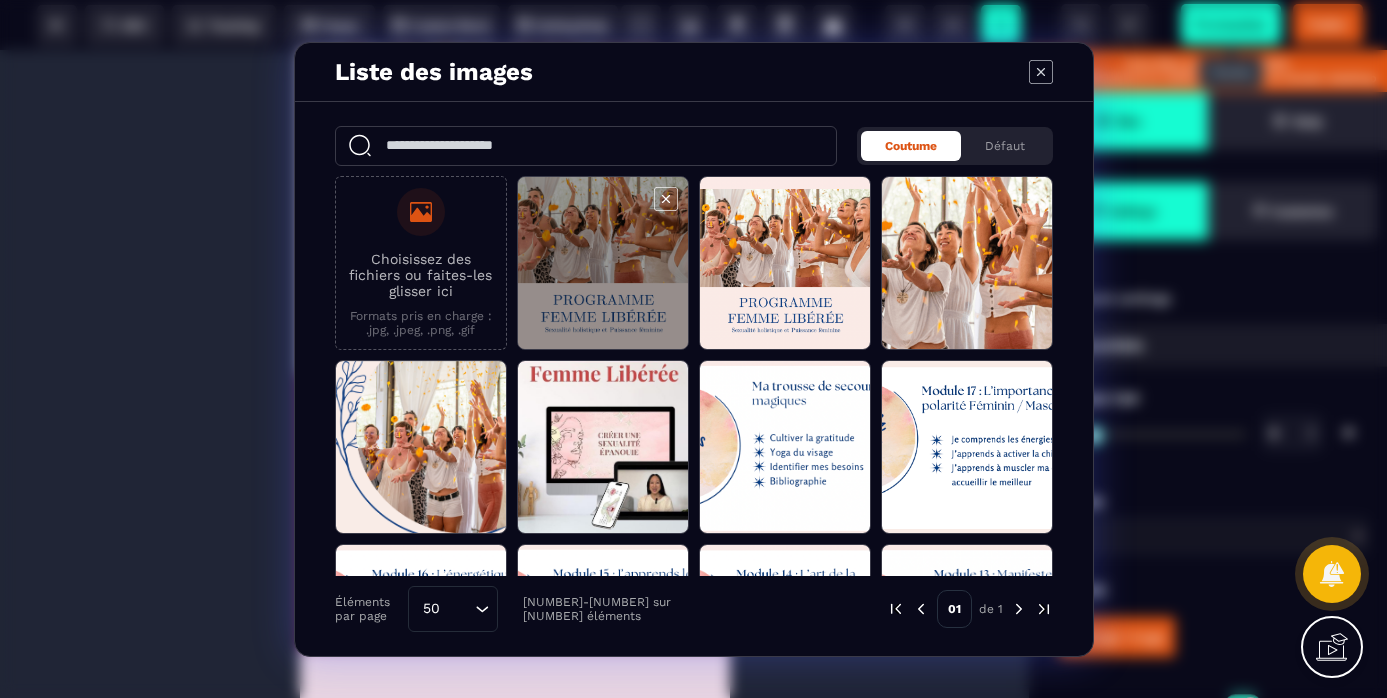 click at bounding box center [603, 264] 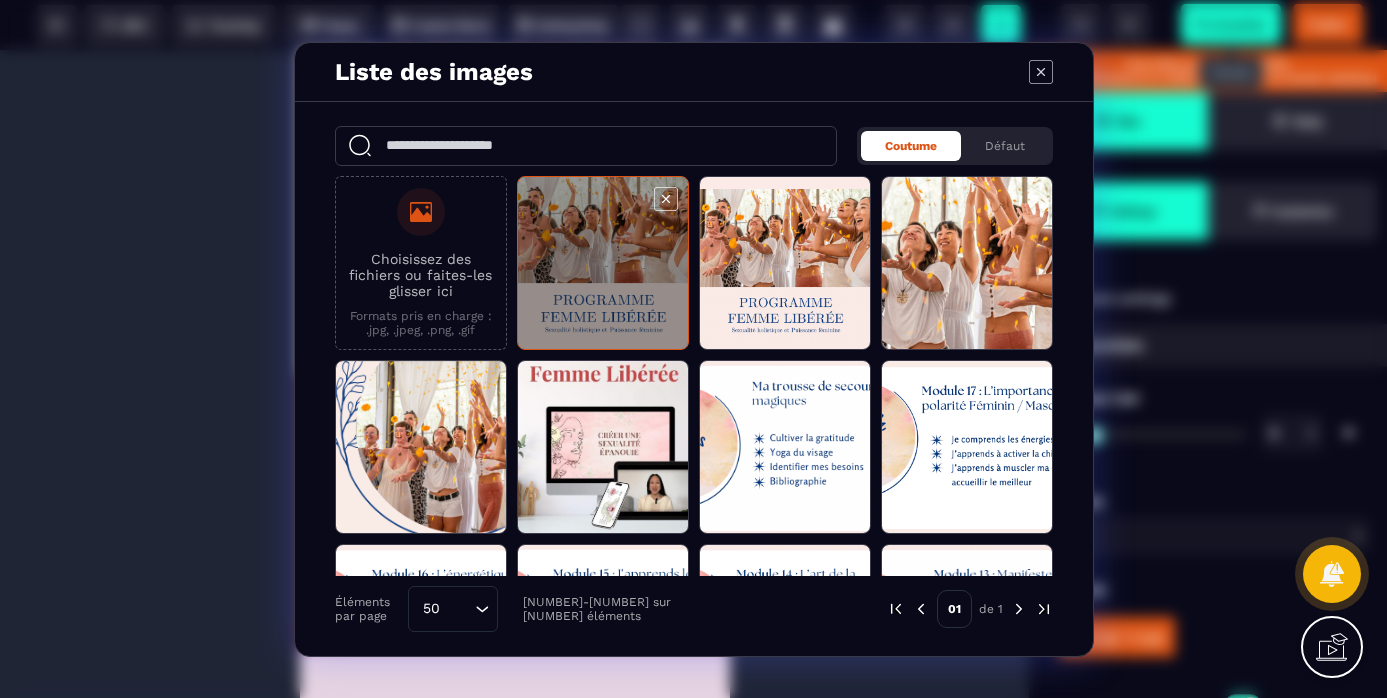 click at bounding box center [603, 264] 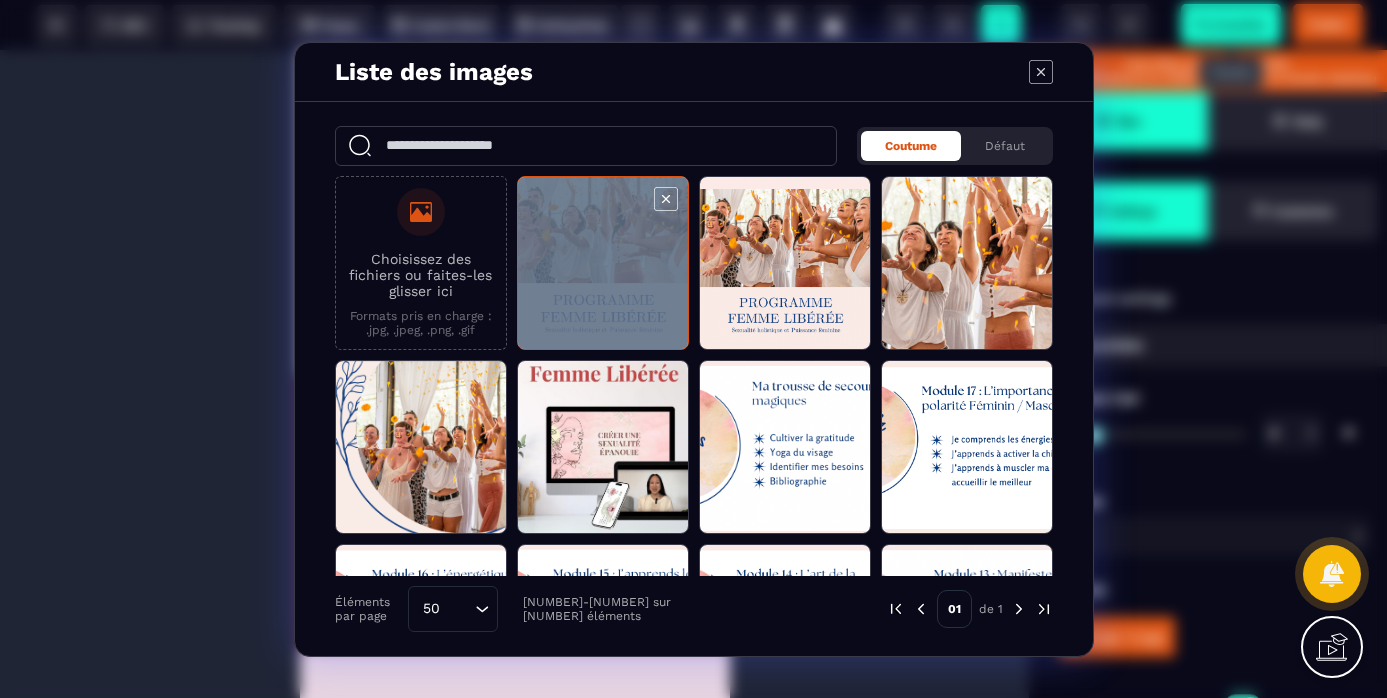 click at bounding box center [603, 264] 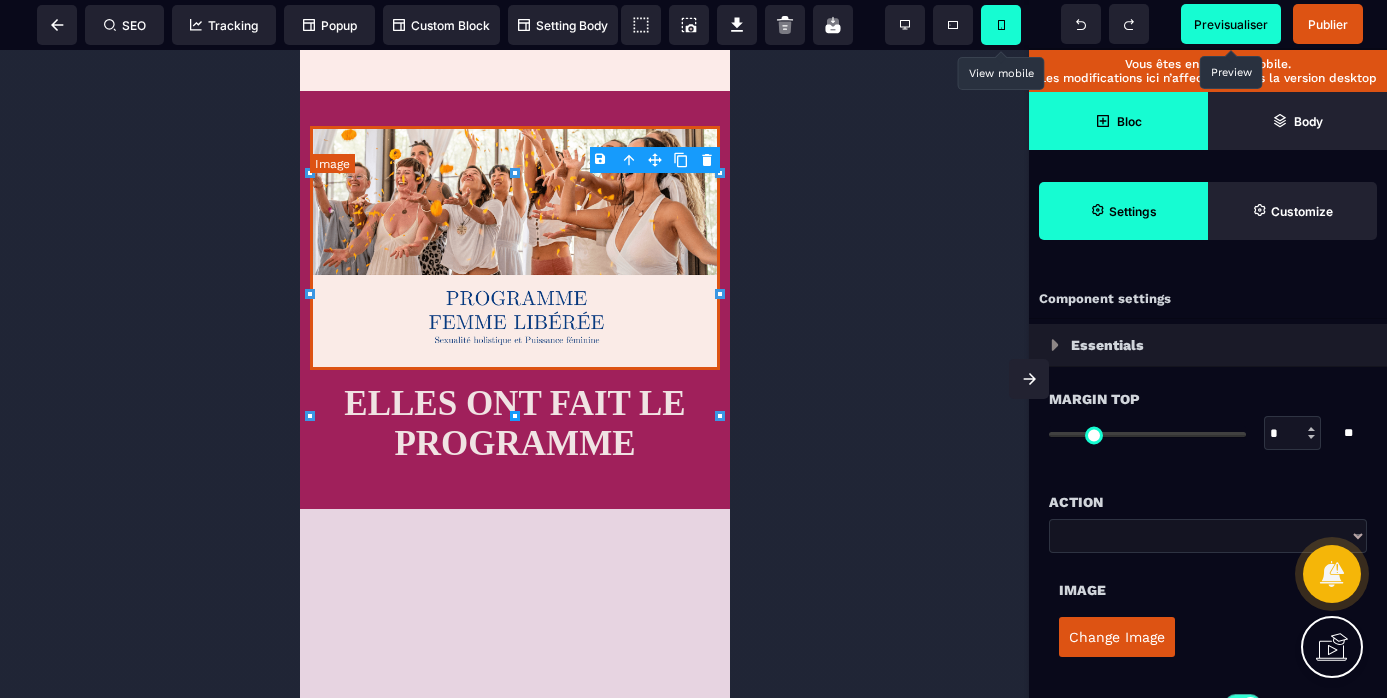 scroll, scrollTop: 1072, scrollLeft: 0, axis: vertical 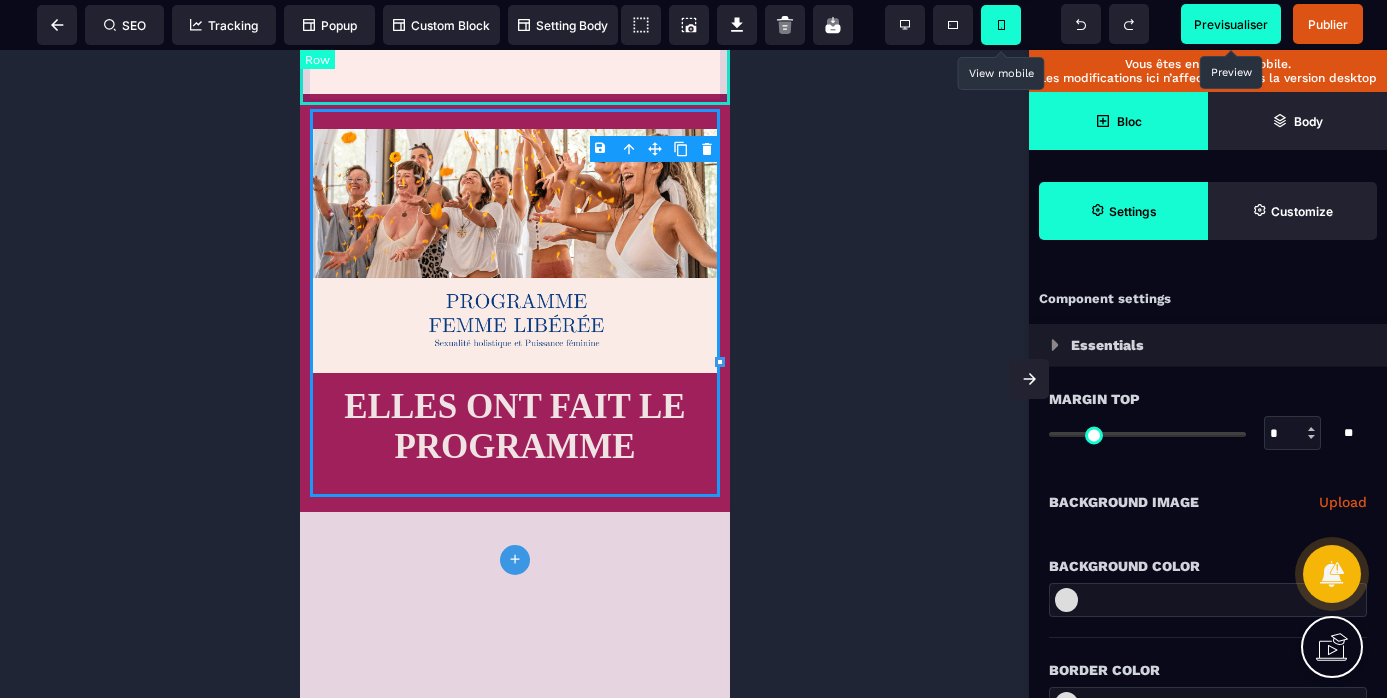 click on "Bravo, tu viens de faire un pas important vers une sexualité libérée et épanouie ! MASTERCLASS : CRÉER UNE SEXUALITÉ ÉPANOUIE ET PUISSANTE (même si tu es célibataire) Regarde la vidéo ici 👇 JE CANDIDATE À L'ACCOMPAGNEMENT ✍️" at bounding box center (514, -419) 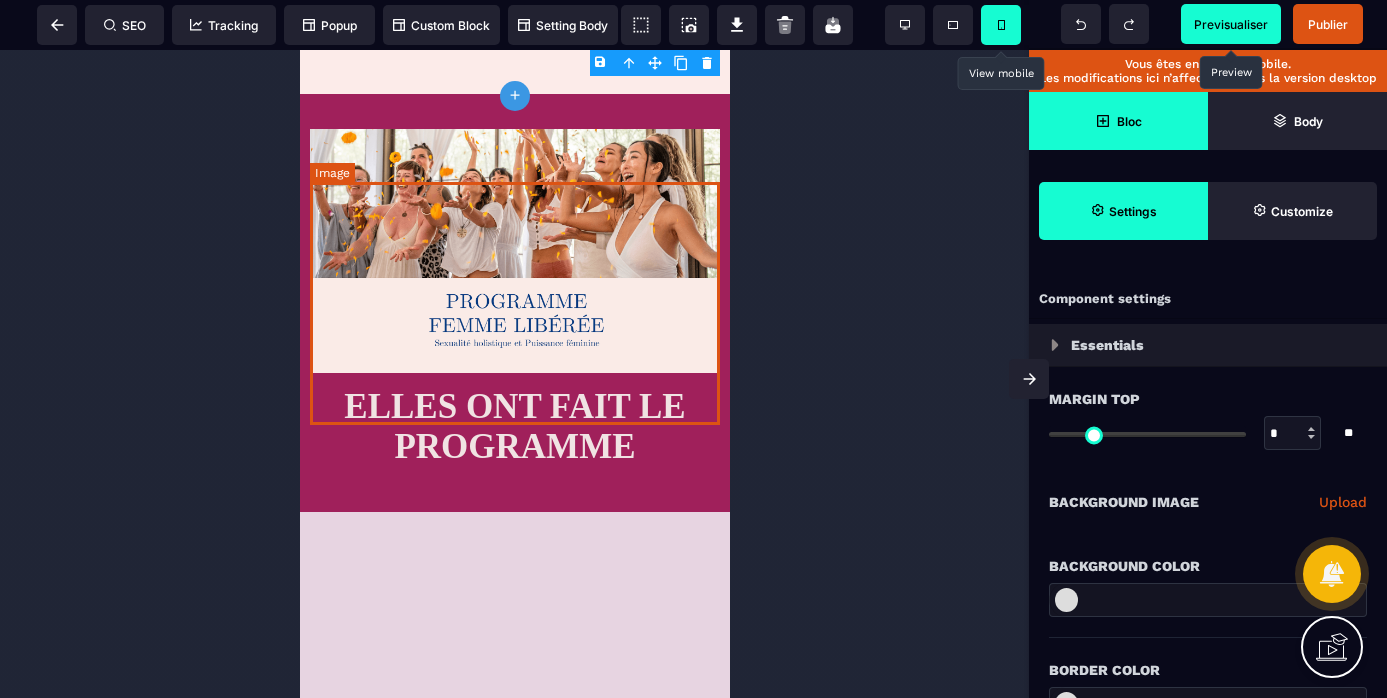 click at bounding box center (514, 251) 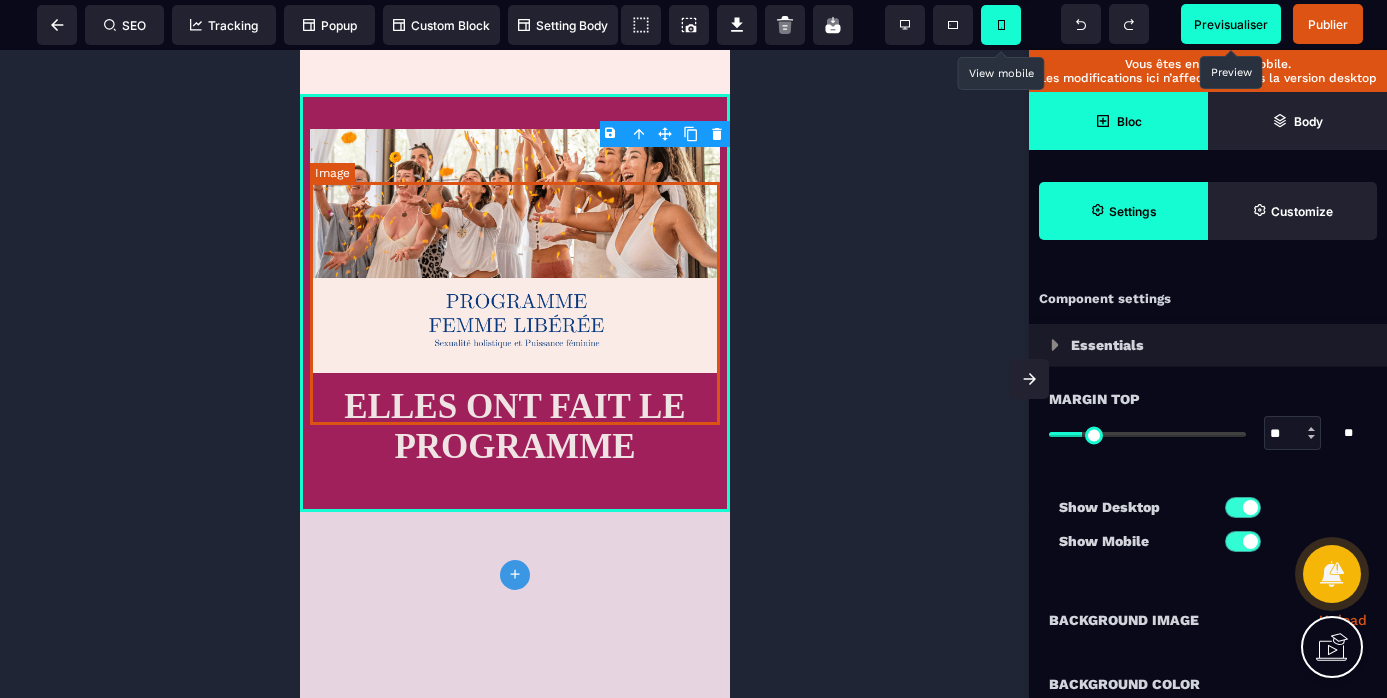 click at bounding box center (514, 251) 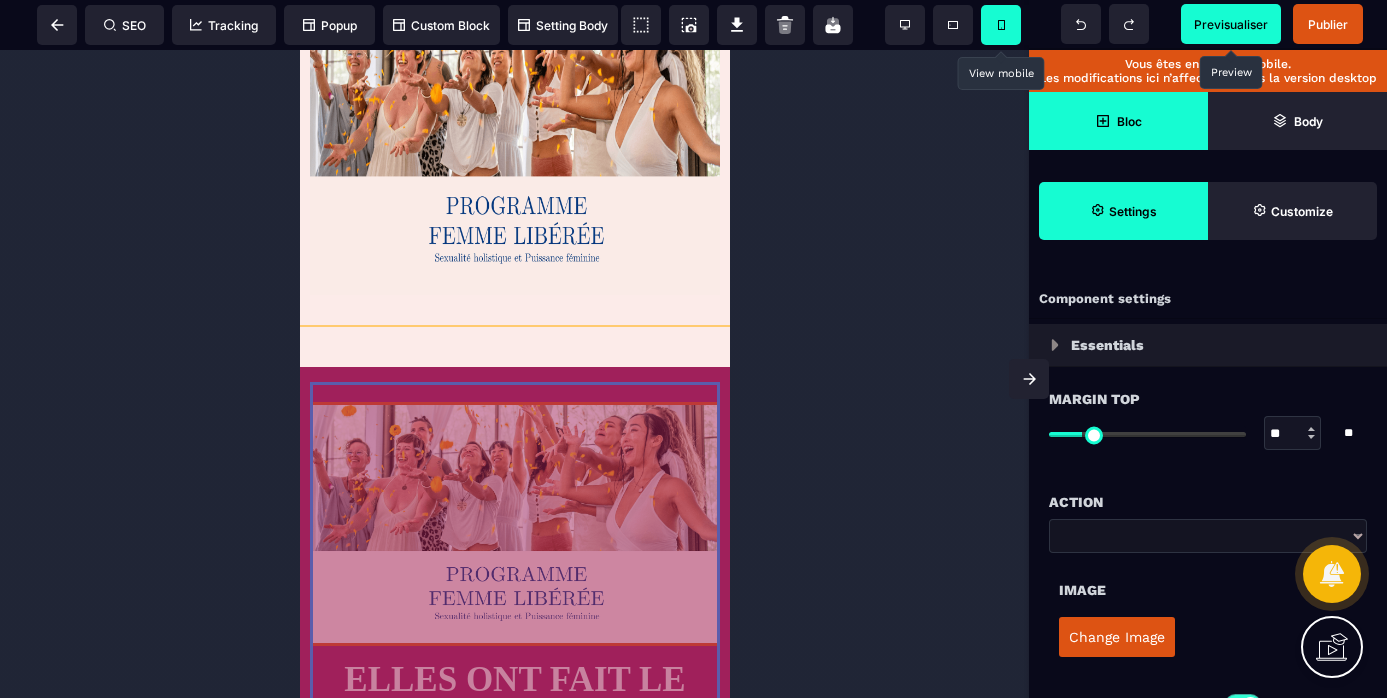scroll, scrollTop: 687, scrollLeft: 0, axis: vertical 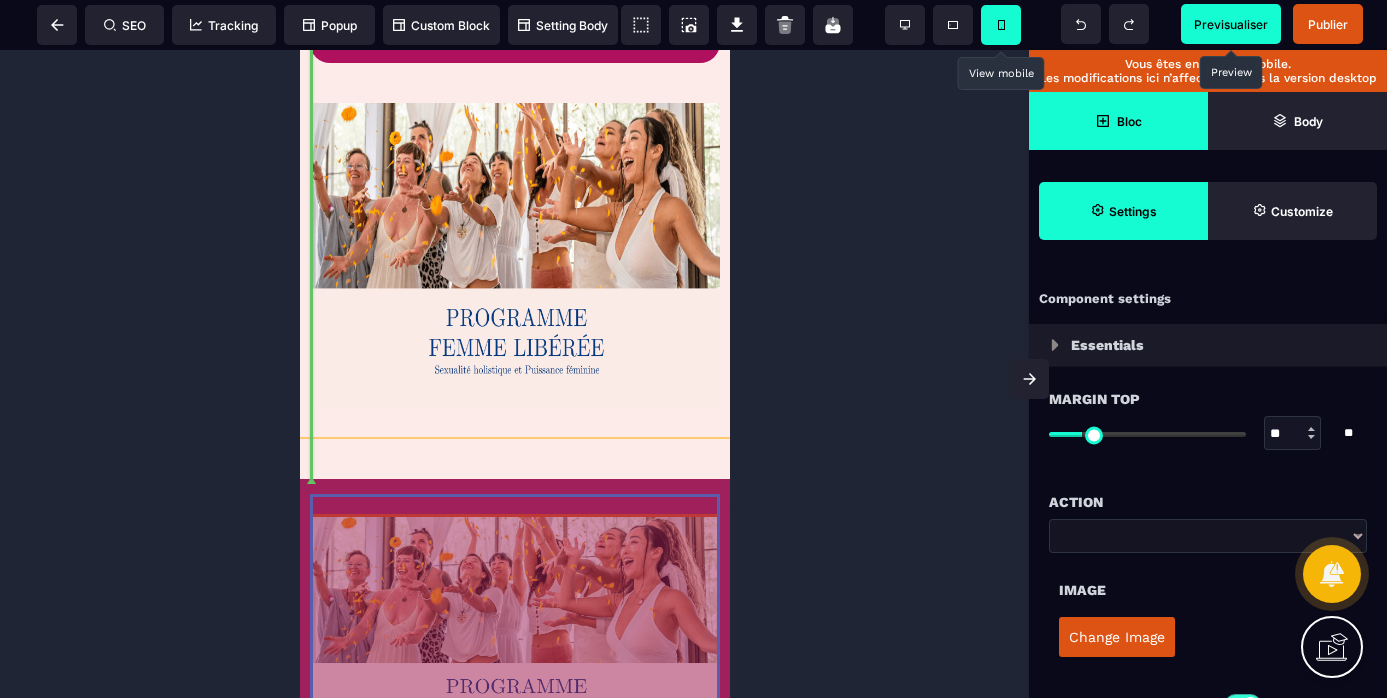 drag, startPoint x: 604, startPoint y: 259, endPoint x: 507, endPoint y: 488, distance: 248.69661 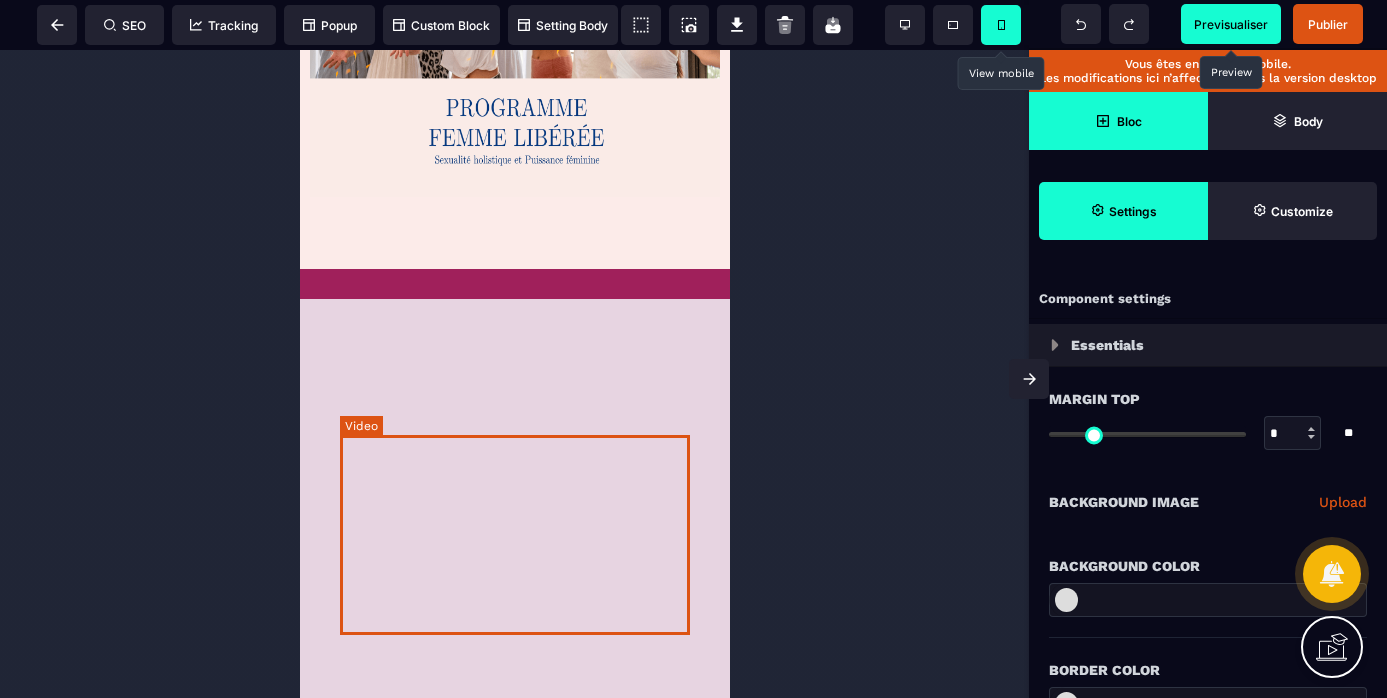 scroll, scrollTop: 884, scrollLeft: 0, axis: vertical 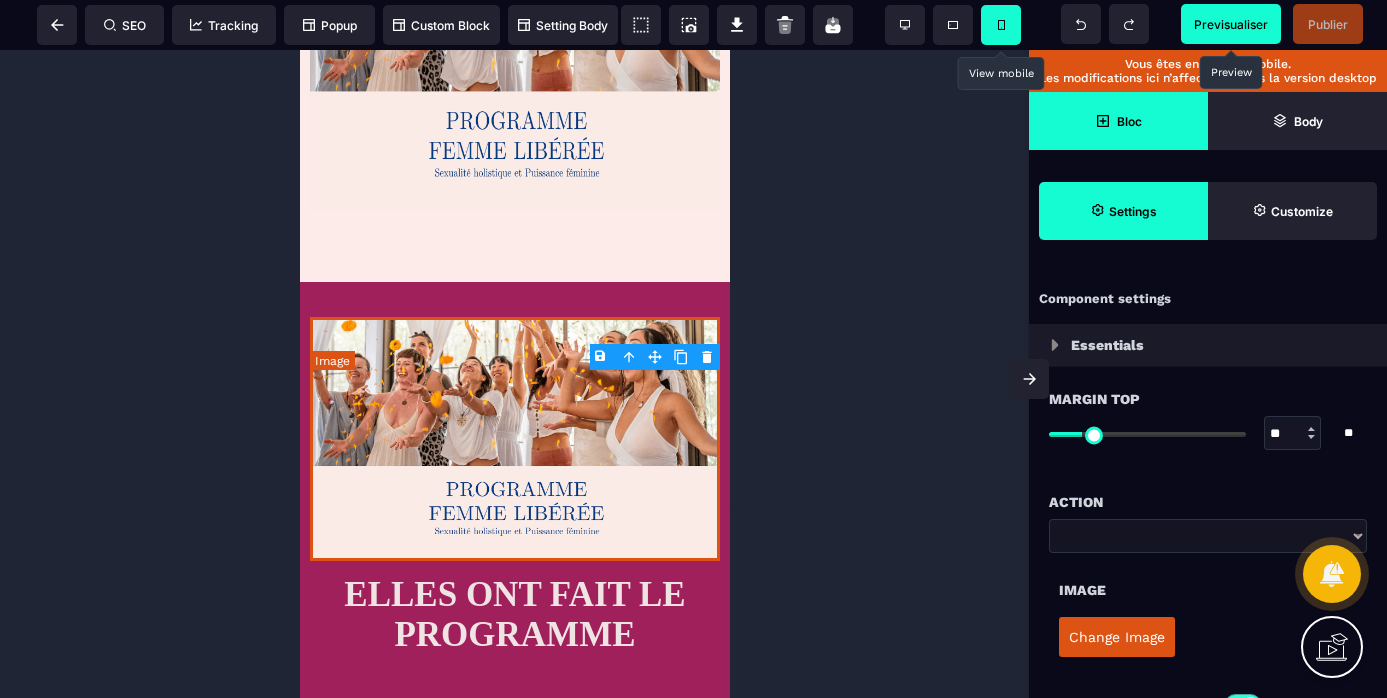 click at bounding box center [514, 439] 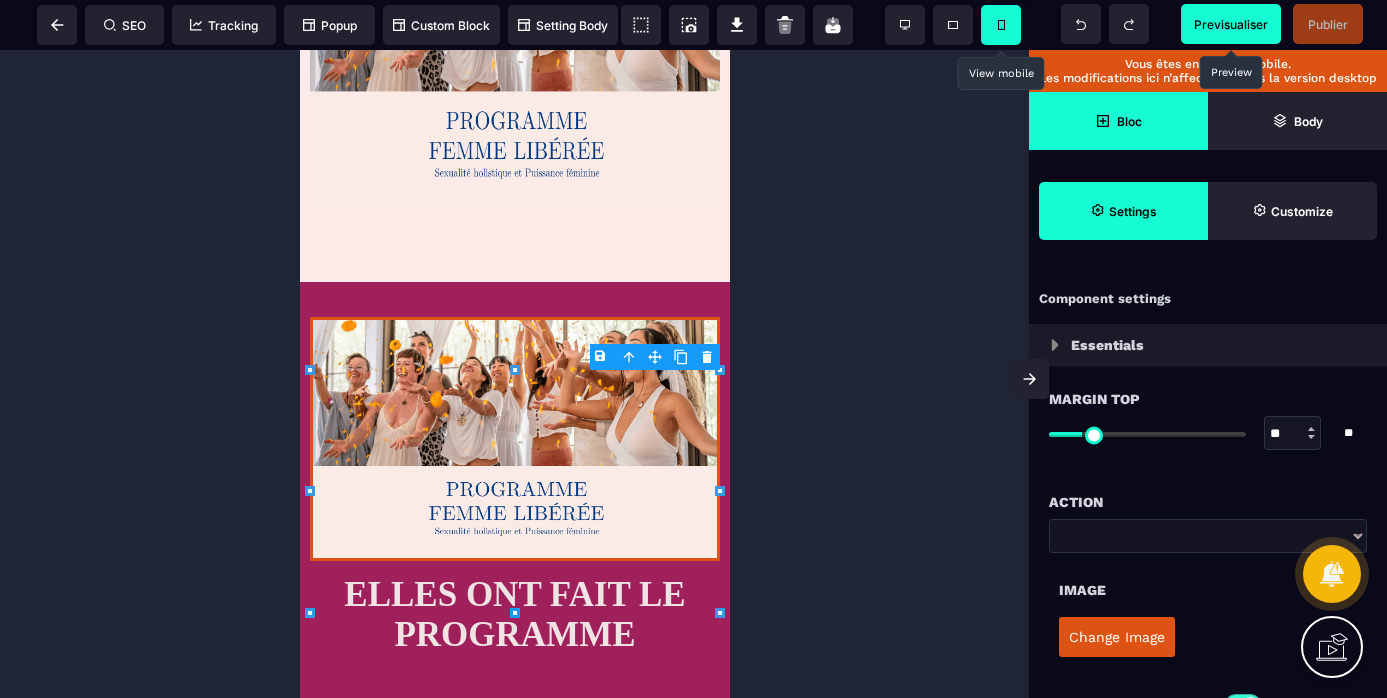 click on "B I U S
A *******
Image
SEO
Tracking
Popup" at bounding box center (693, 349) 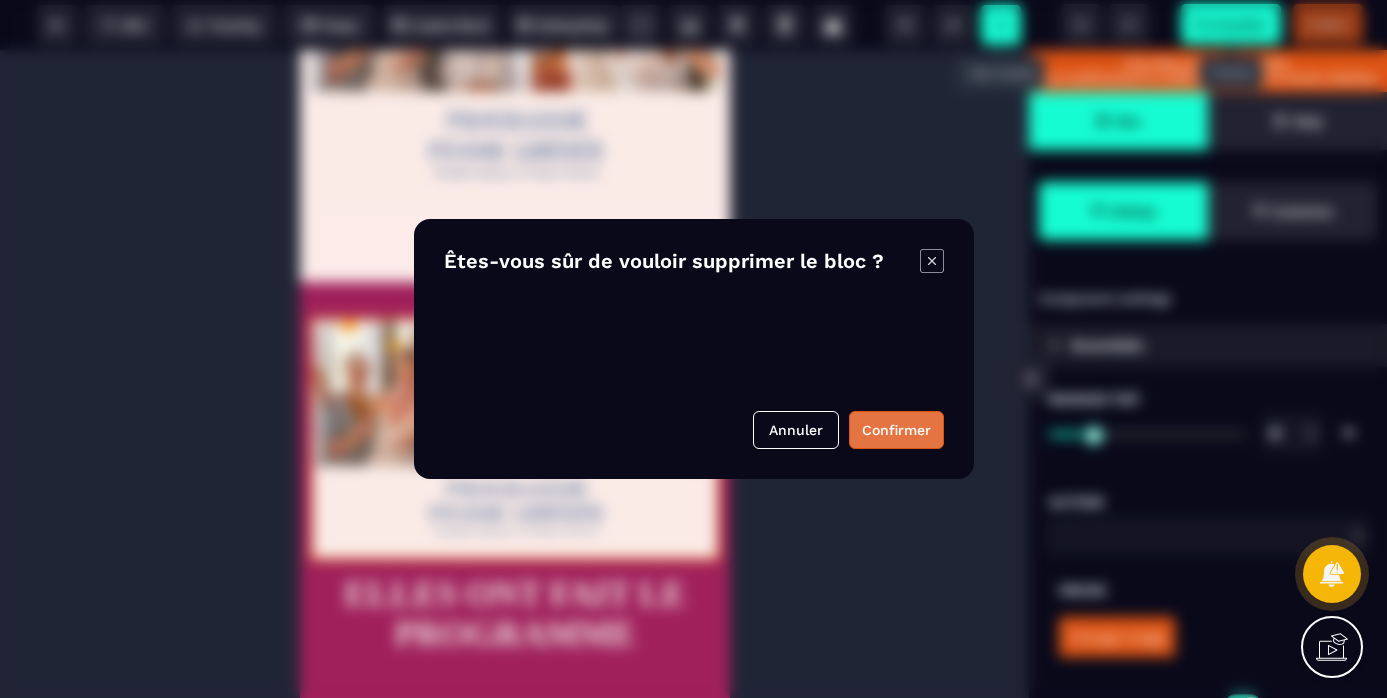 click on "Confirmer" at bounding box center [896, 430] 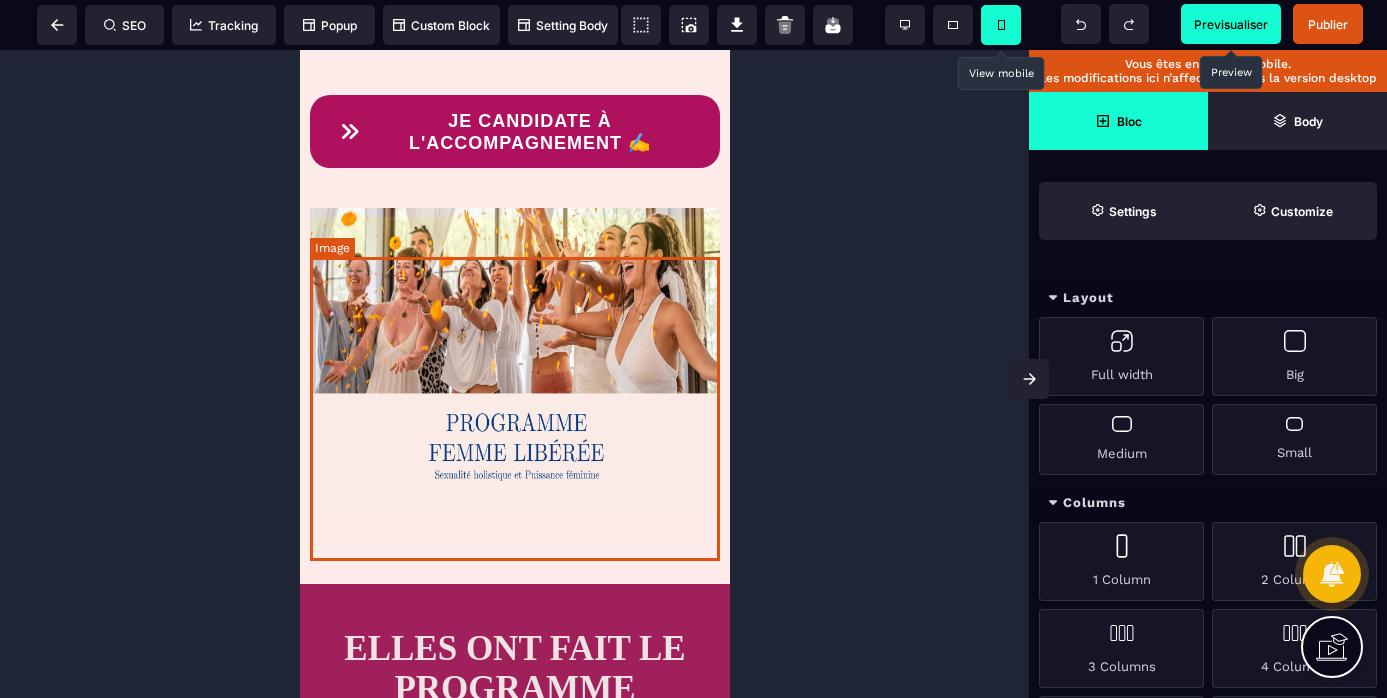 scroll, scrollTop: 581, scrollLeft: 0, axis: vertical 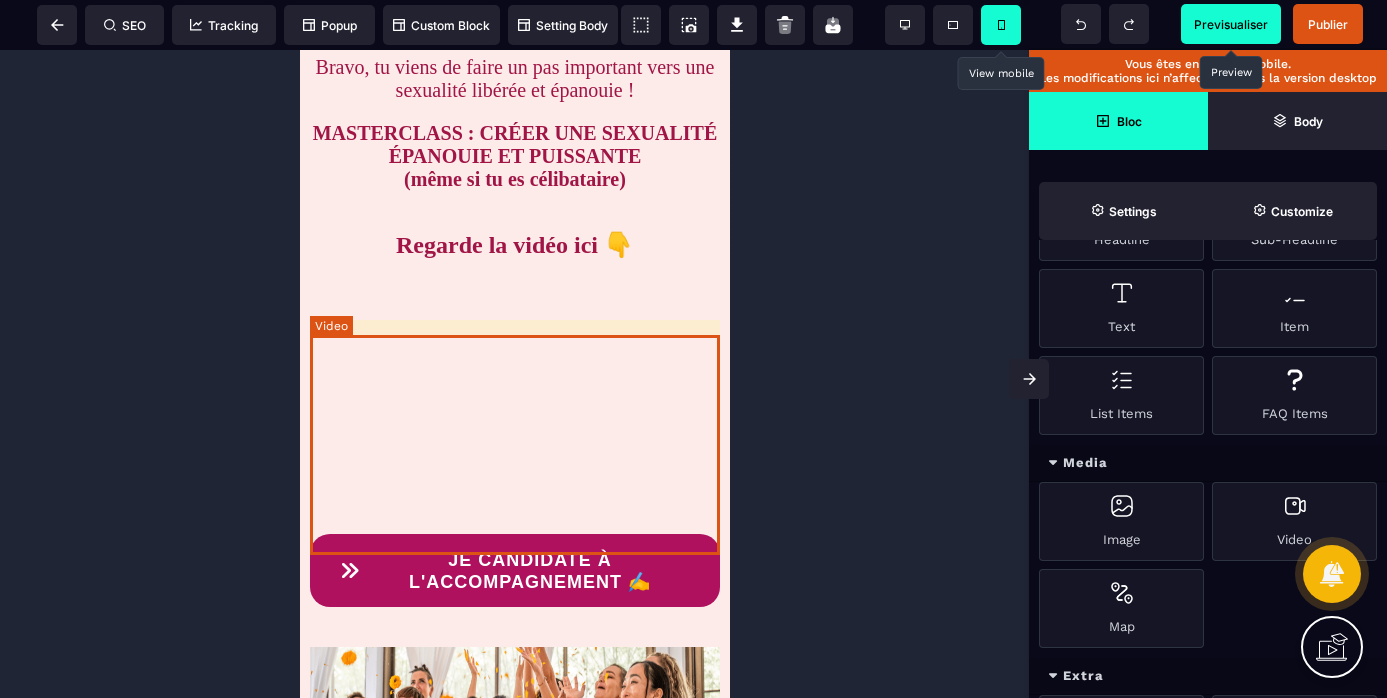click at bounding box center (514, 394) 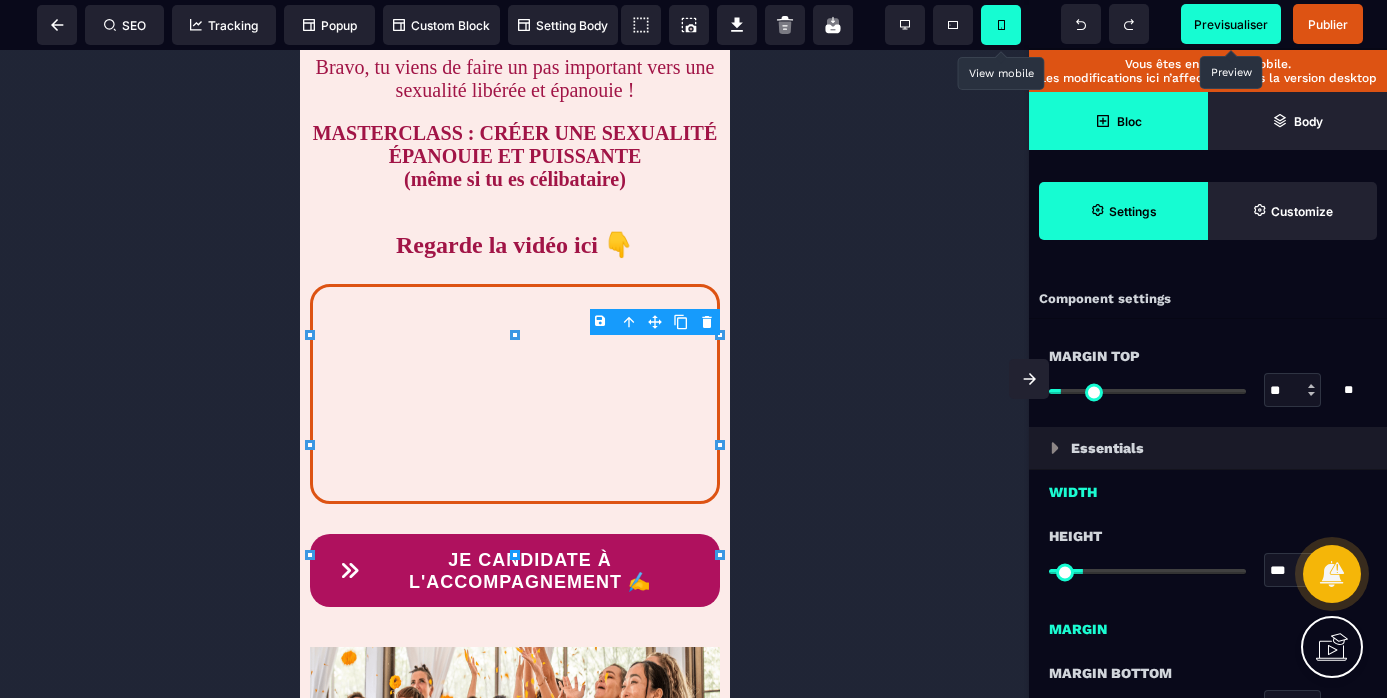scroll, scrollTop: 1, scrollLeft: 0, axis: vertical 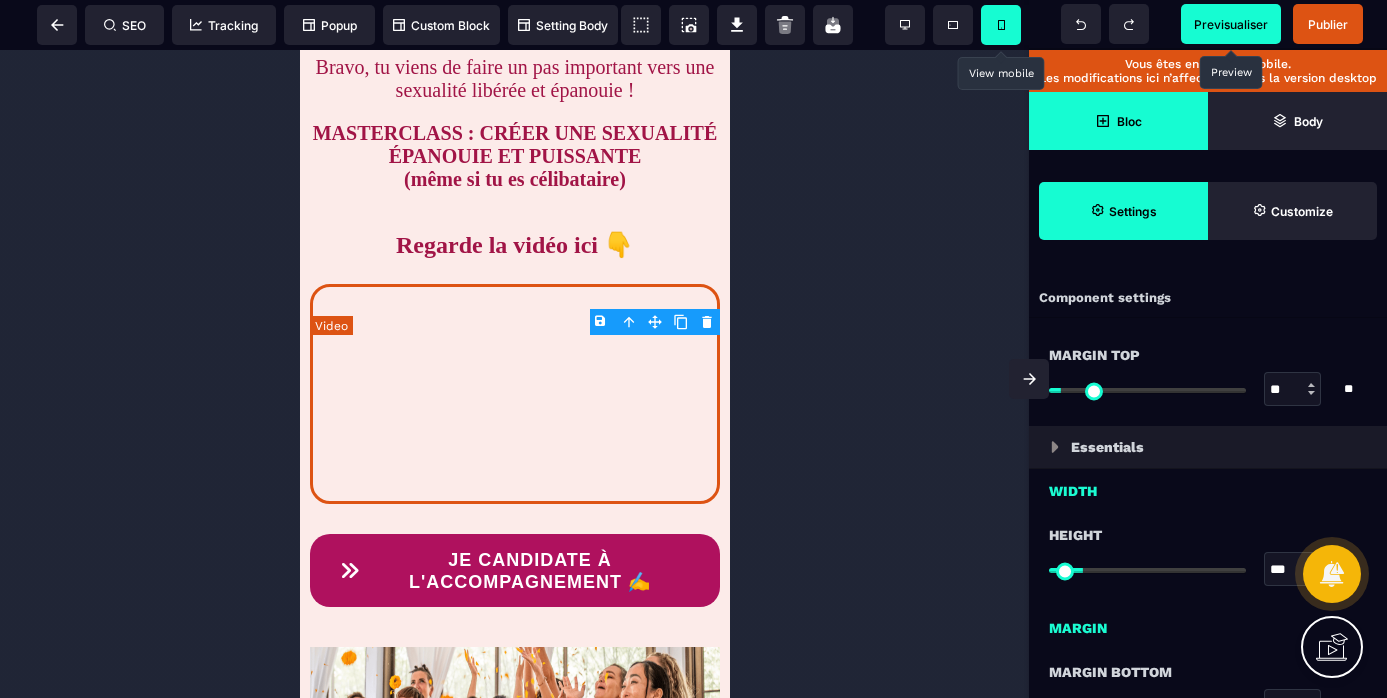 click at bounding box center (514, 394) 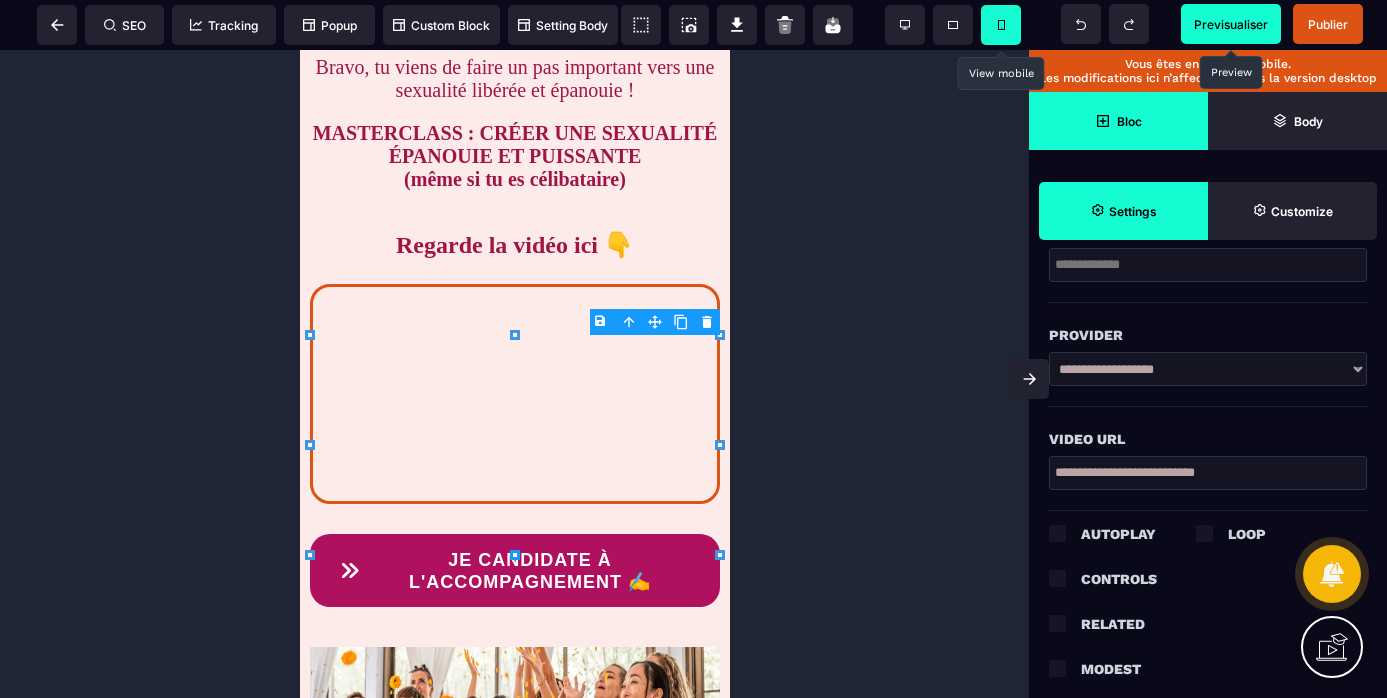 scroll, scrollTop: 763, scrollLeft: 0, axis: vertical 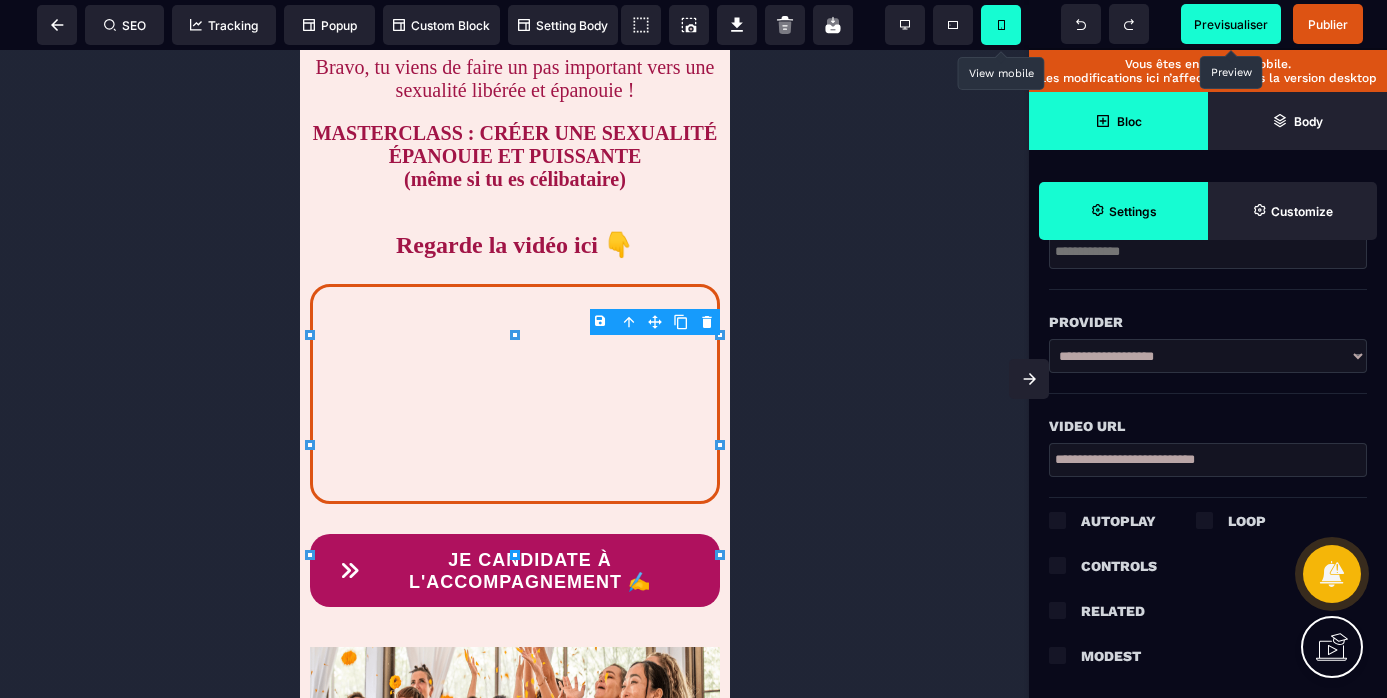 click on "**********" at bounding box center [1208, 356] 